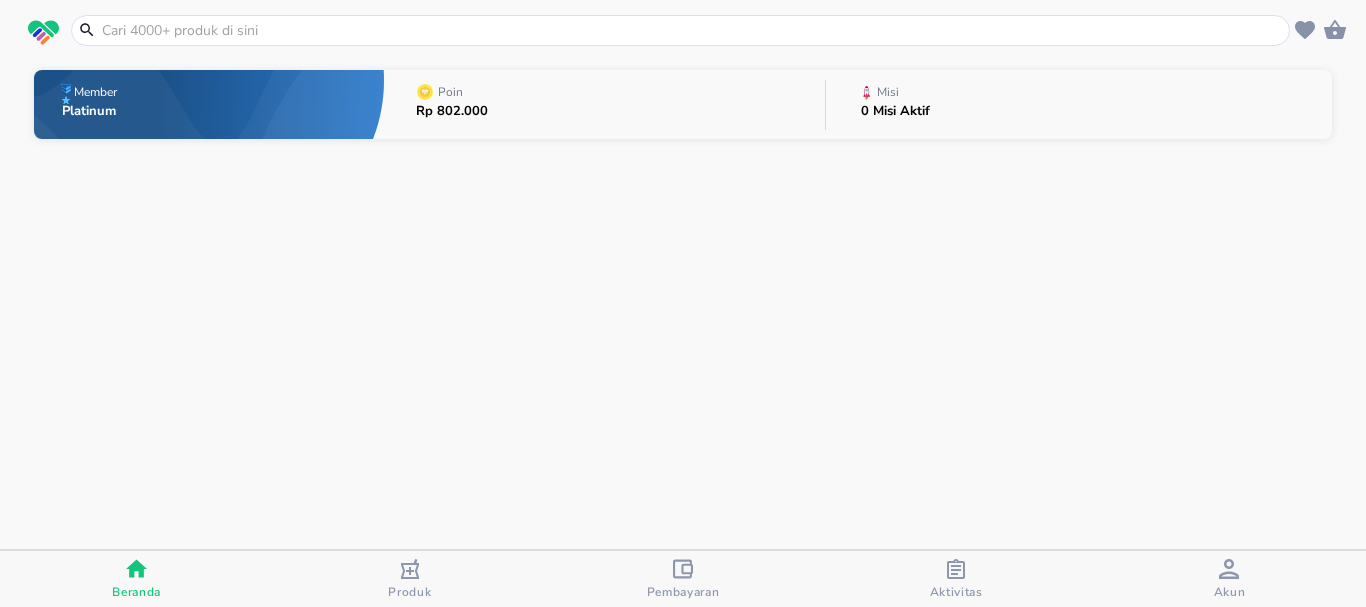 scroll, scrollTop: 0, scrollLeft: 0, axis: both 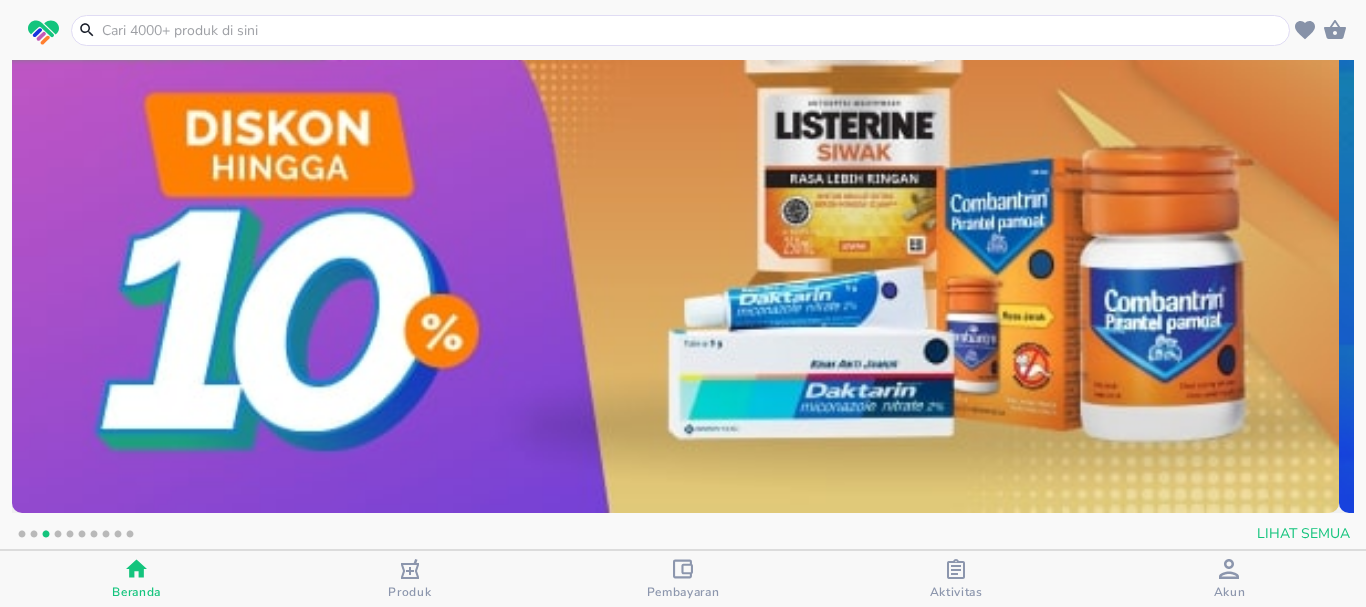 click at bounding box center (692, 30) 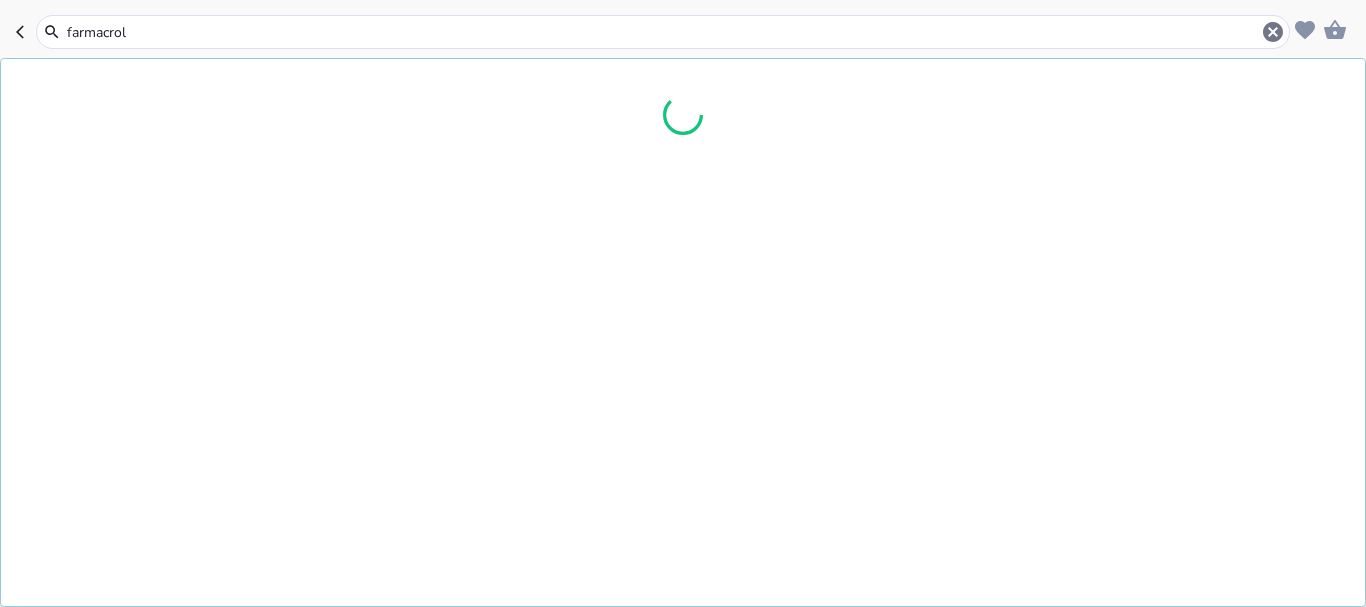 type on "farmacrol f" 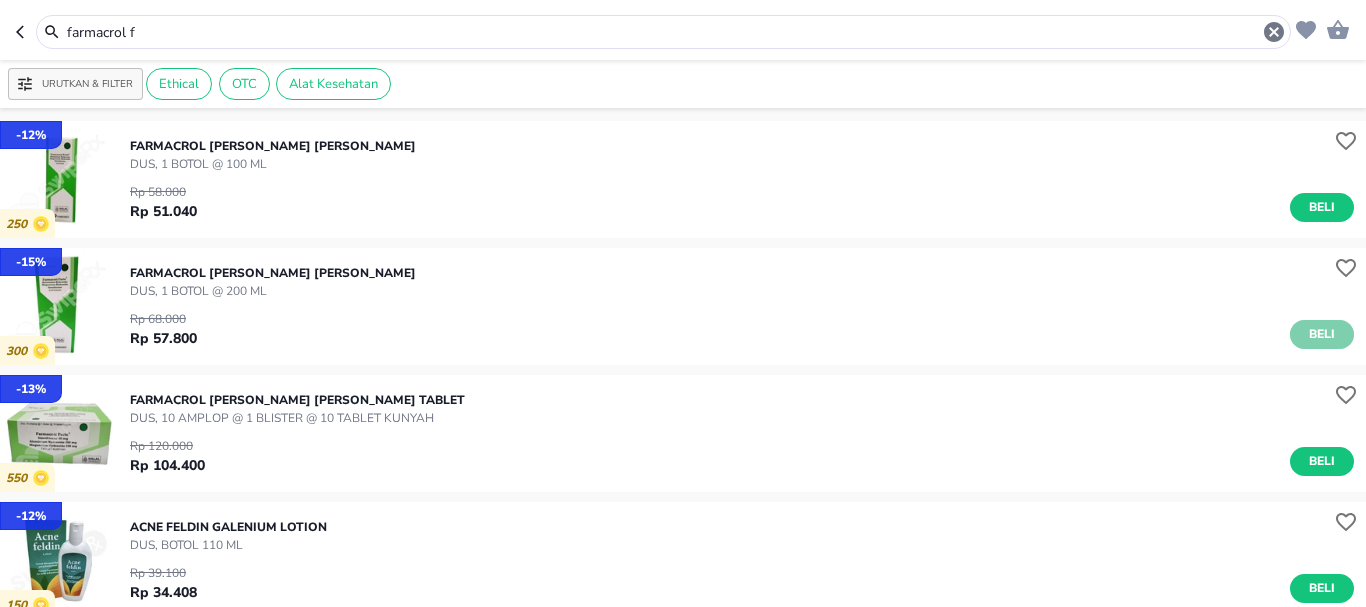 click on "Beli" at bounding box center (1322, 334) 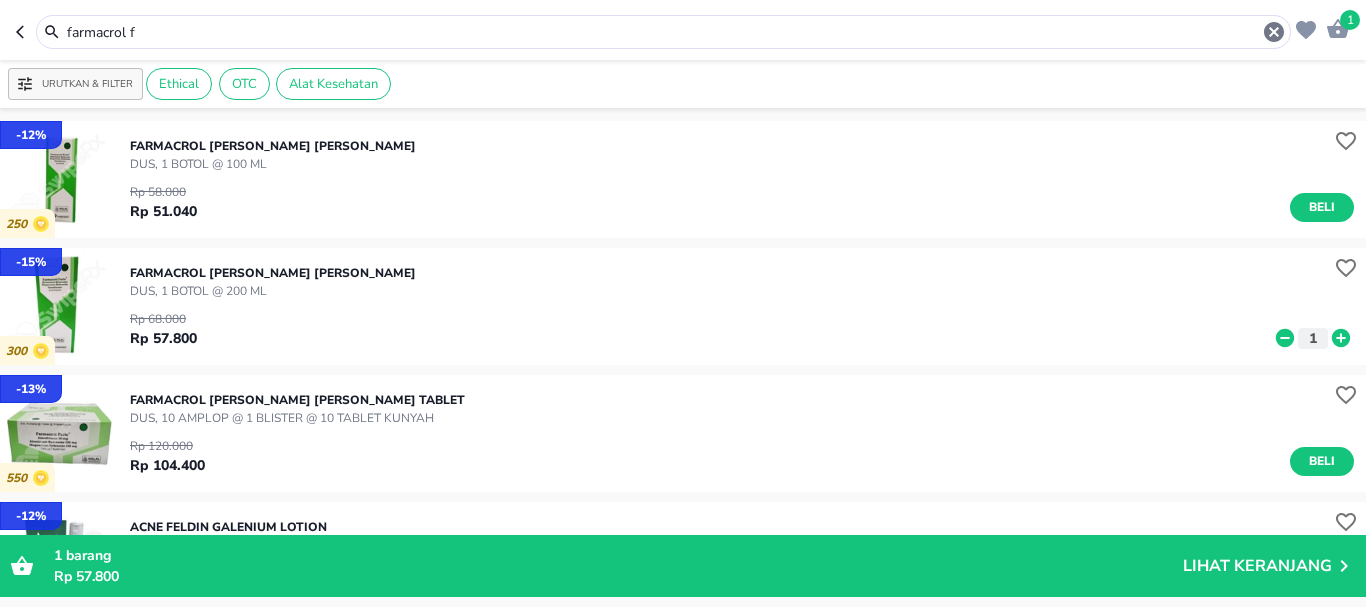 drag, startPoint x: 174, startPoint y: 32, endPoint x: 0, endPoint y: 18, distance: 174.56232 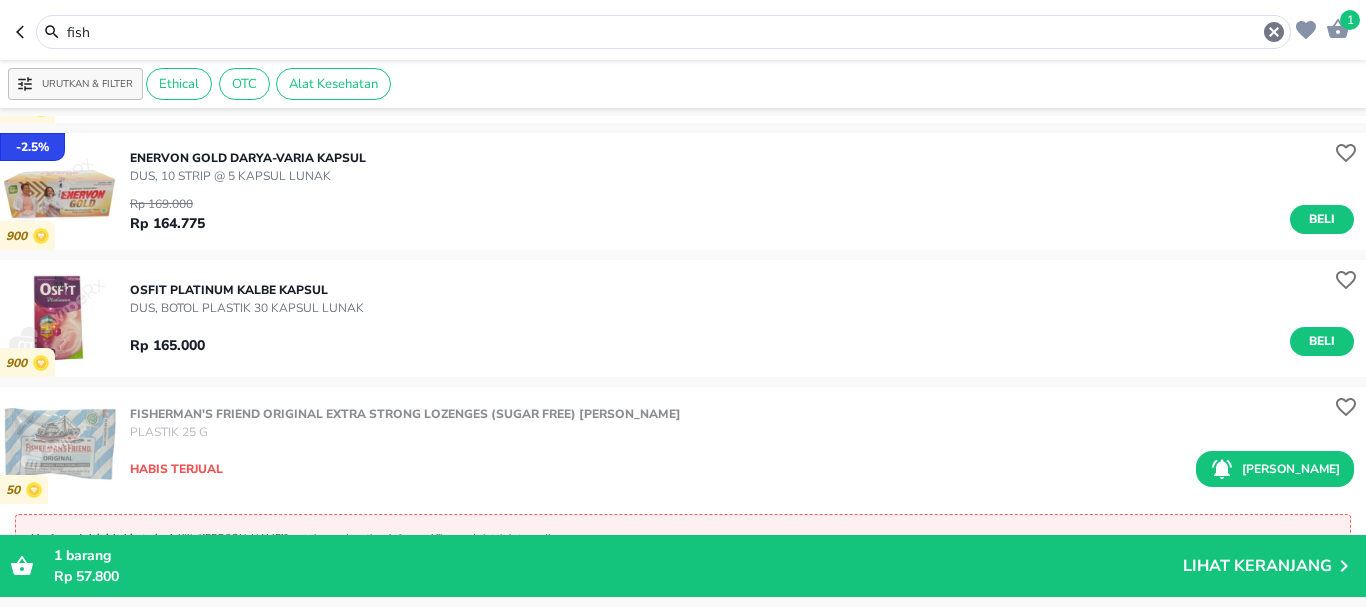 scroll, scrollTop: 3000, scrollLeft: 0, axis: vertical 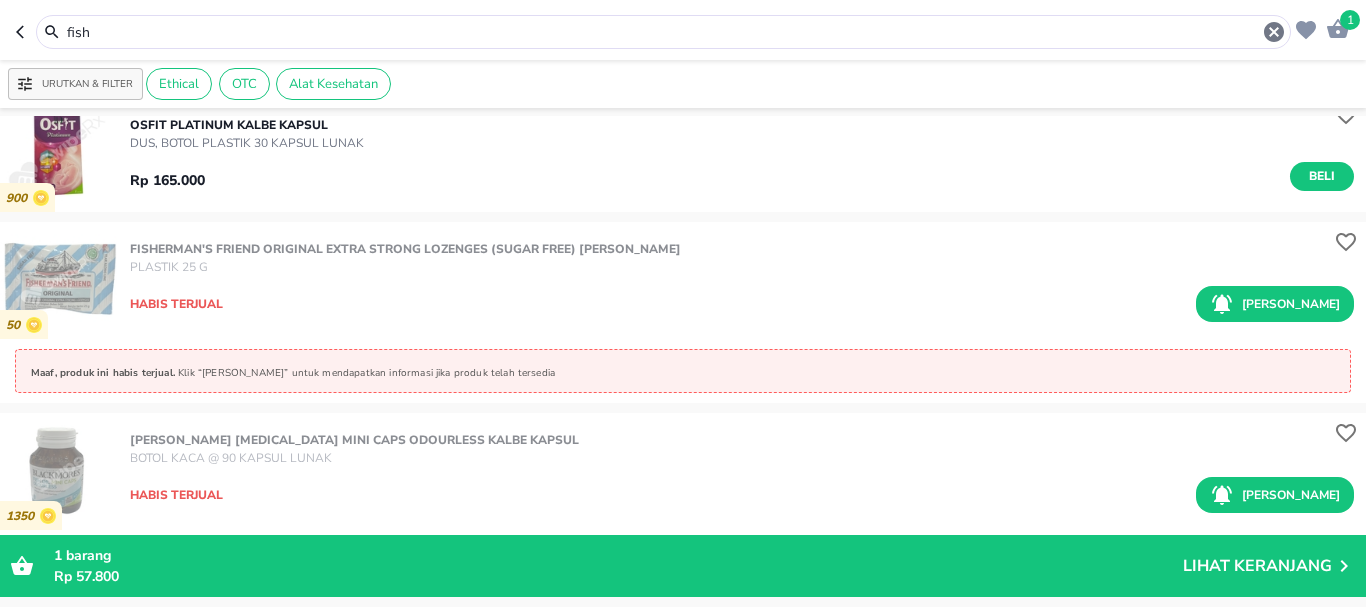 drag, startPoint x: 157, startPoint y: 32, endPoint x: 0, endPoint y: 22, distance: 157.31815 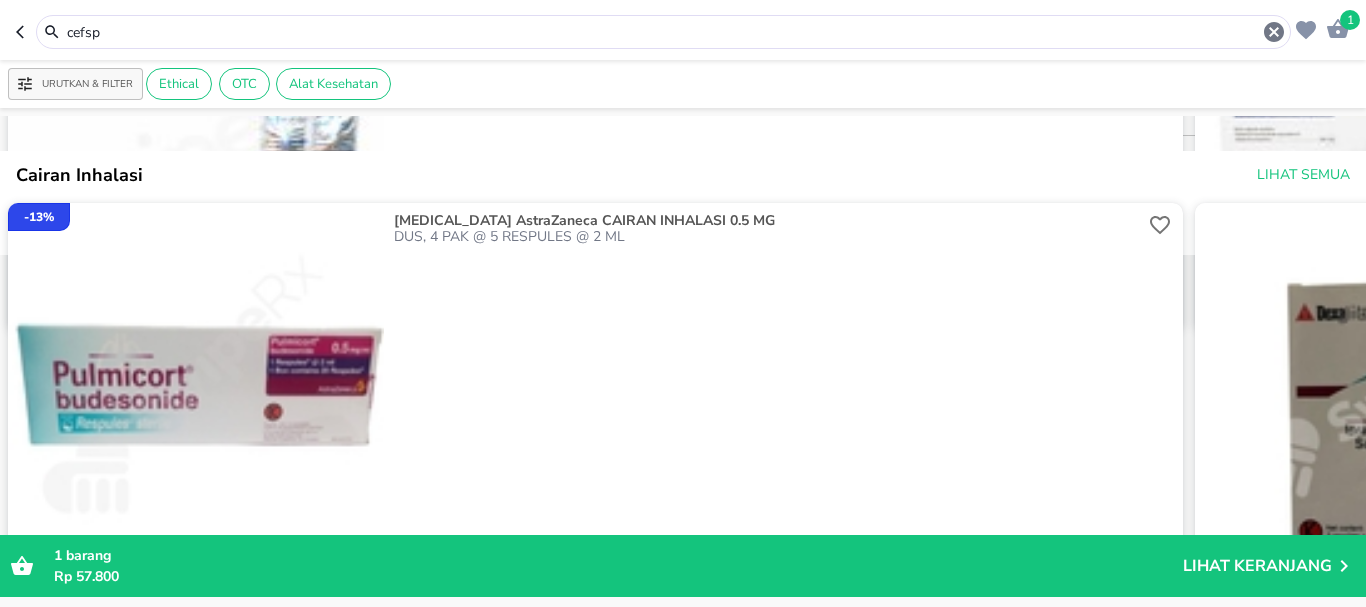 scroll, scrollTop: 0, scrollLeft: 0, axis: both 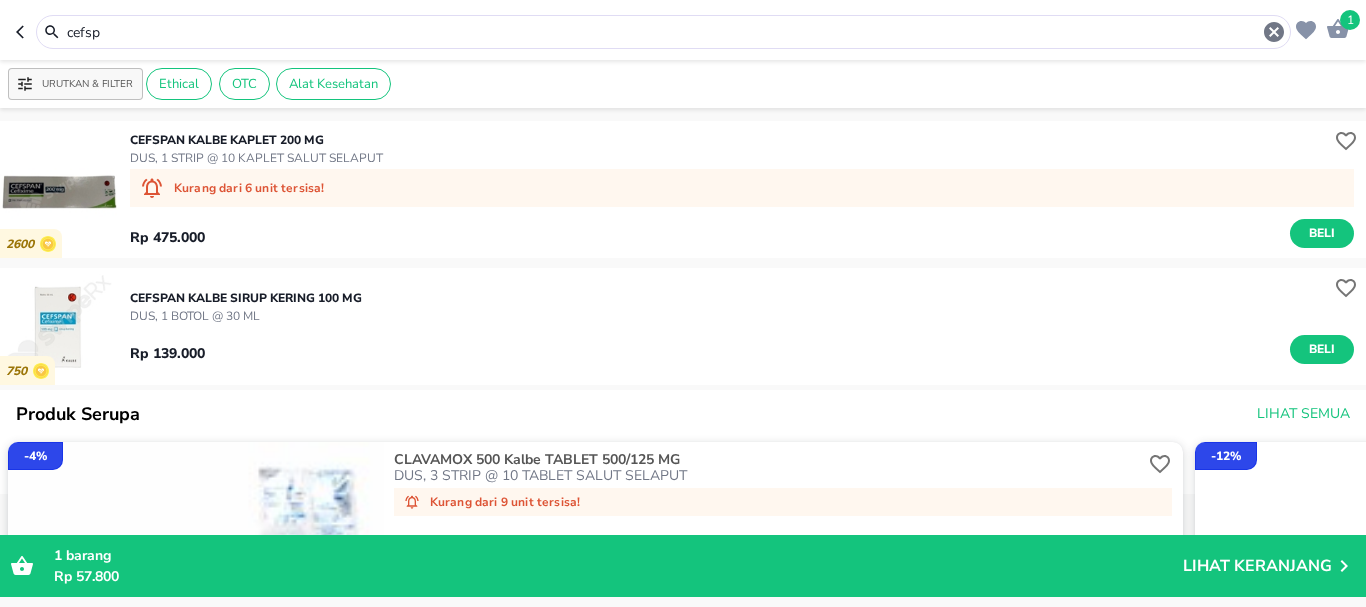 drag, startPoint x: 195, startPoint y: 39, endPoint x: 164, endPoint y: 11, distance: 41.773197 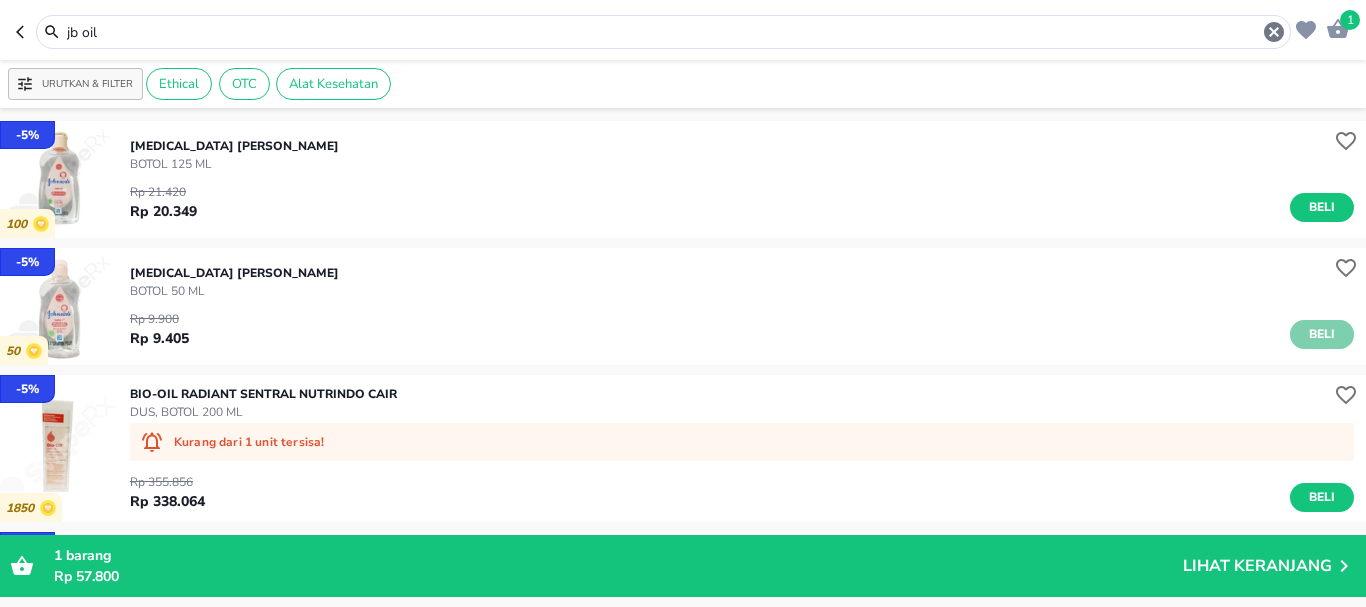 click on "Beli" at bounding box center [1322, 334] 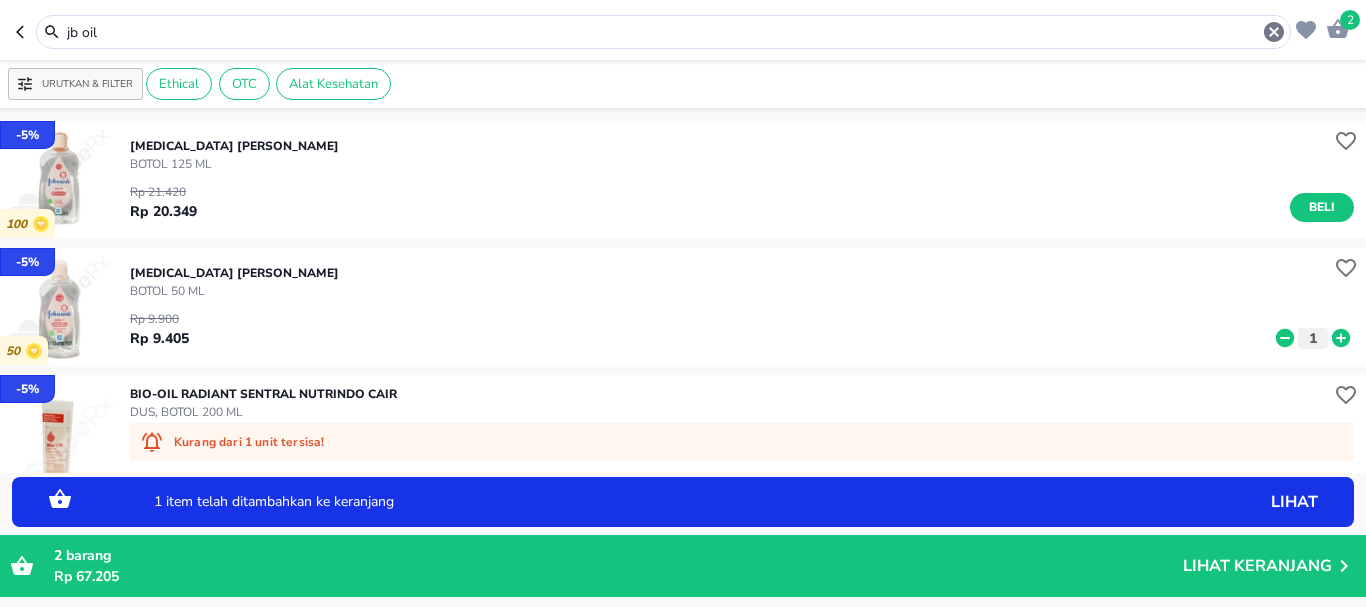 drag, startPoint x: 1326, startPoint y: 335, endPoint x: 1324, endPoint y: 350, distance: 15.132746 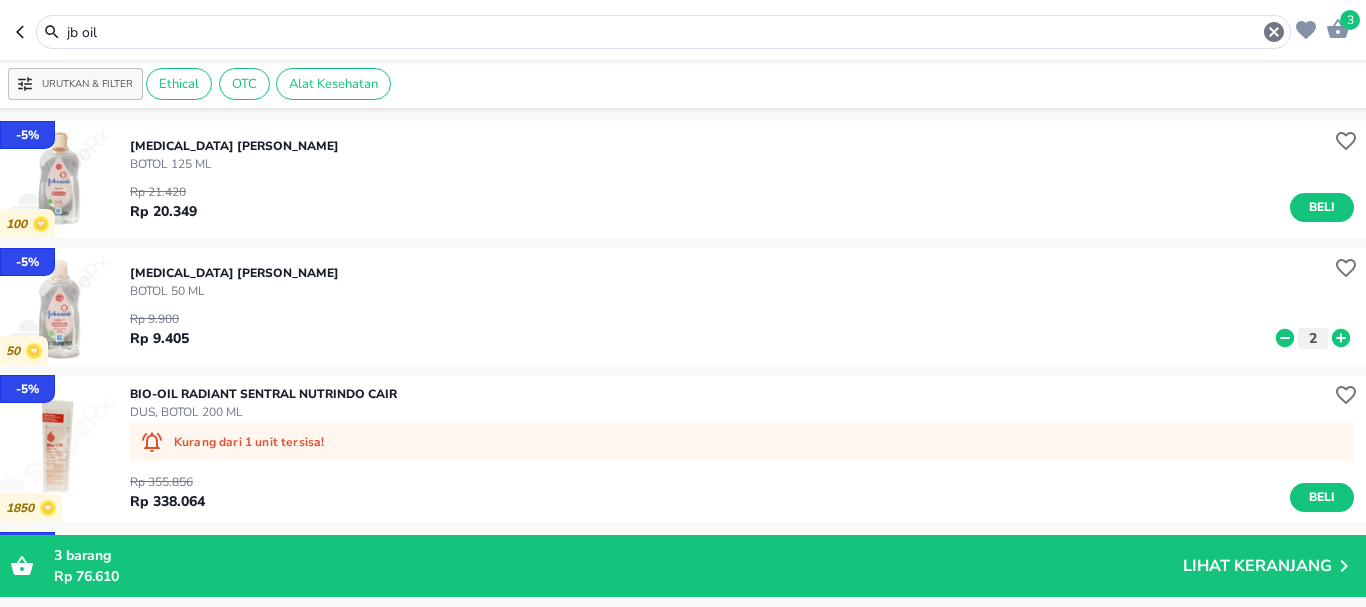drag, startPoint x: 131, startPoint y: 31, endPoint x: 33, endPoint y: 31, distance: 98 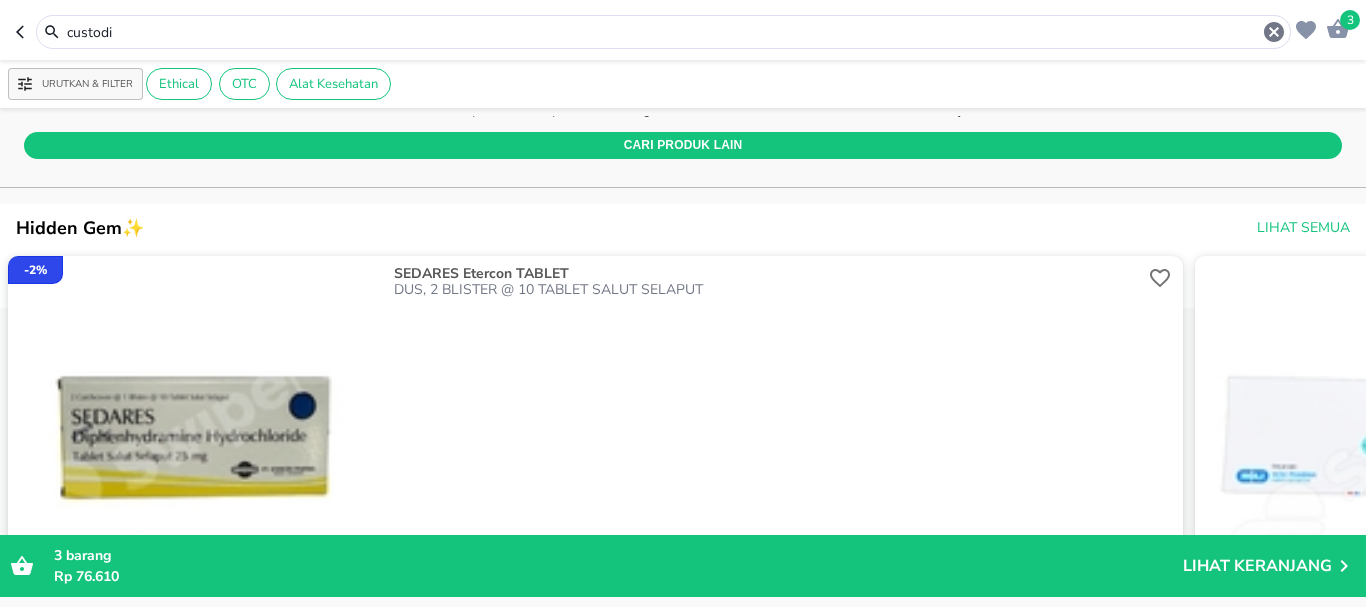 scroll, scrollTop: 400, scrollLeft: 0, axis: vertical 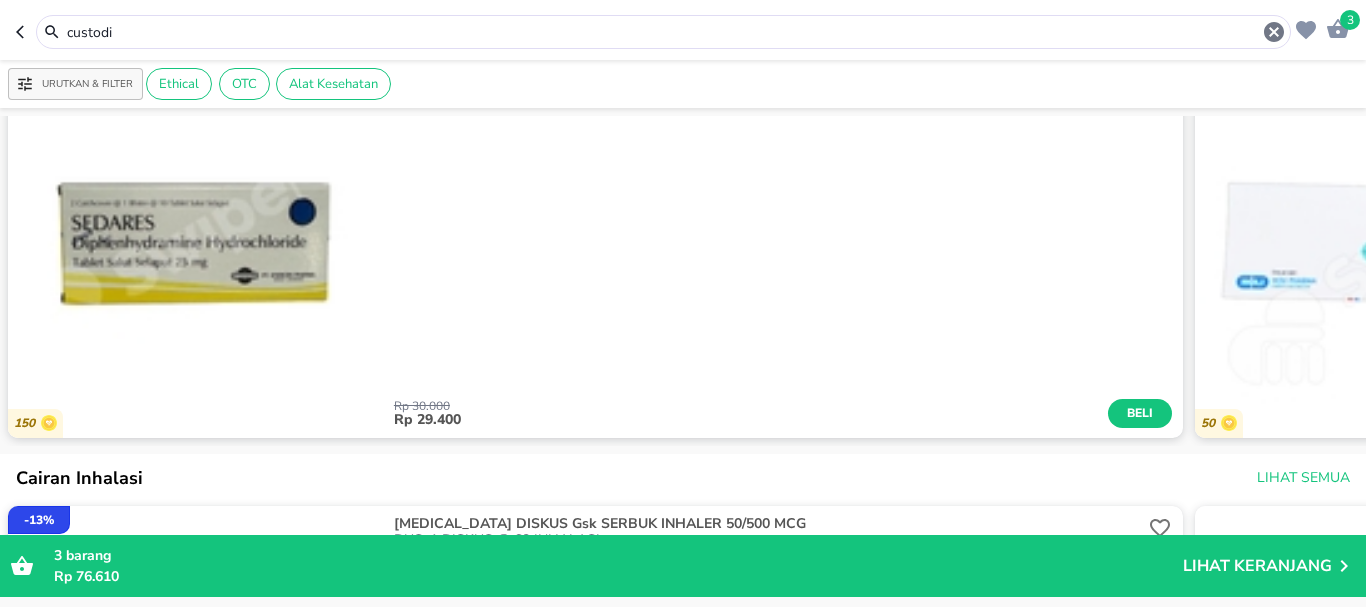 drag, startPoint x: 191, startPoint y: 26, endPoint x: 0, endPoint y: 29, distance: 191.02356 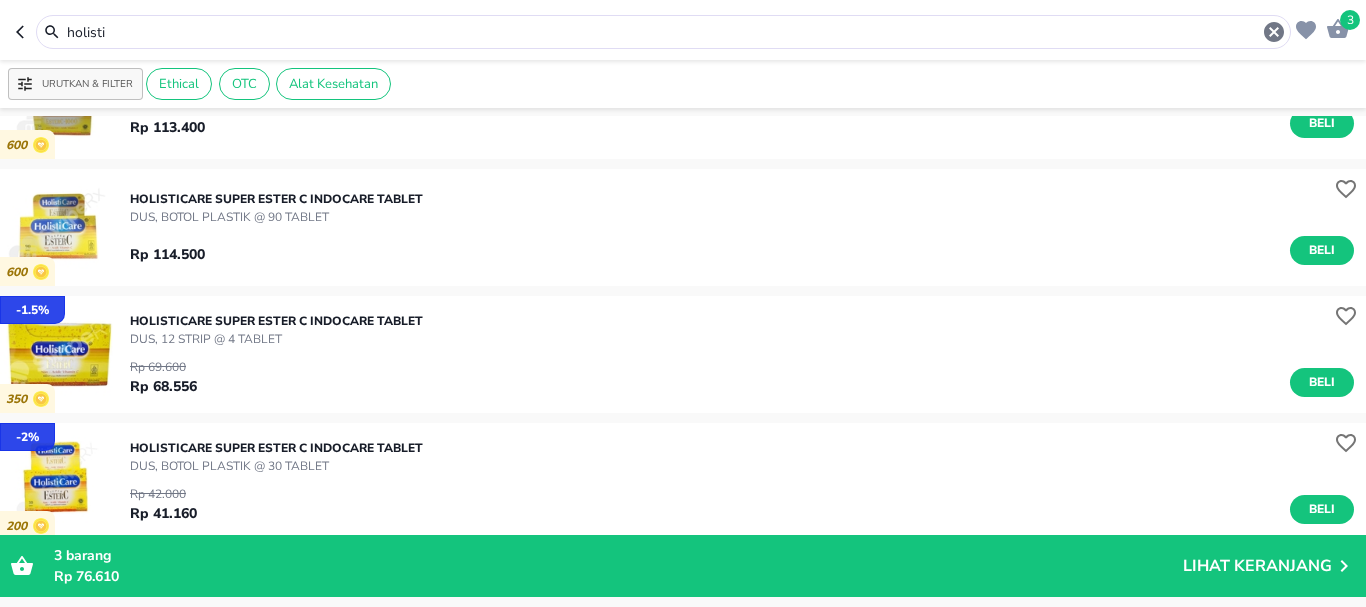 scroll, scrollTop: 500, scrollLeft: 0, axis: vertical 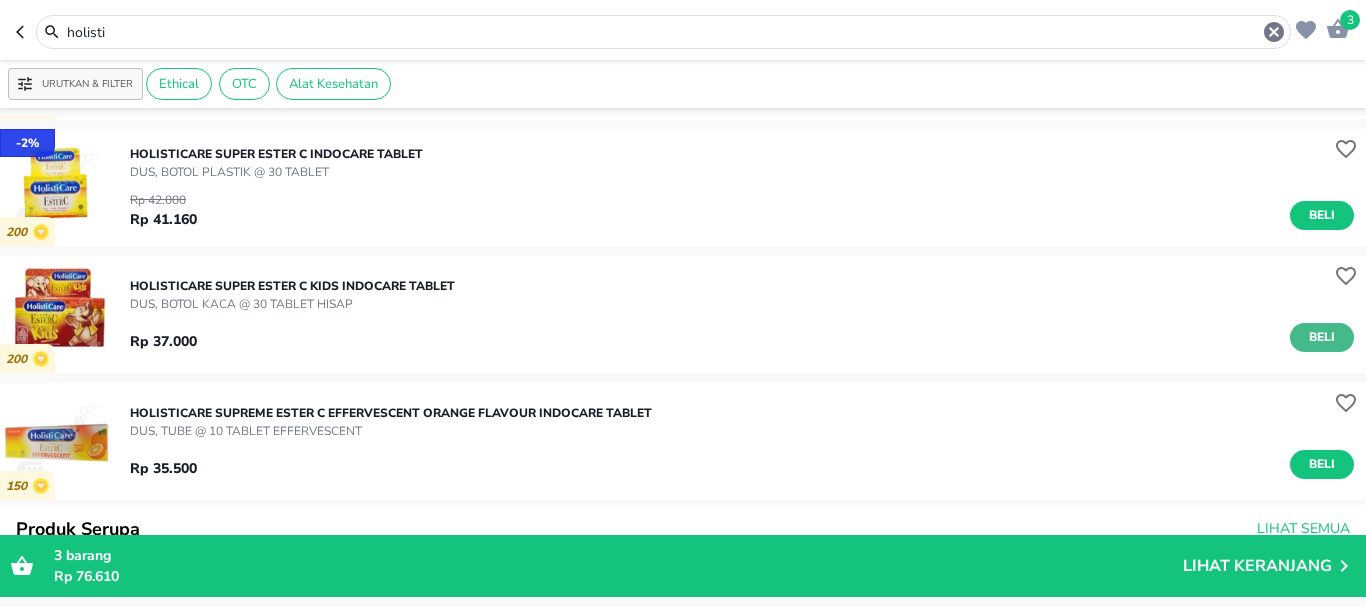 click on "Beli" at bounding box center [1322, 337] 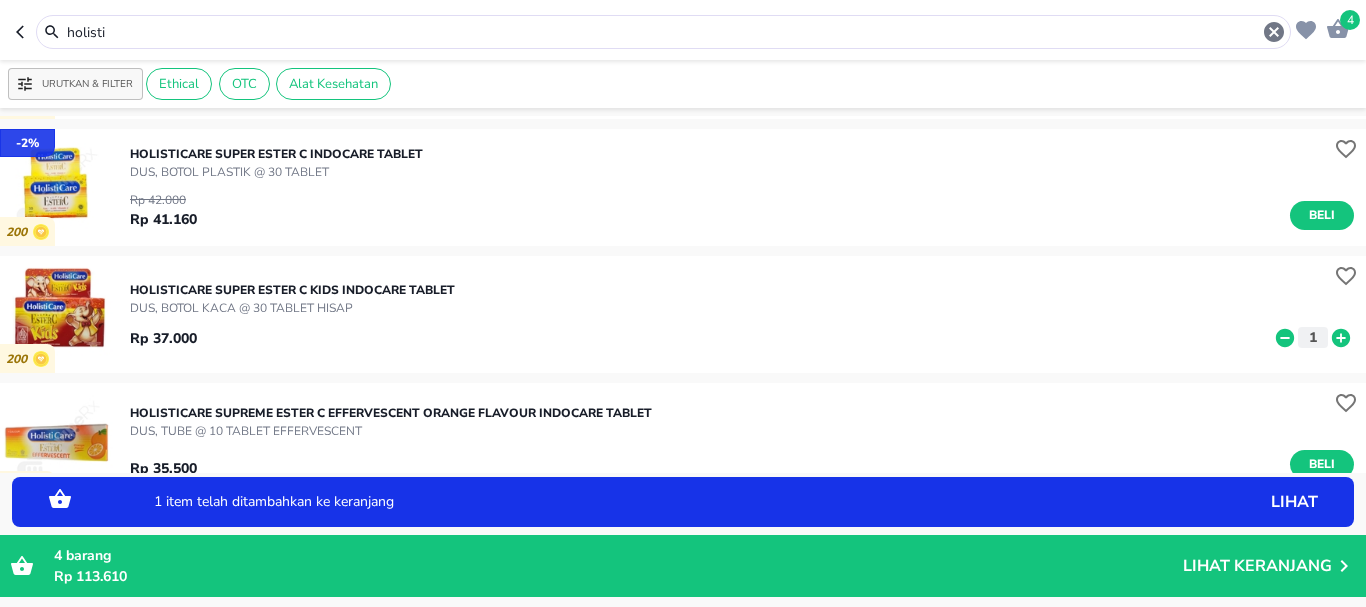 click 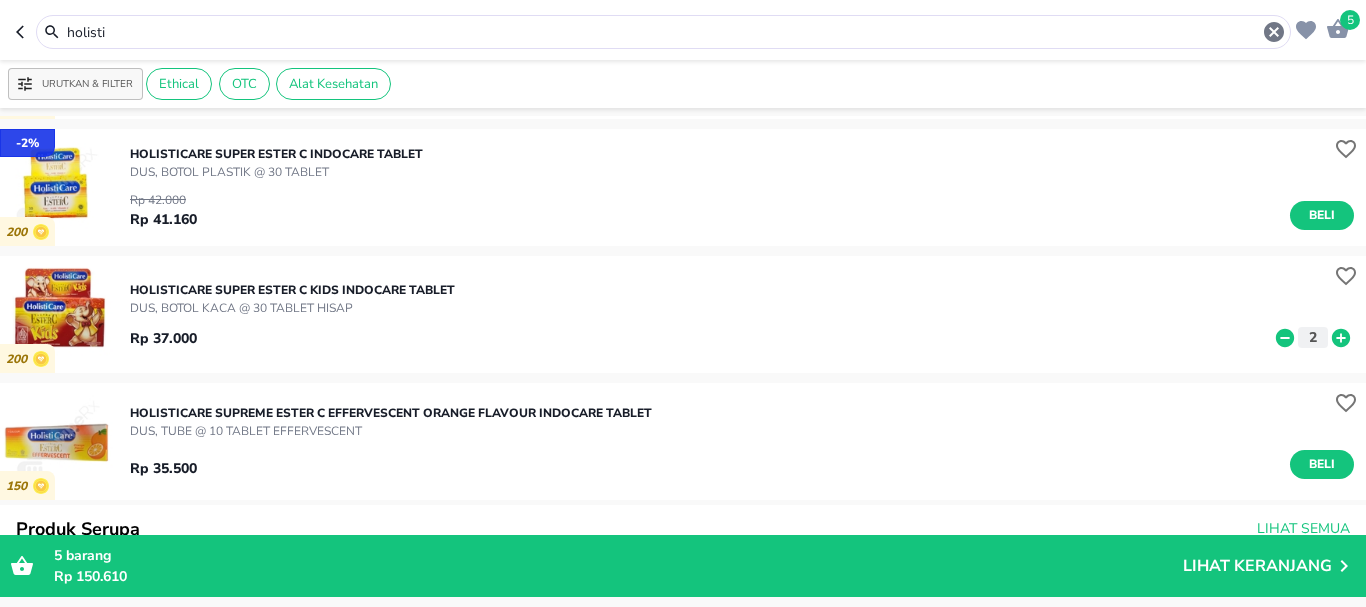 drag, startPoint x: 155, startPoint y: 30, endPoint x: 154, endPoint y: 19, distance: 11.045361 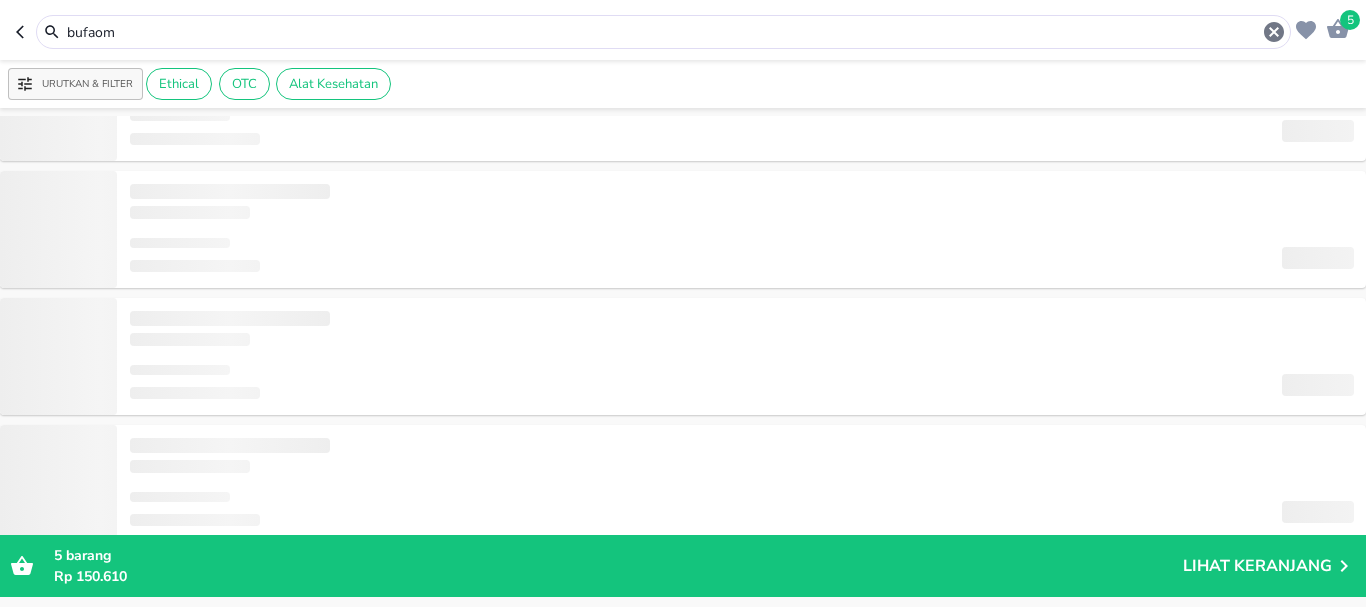 scroll, scrollTop: 1423, scrollLeft: 0, axis: vertical 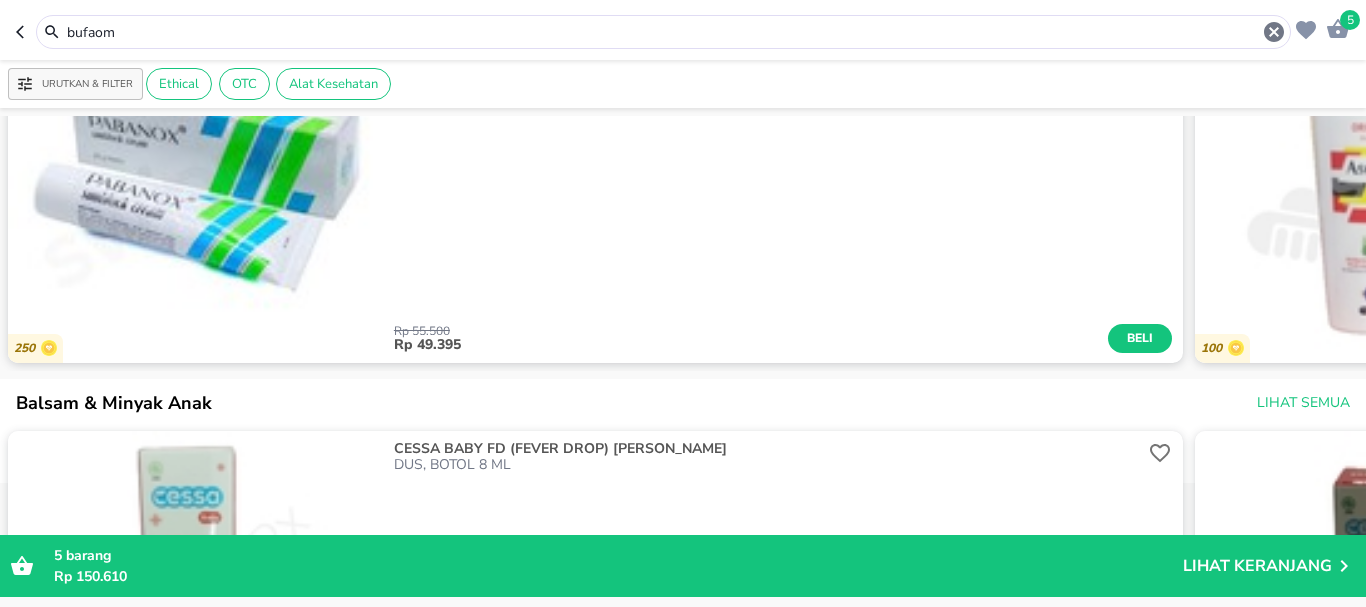 click on "bufaom" at bounding box center (663, 32) 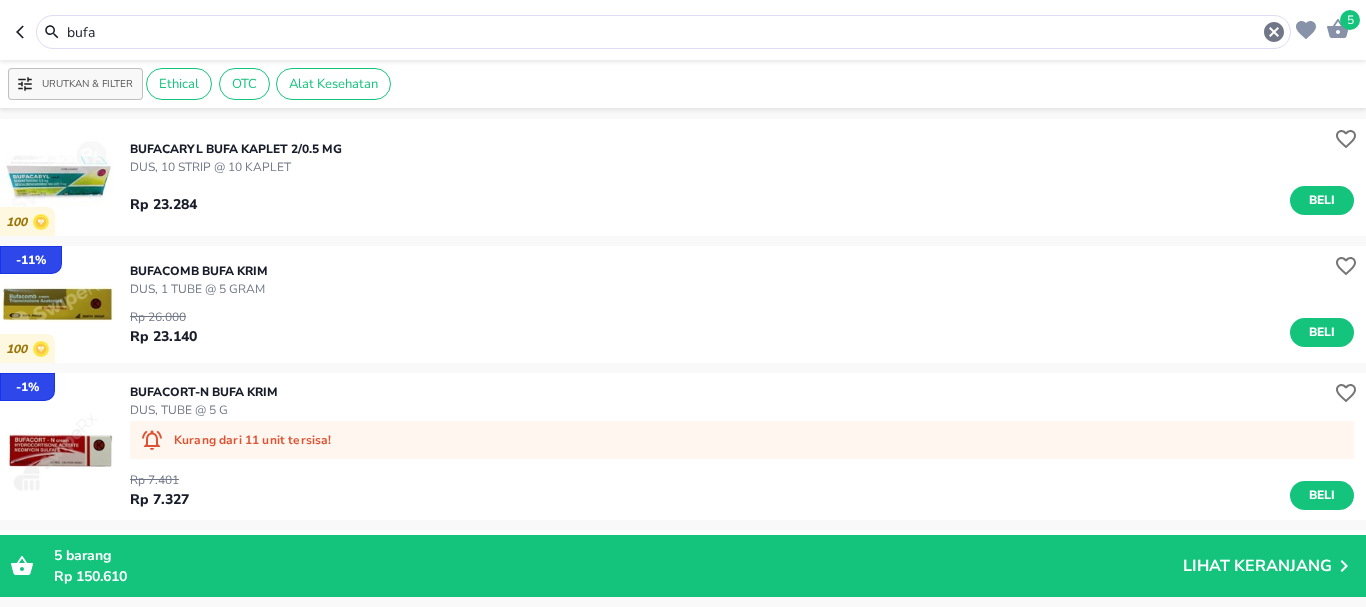 scroll, scrollTop: 0, scrollLeft: 0, axis: both 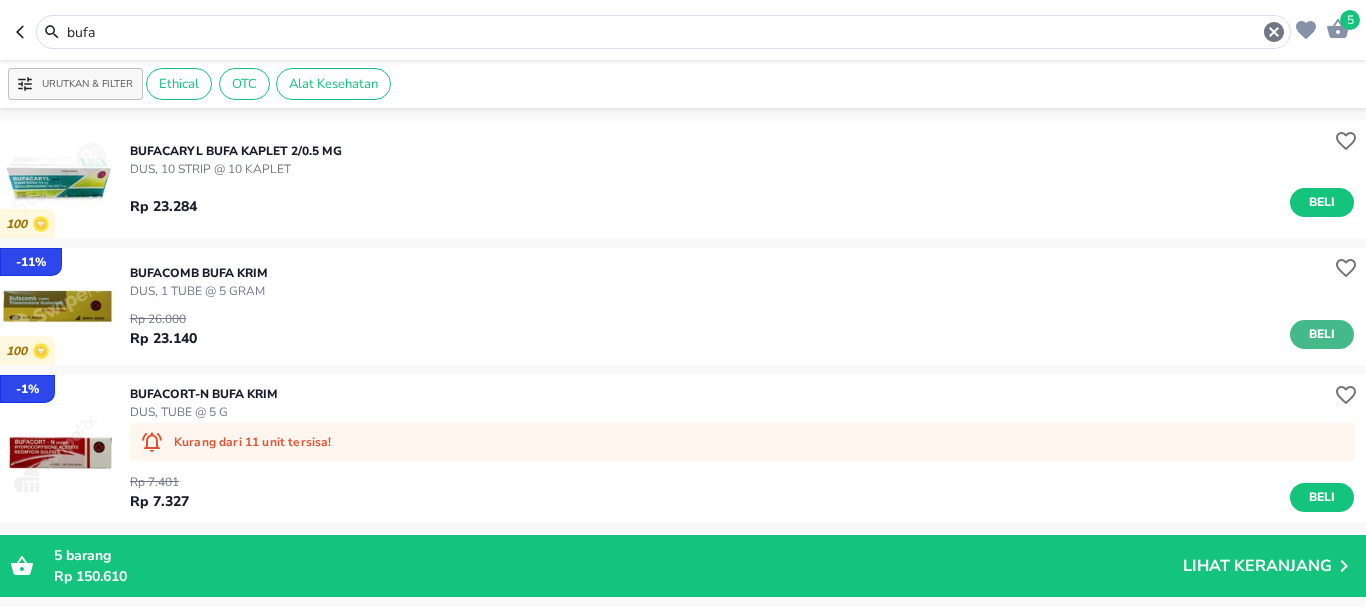 click on "Beli" at bounding box center (1322, 334) 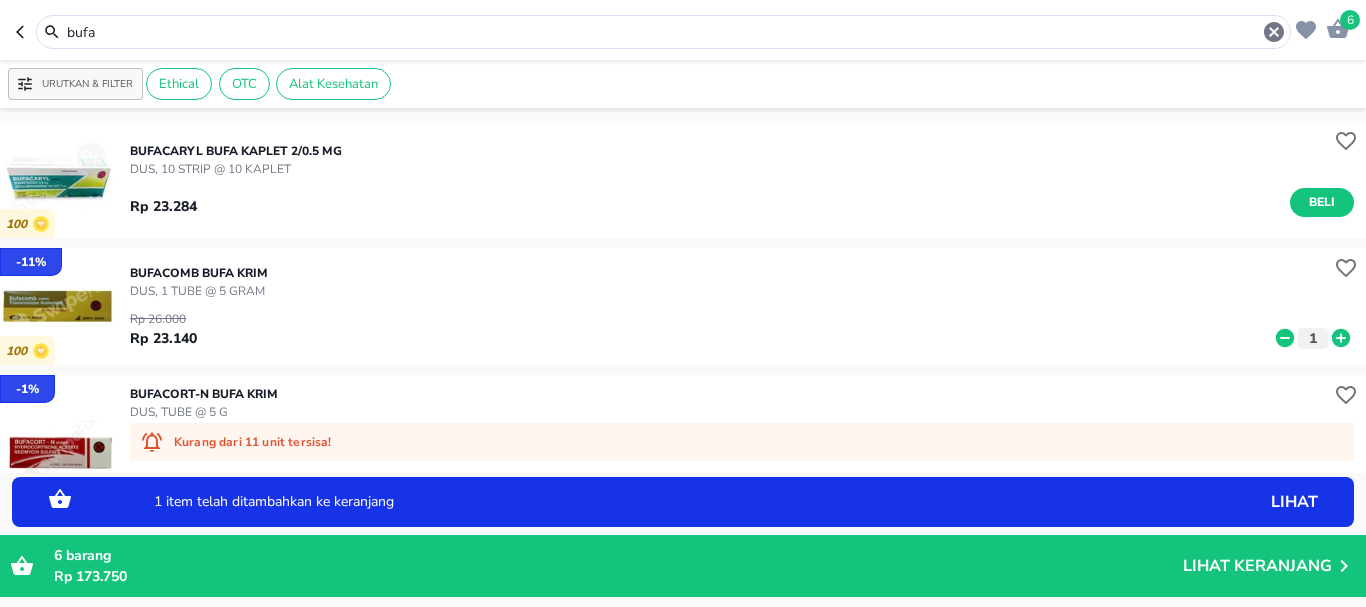 click 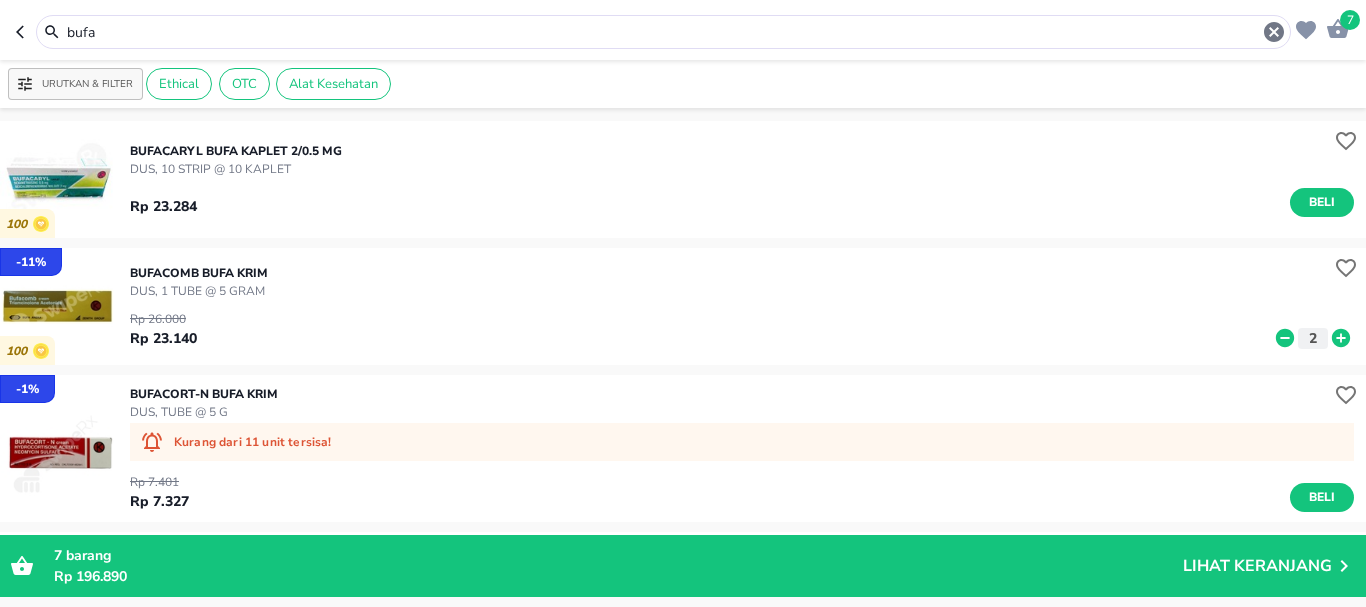 drag, startPoint x: 54, startPoint y: 35, endPoint x: 0, endPoint y: 35, distance: 54 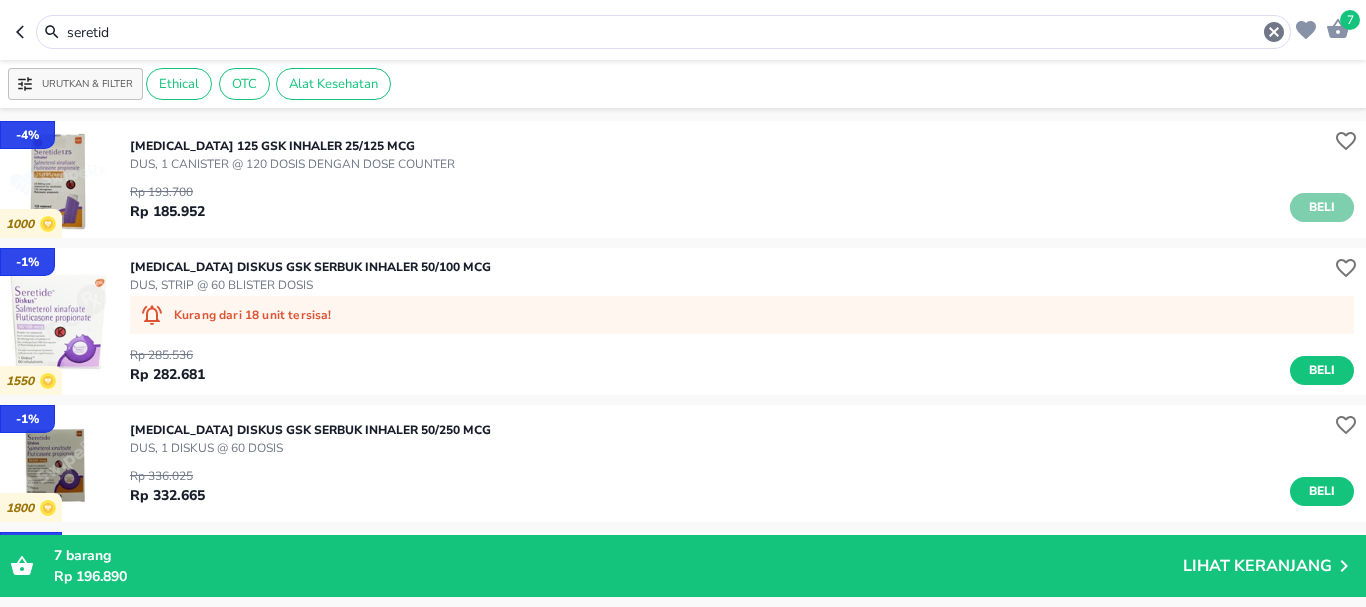 click on "Beli" at bounding box center (1322, 207) 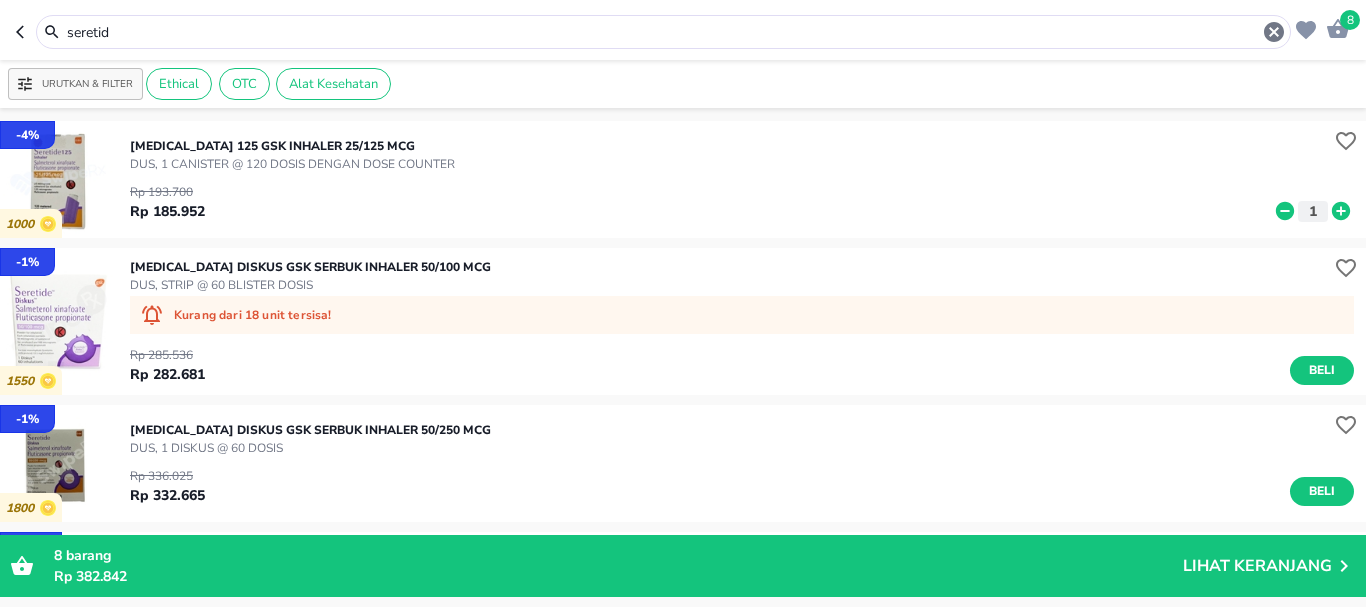 drag, startPoint x: 174, startPoint y: 34, endPoint x: 0, endPoint y: 76, distance: 178.99721 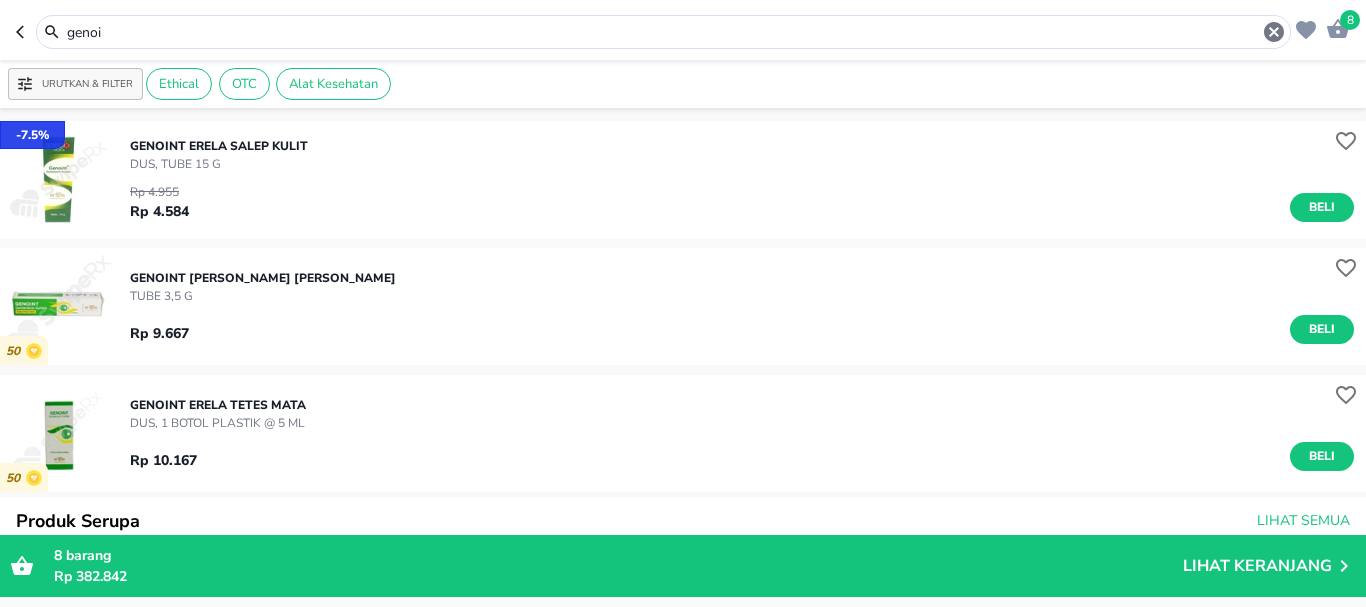 click on "8 genoi" at bounding box center (683, 30) 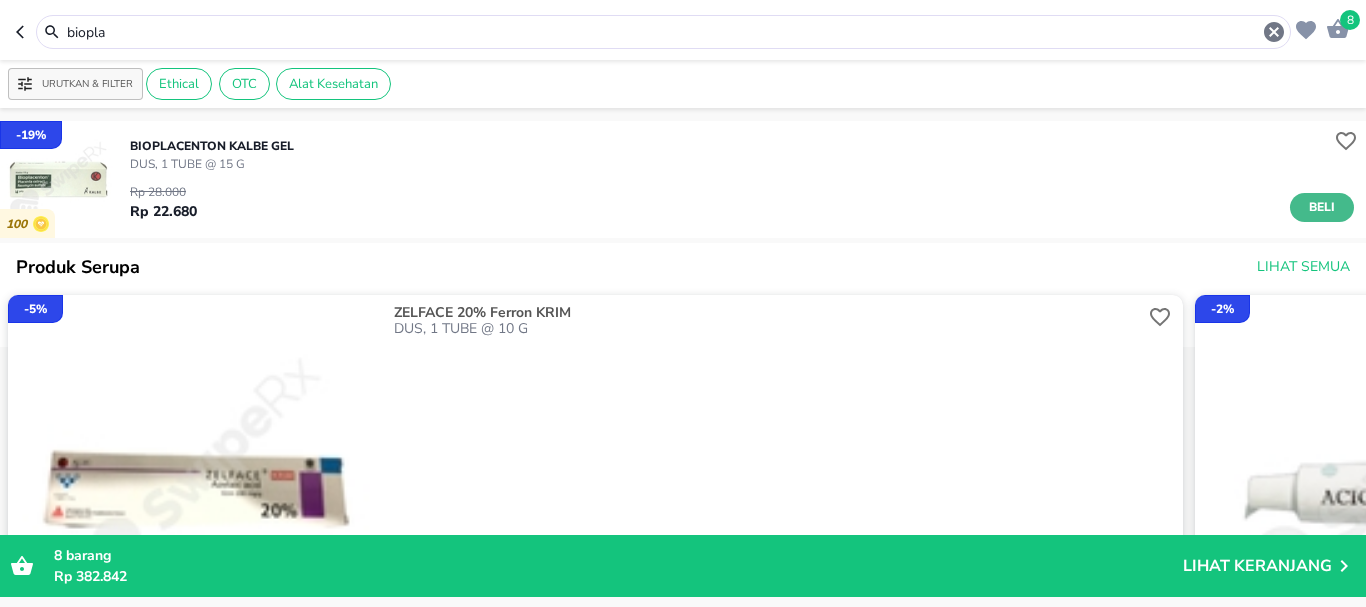 click on "Beli" at bounding box center (1322, 207) 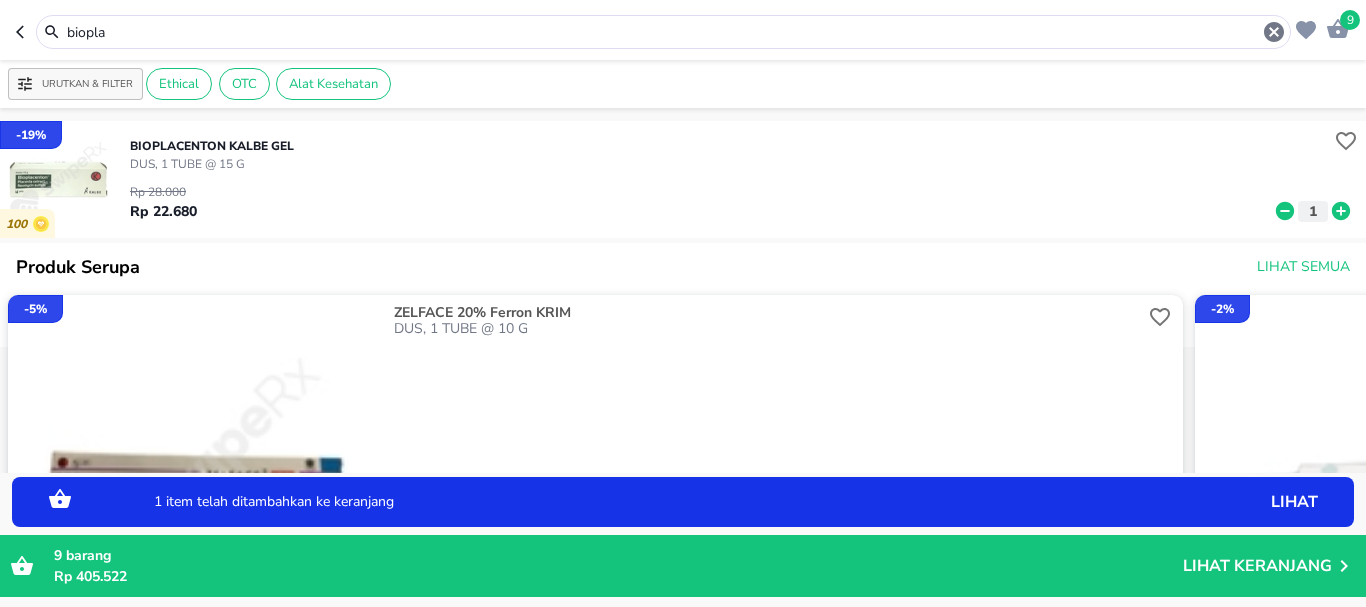 click 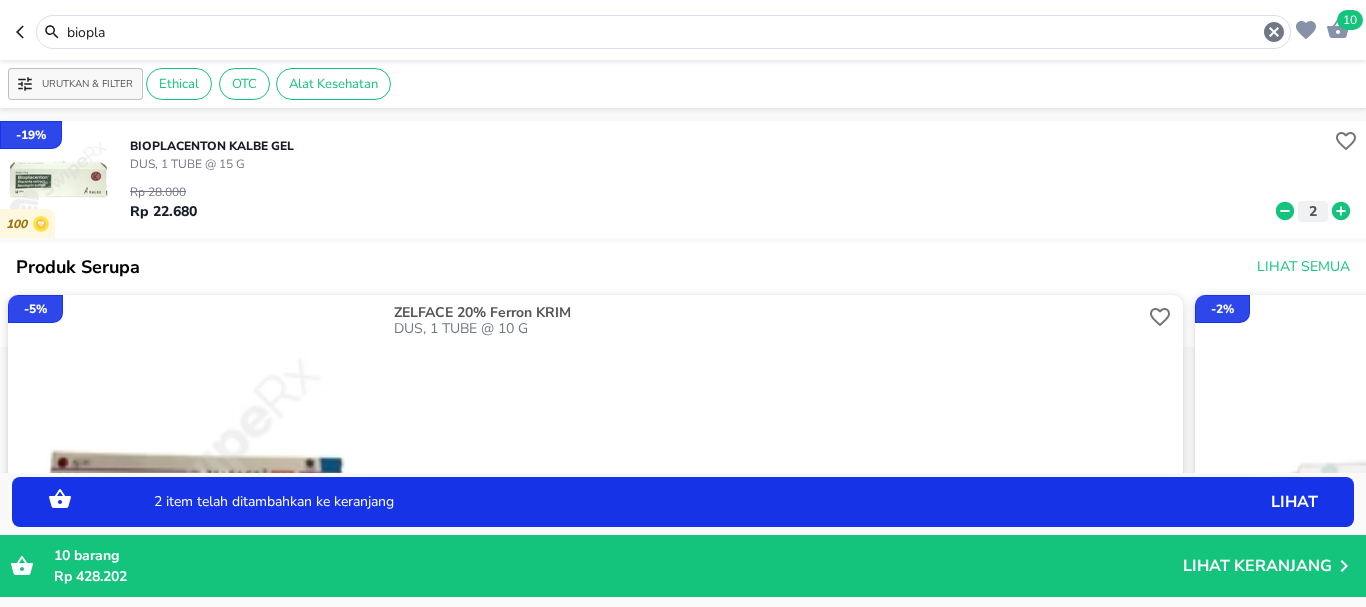 click 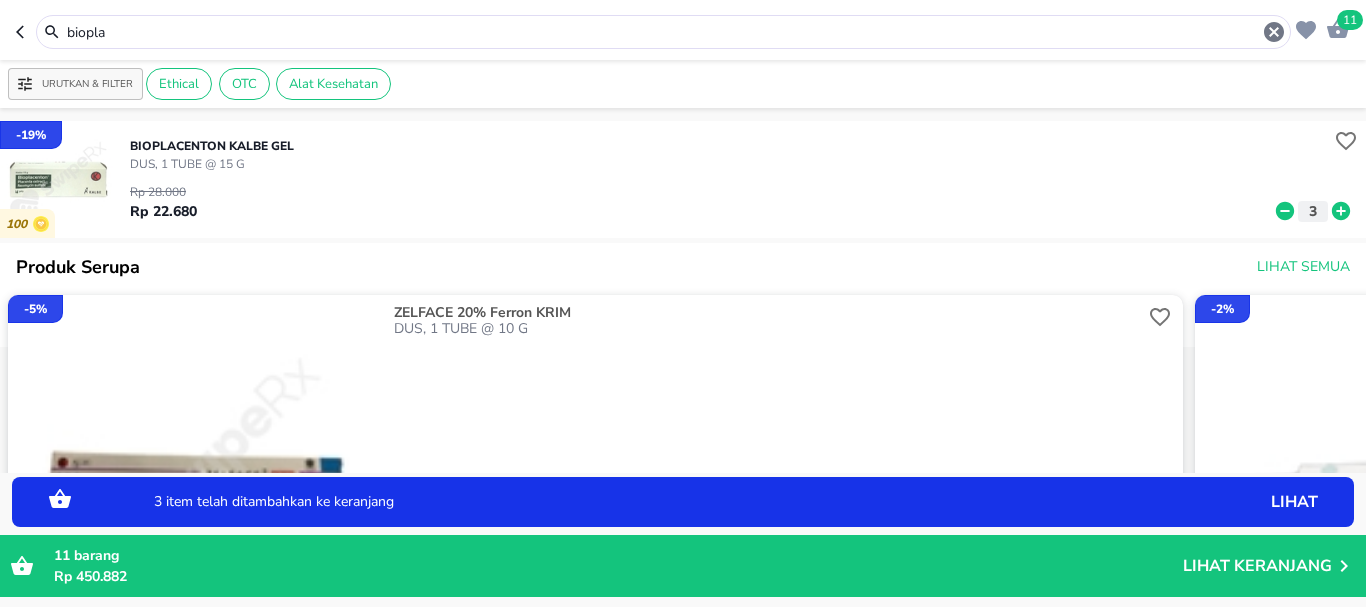 click 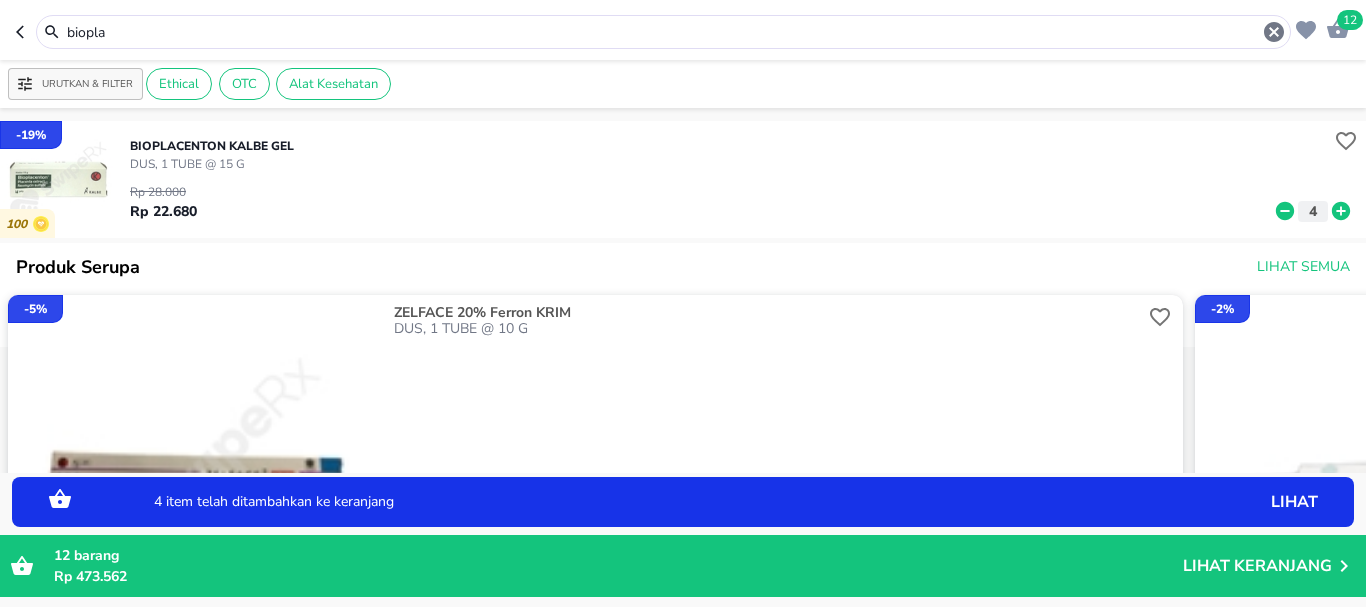 click 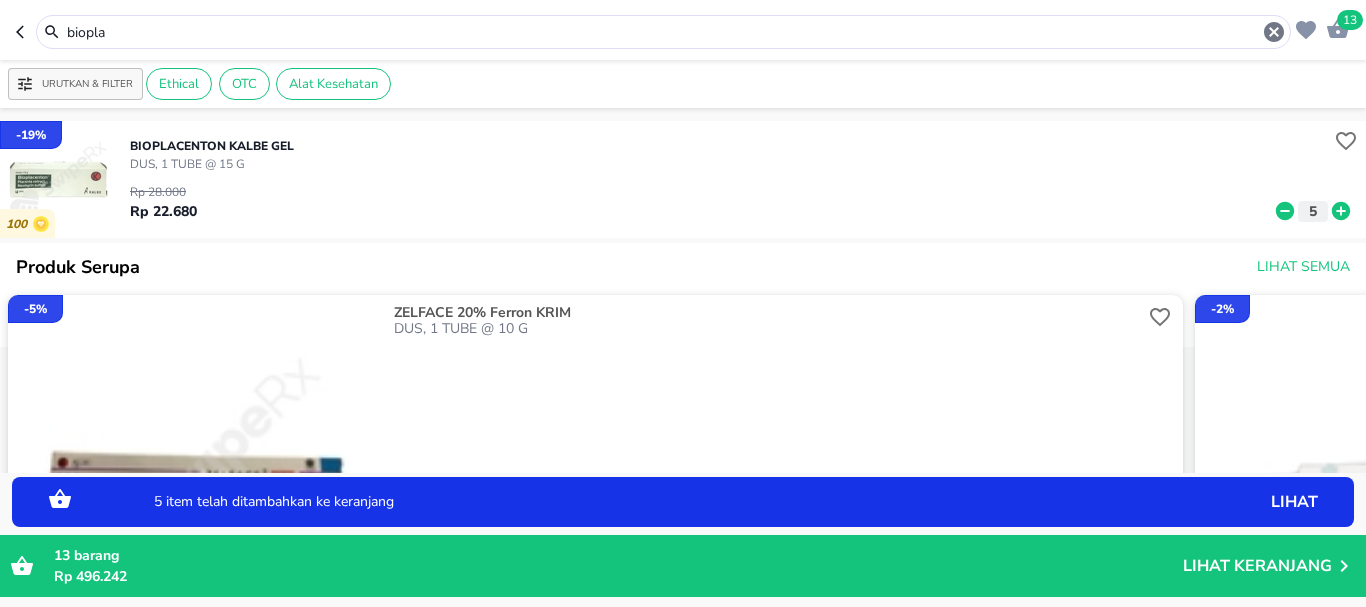 click 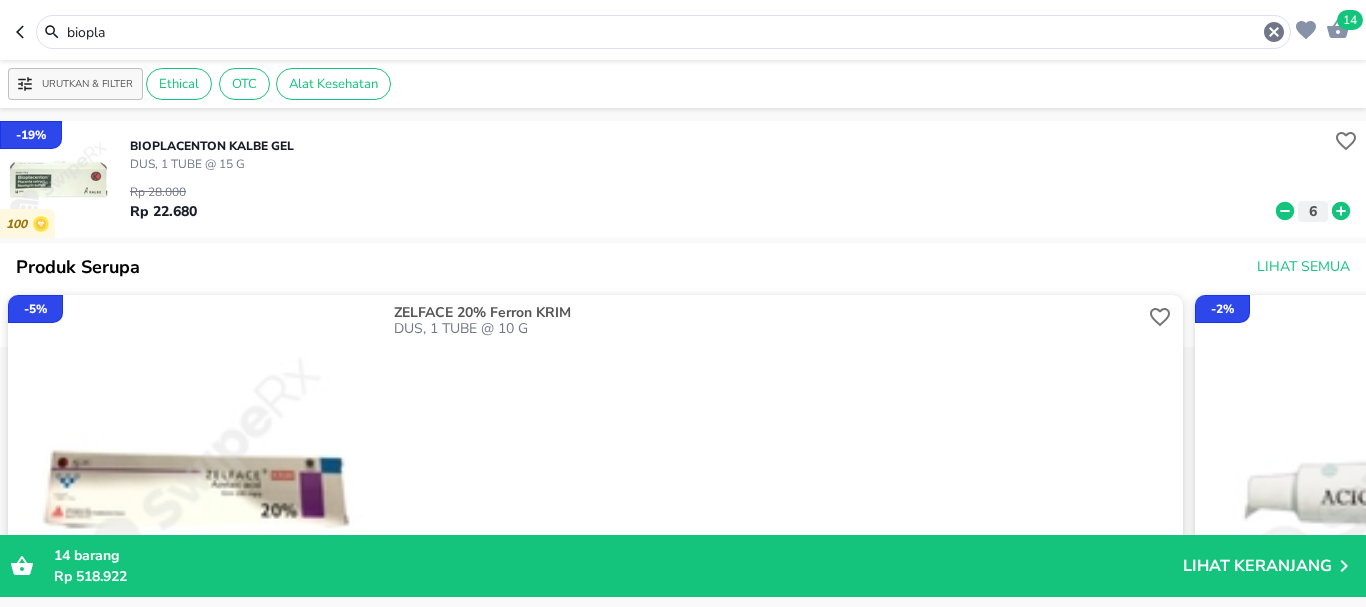 drag, startPoint x: 141, startPoint y: 32, endPoint x: 0, endPoint y: 31, distance: 141.00354 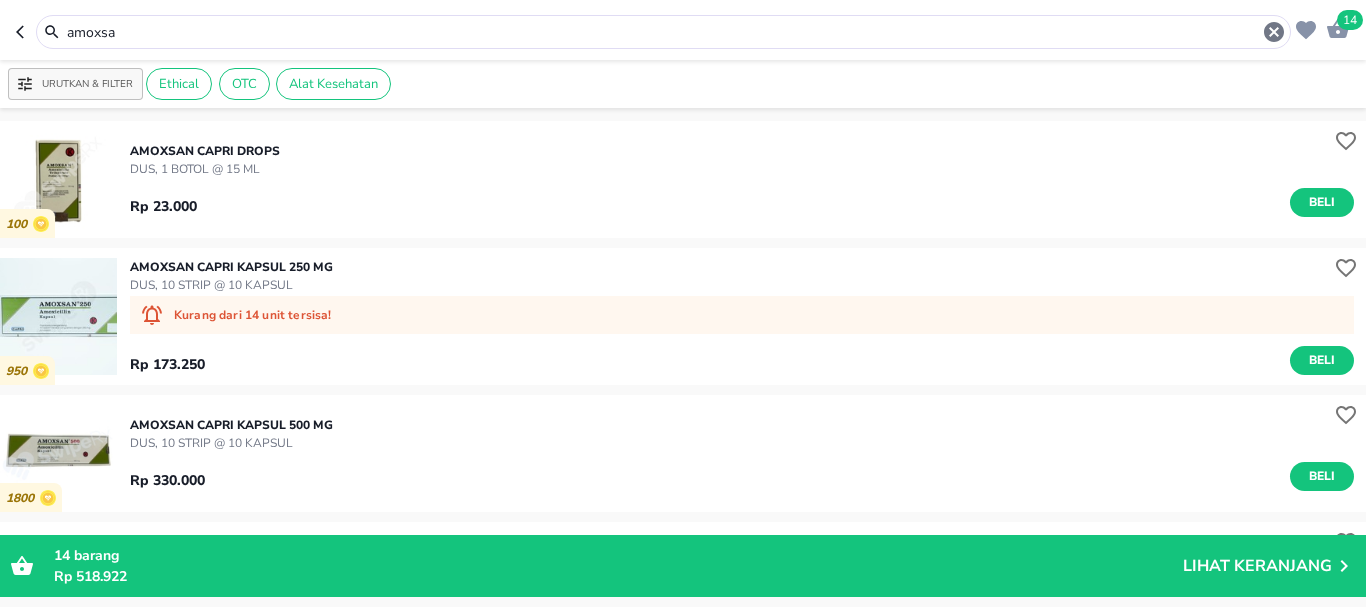 drag, startPoint x: 157, startPoint y: 32, endPoint x: 0, endPoint y: -15, distance: 163.88411 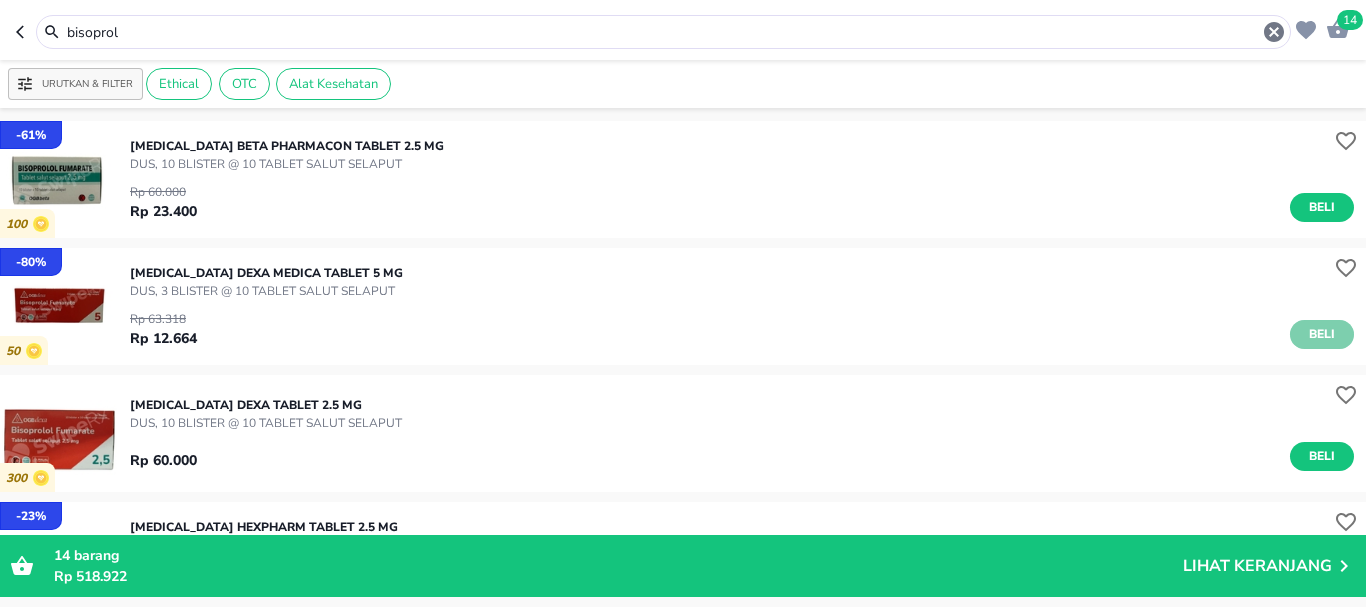 click on "Beli" at bounding box center [1322, 334] 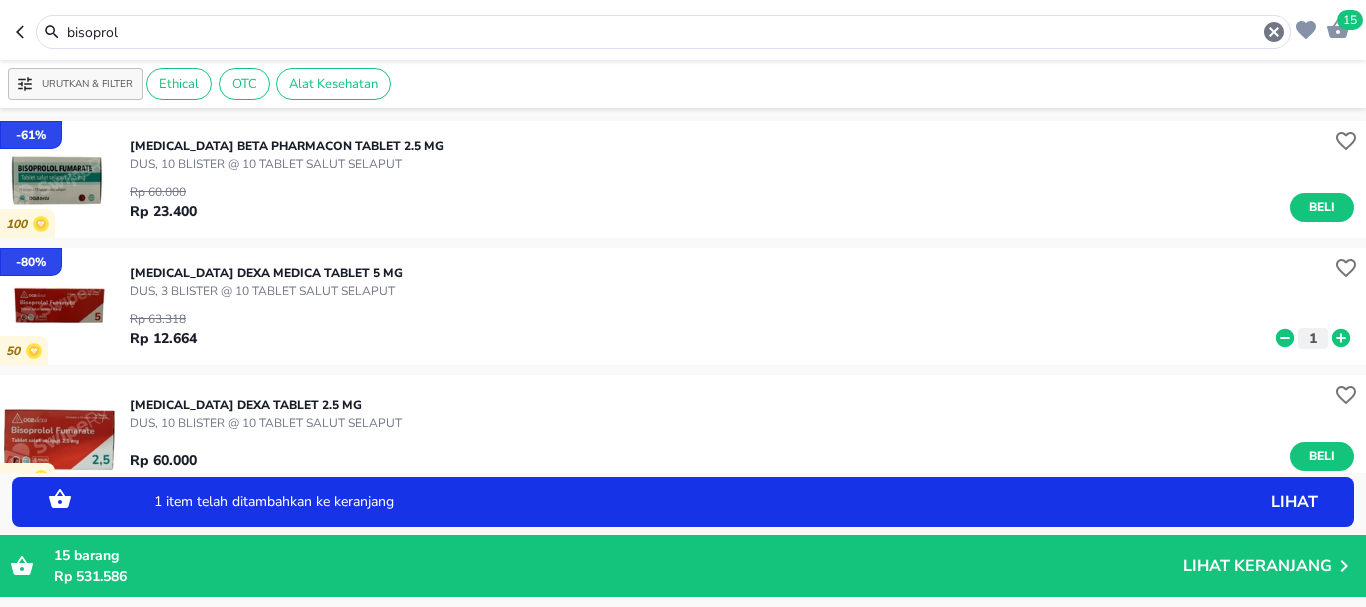 click 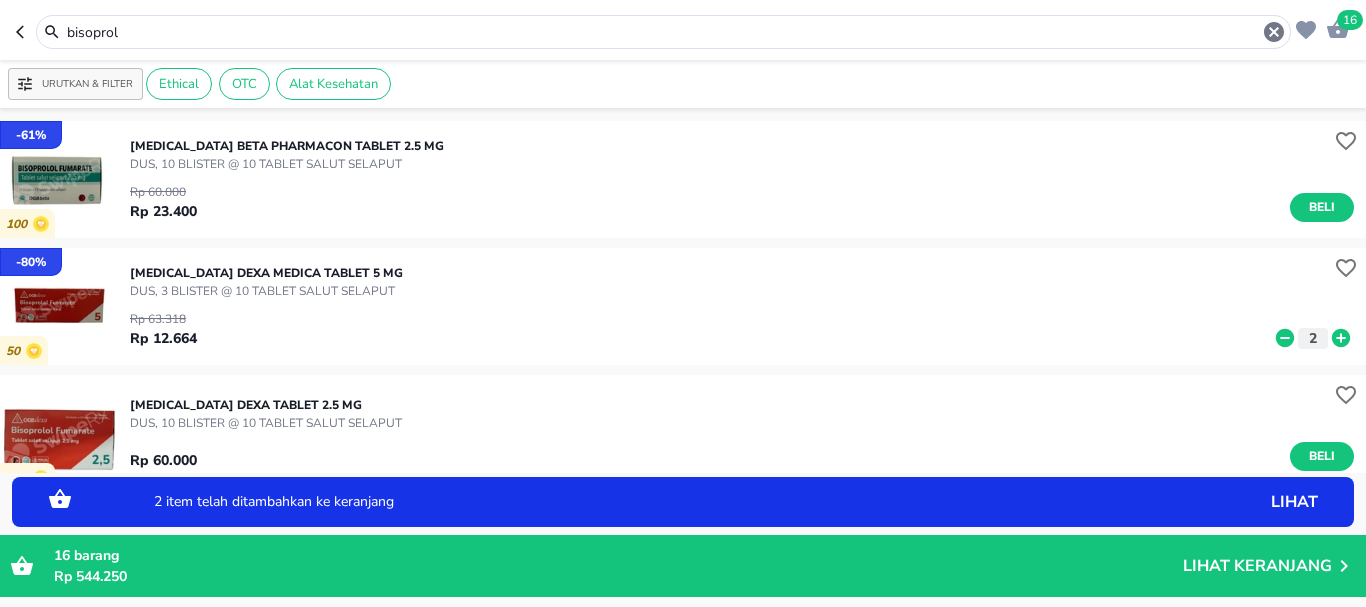 click 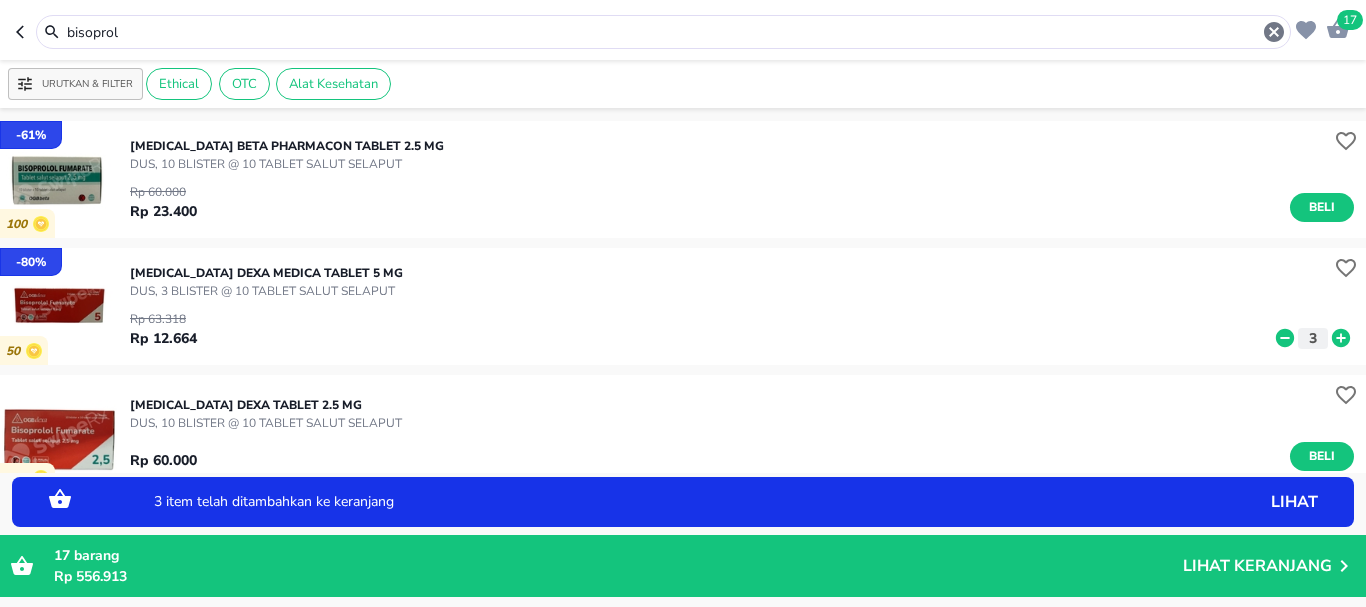 click 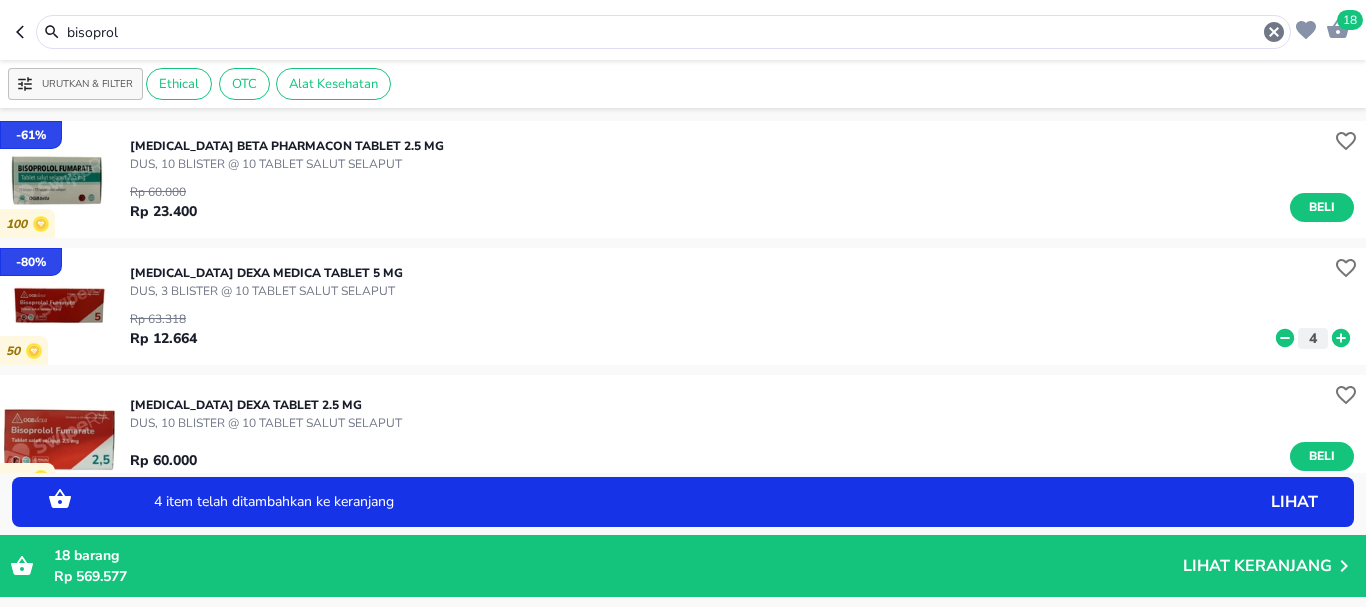 click 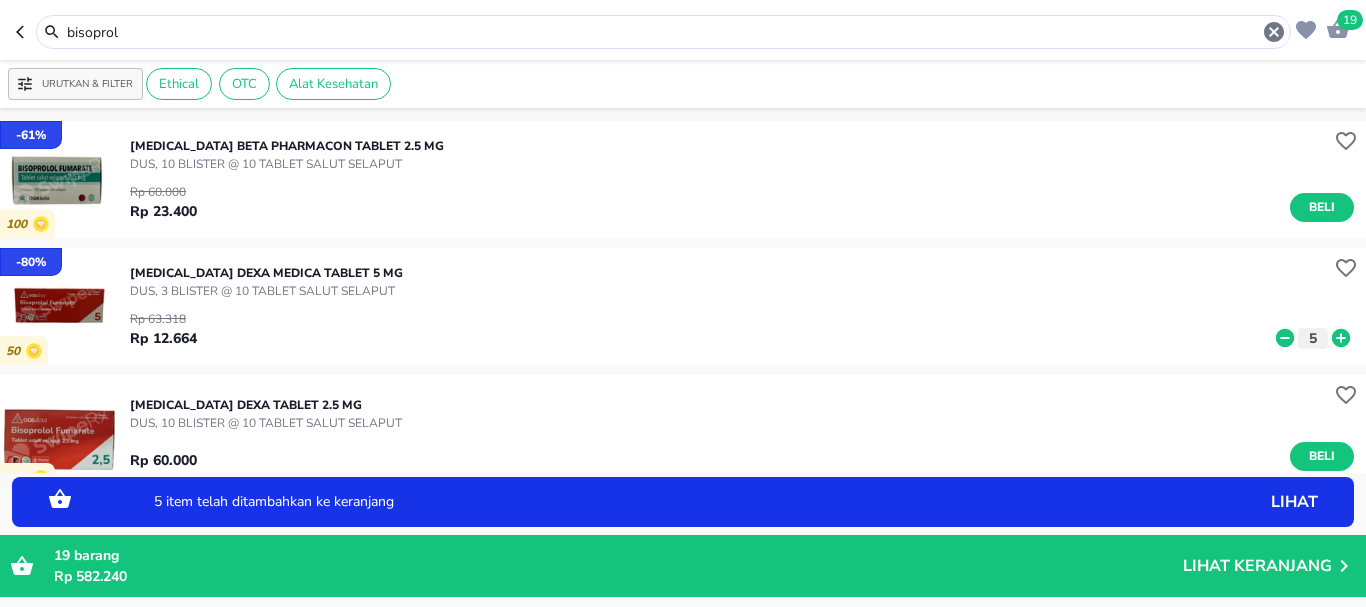 click 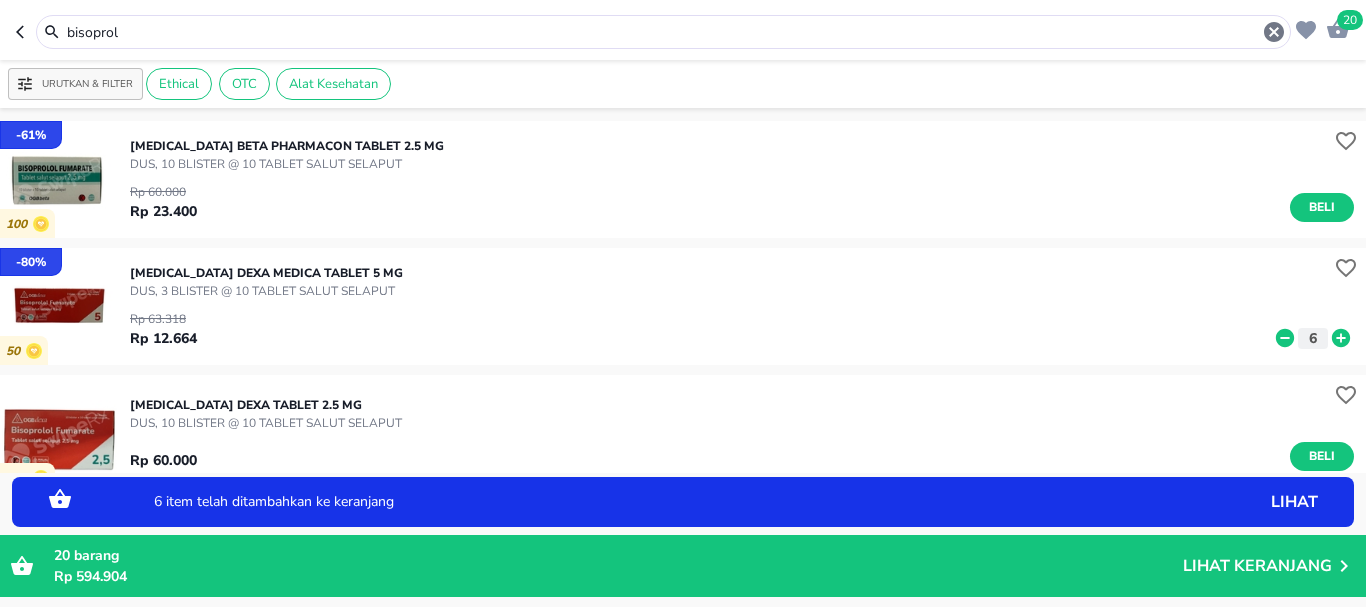 click 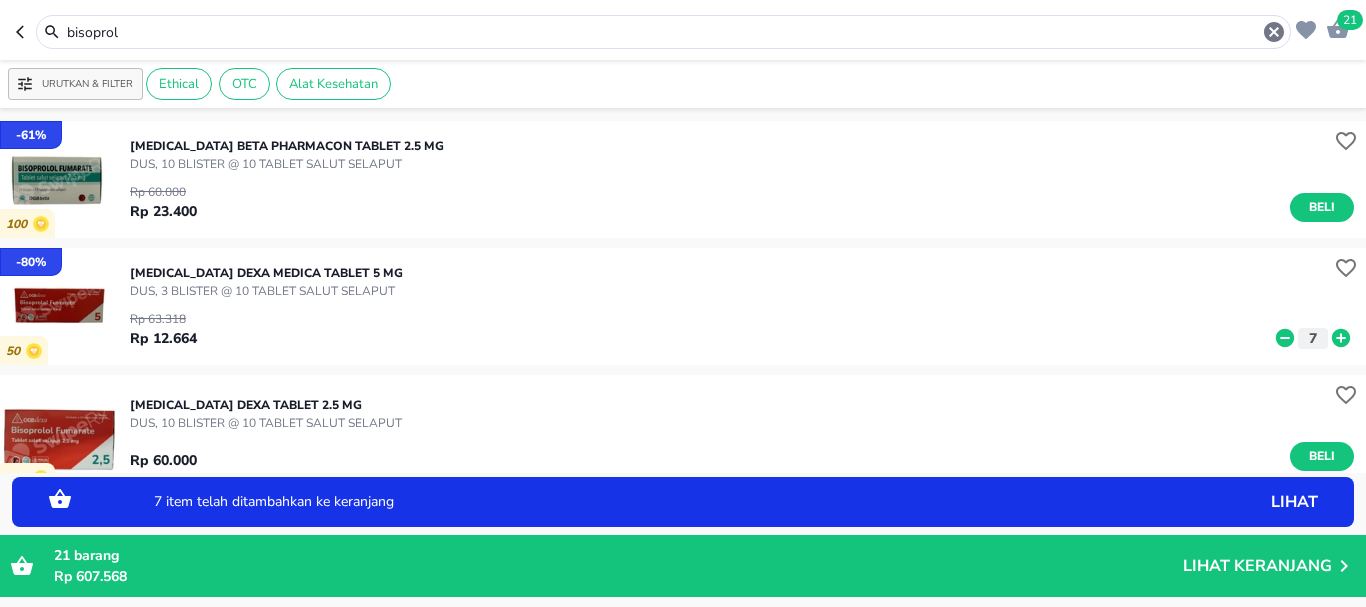 click 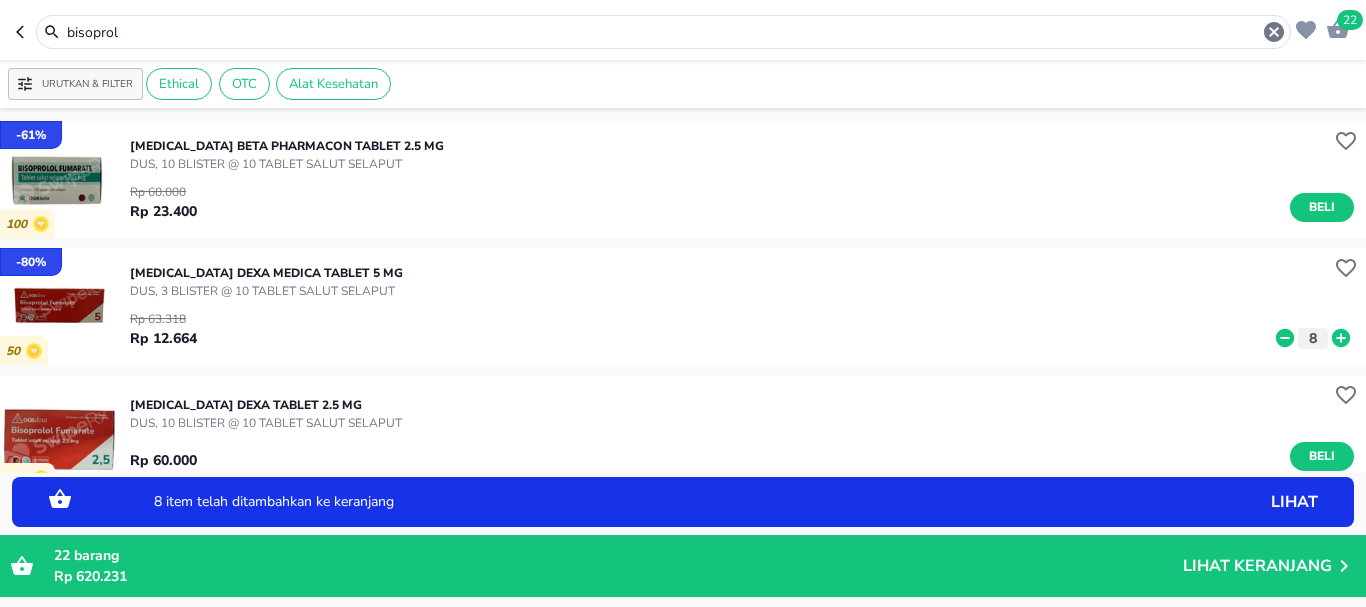 drag, startPoint x: 129, startPoint y: 21, endPoint x: 0, endPoint y: -8, distance: 132.21951 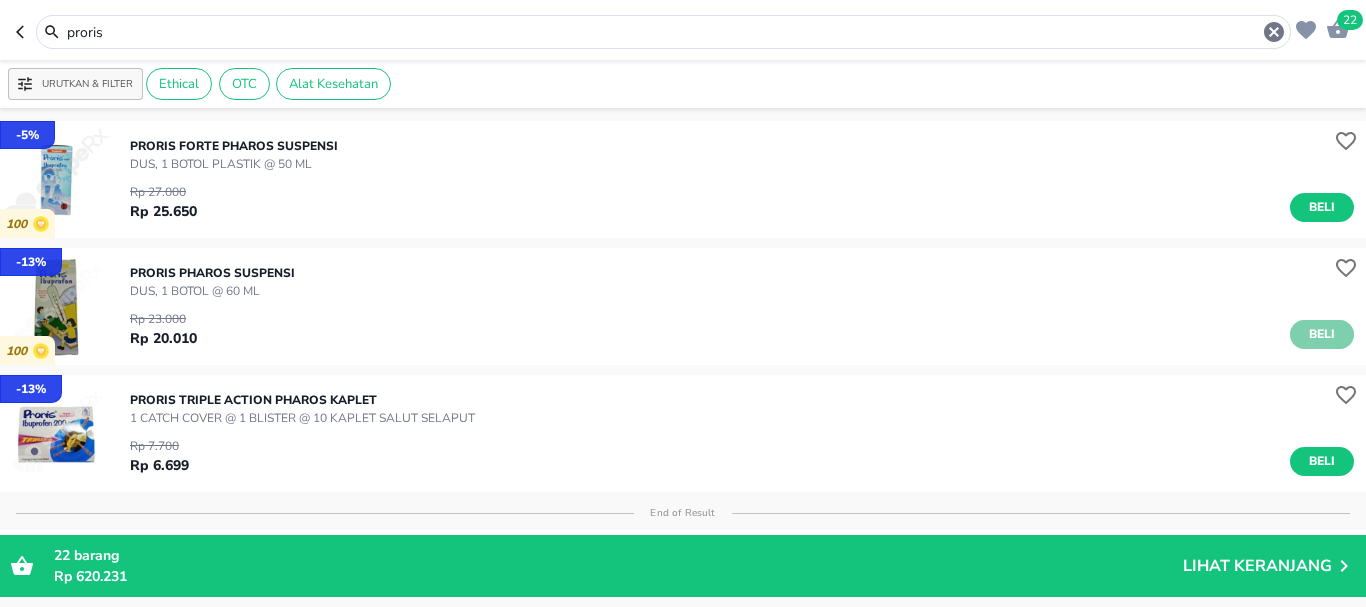 click on "Beli" at bounding box center (1322, 334) 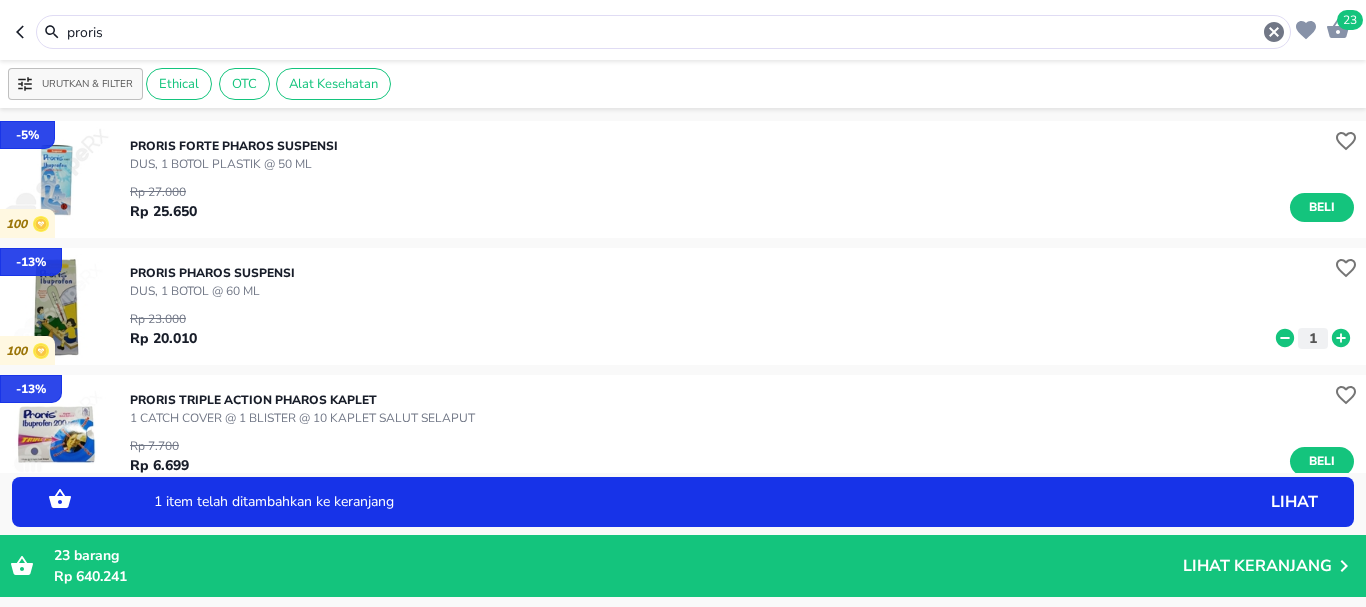 click 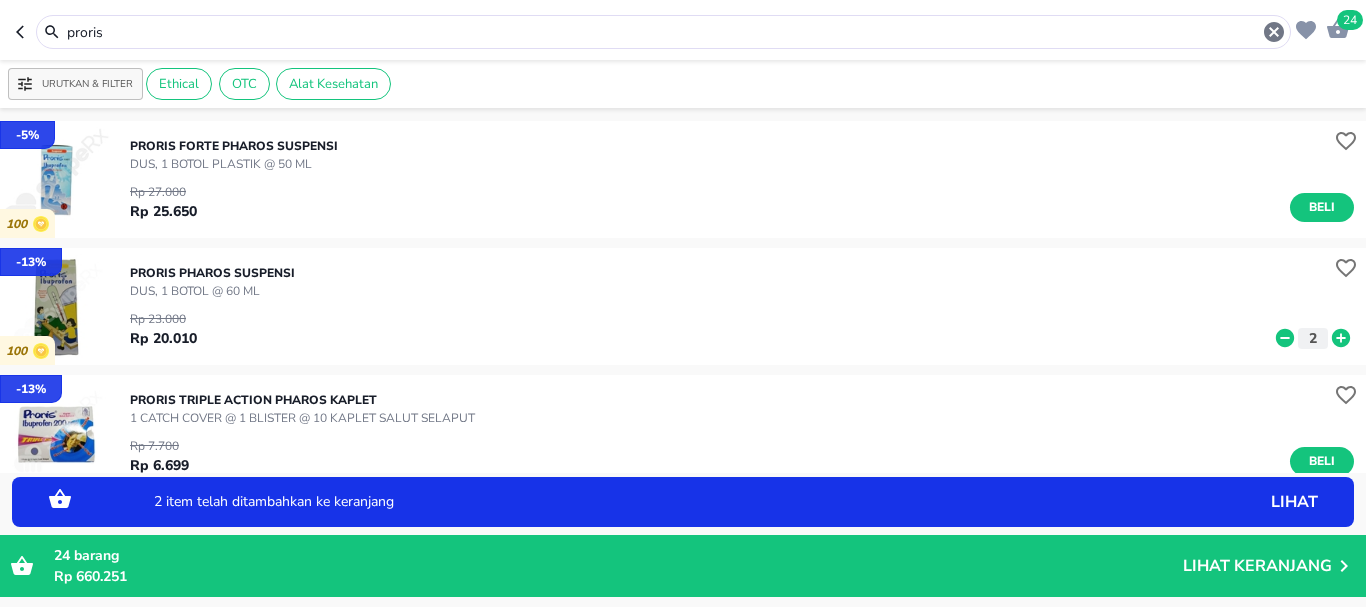 click 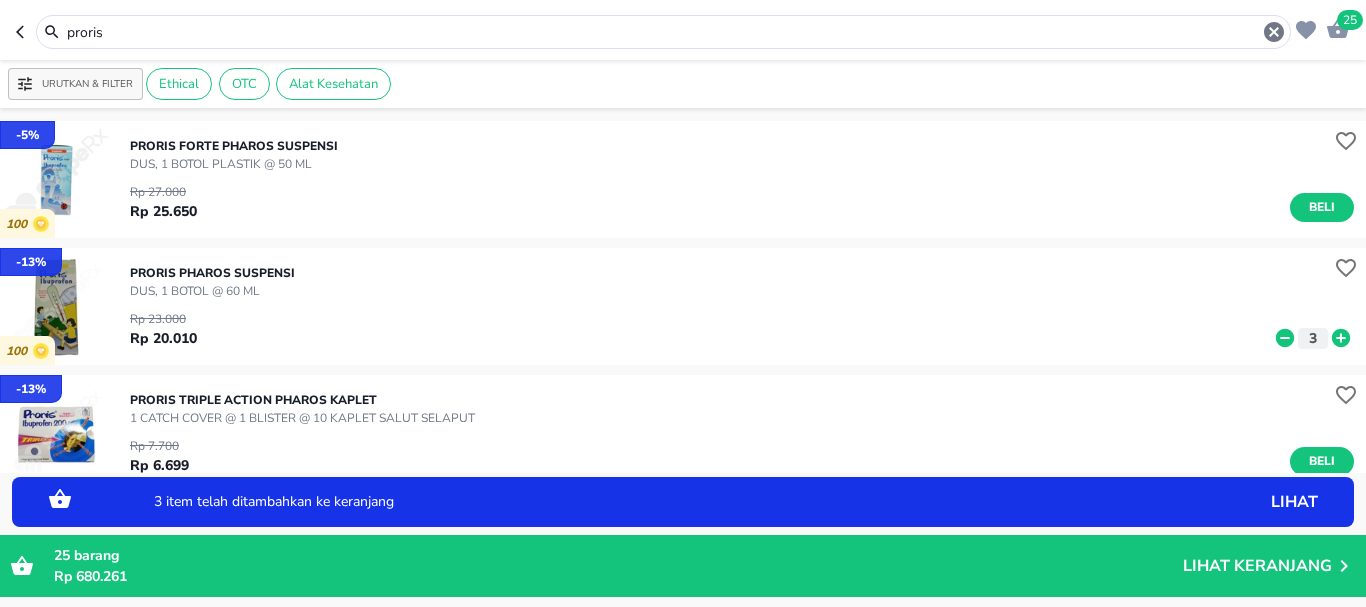 click 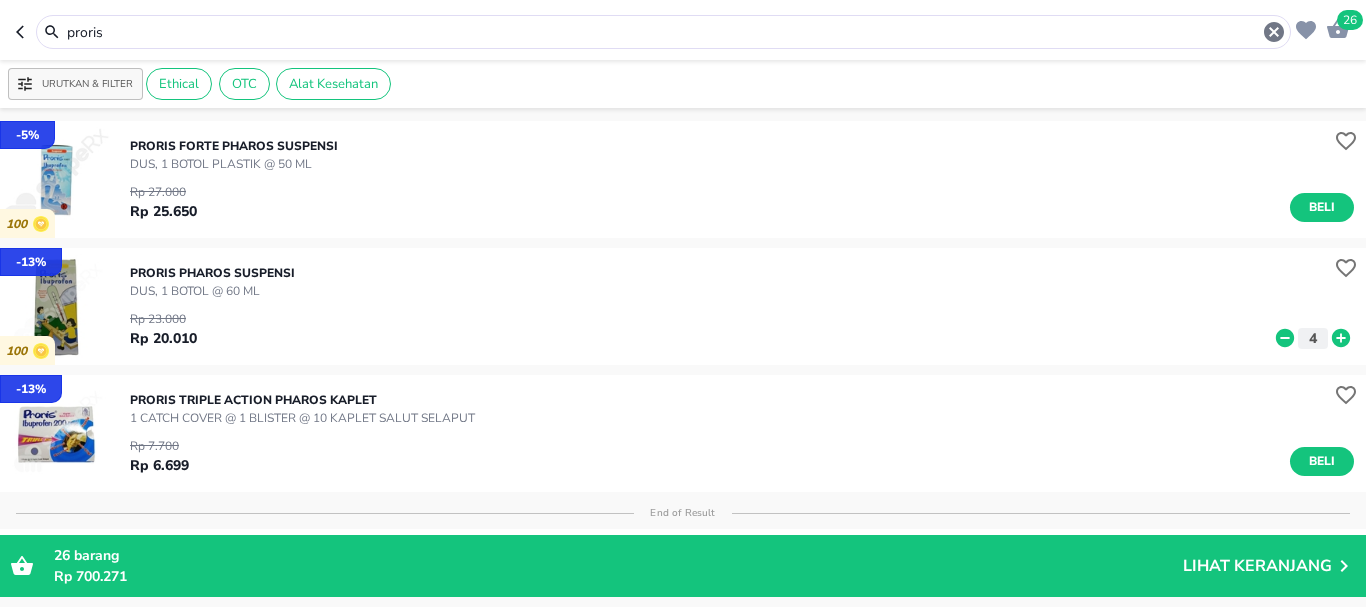 drag, startPoint x: 141, startPoint y: 29, endPoint x: 0, endPoint y: 44, distance: 141.79562 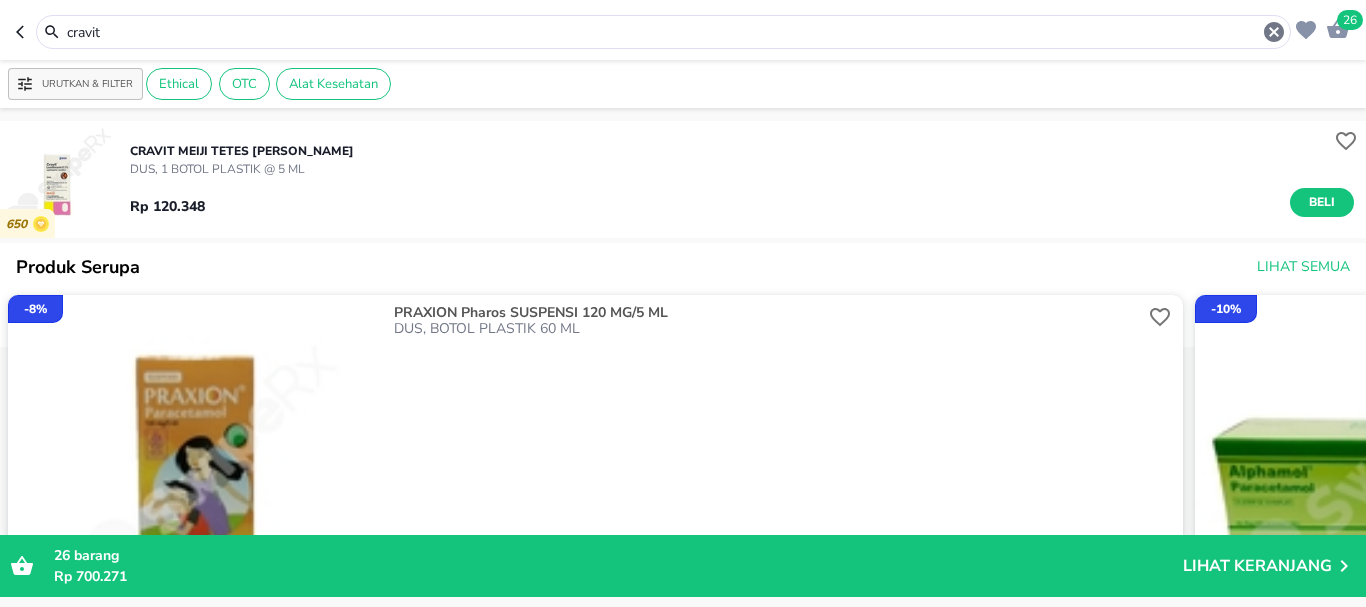 click on "26 cravit" at bounding box center (683, 30) 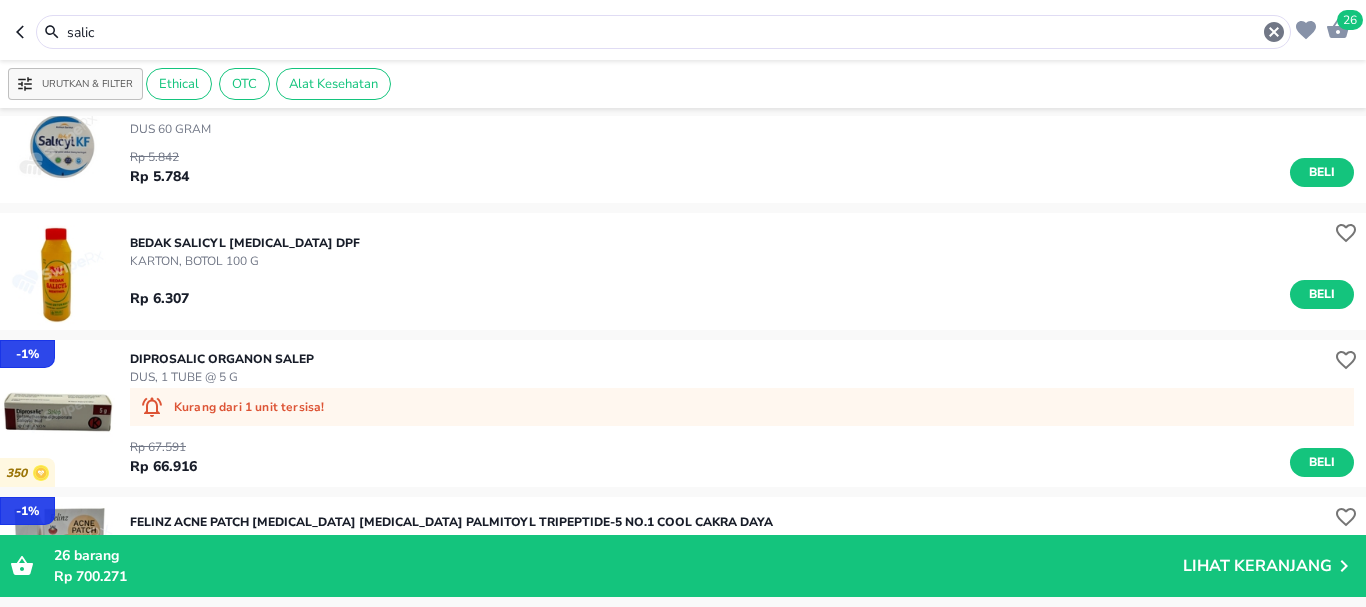 scroll, scrollTop: 200, scrollLeft: 0, axis: vertical 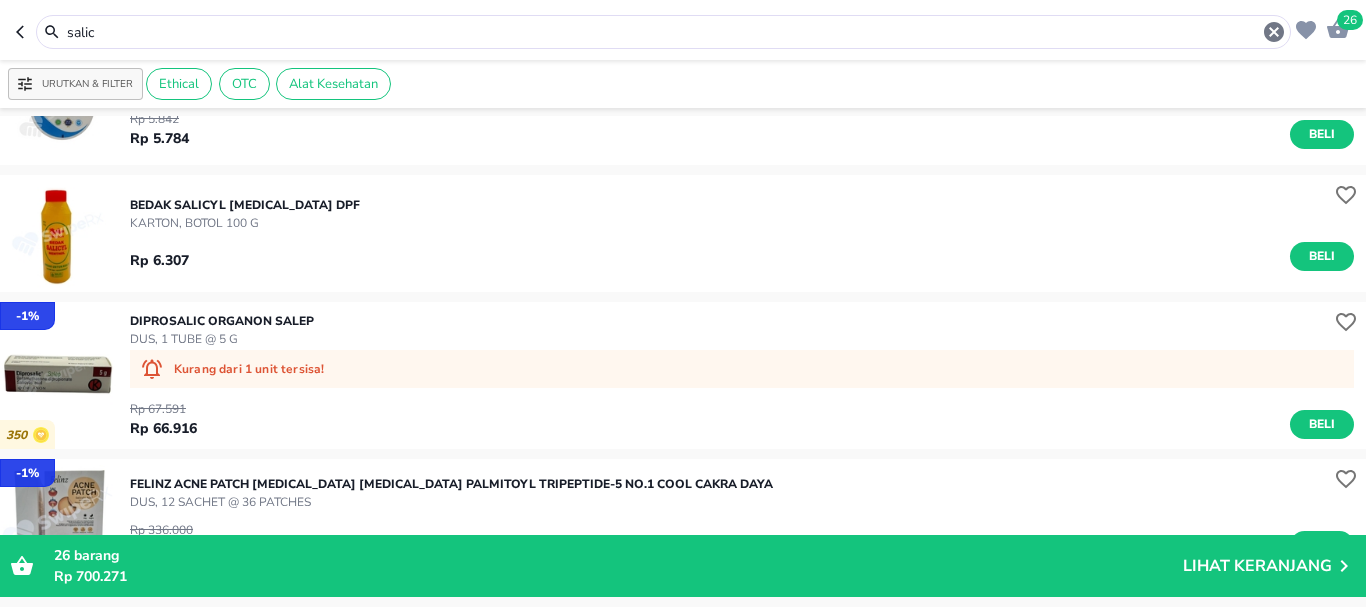 drag, startPoint x: 151, startPoint y: 35, endPoint x: 0, endPoint y: 51, distance: 151.84532 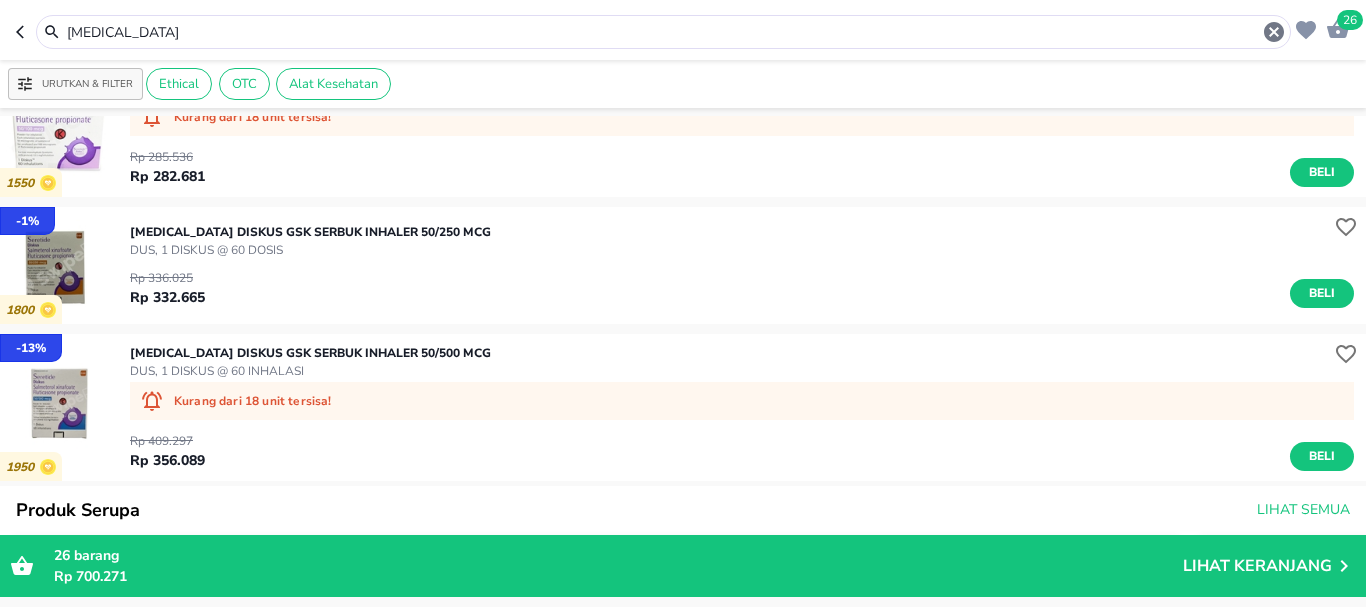scroll, scrollTop: 200, scrollLeft: 0, axis: vertical 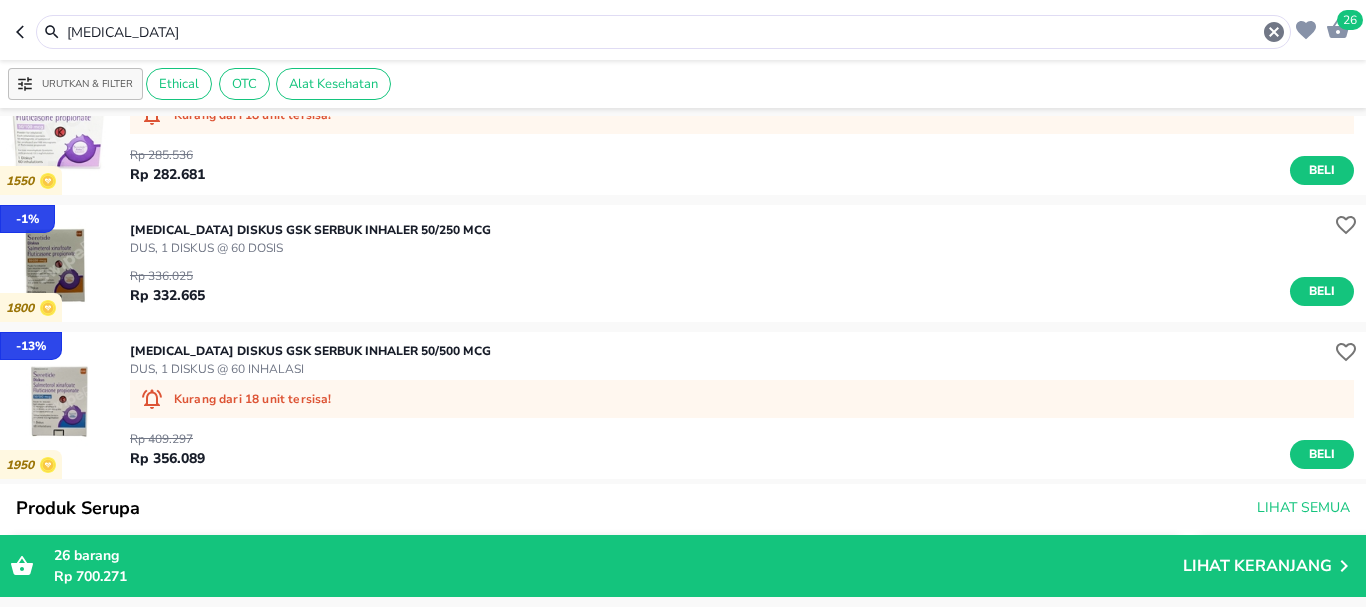 drag, startPoint x: 162, startPoint y: 31, endPoint x: 796, endPoint y: 90, distance: 636.7394 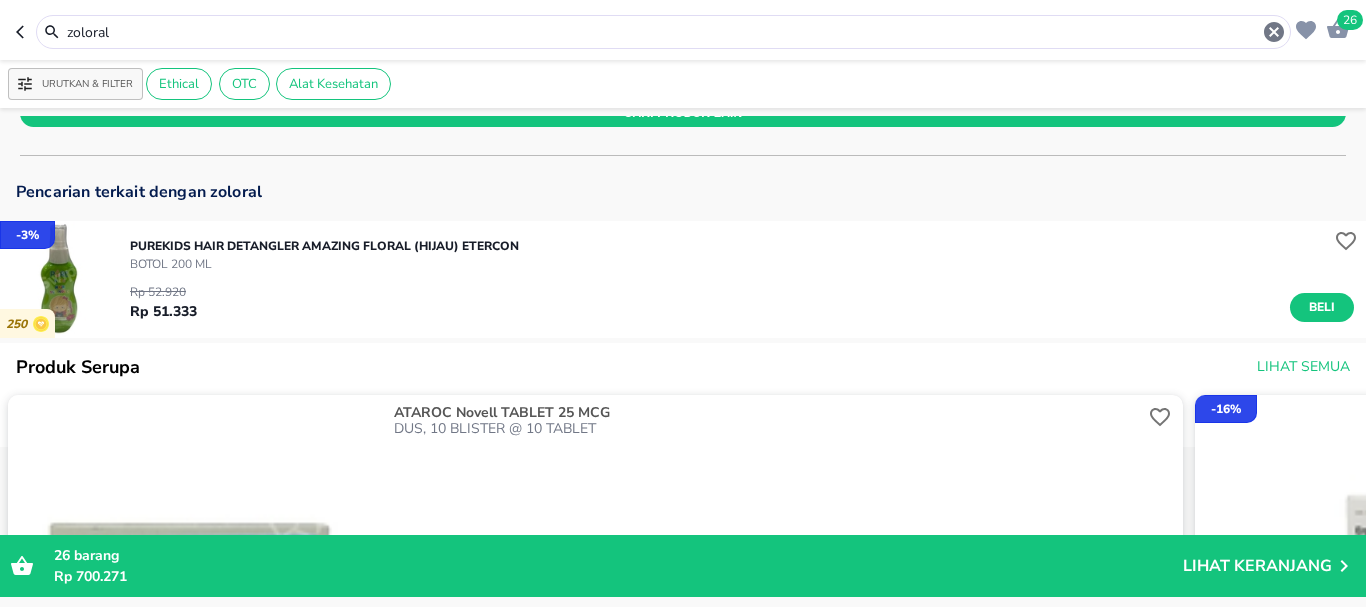 scroll, scrollTop: 300, scrollLeft: 0, axis: vertical 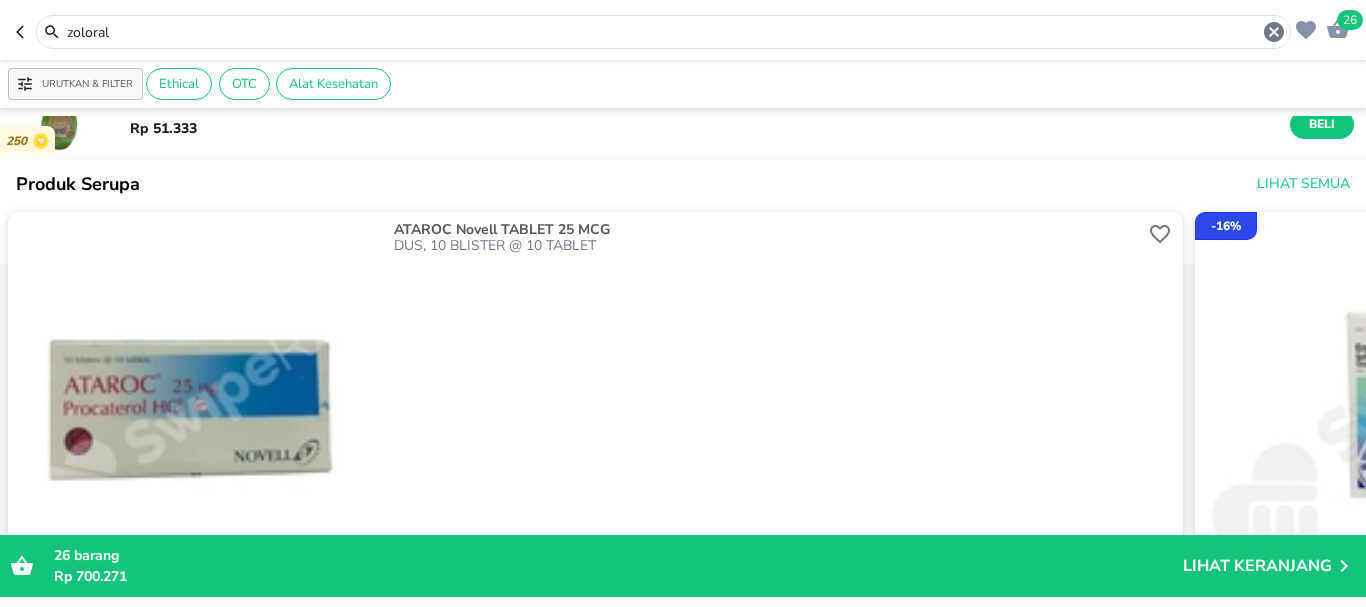 click on "zoloral" at bounding box center (663, 32) 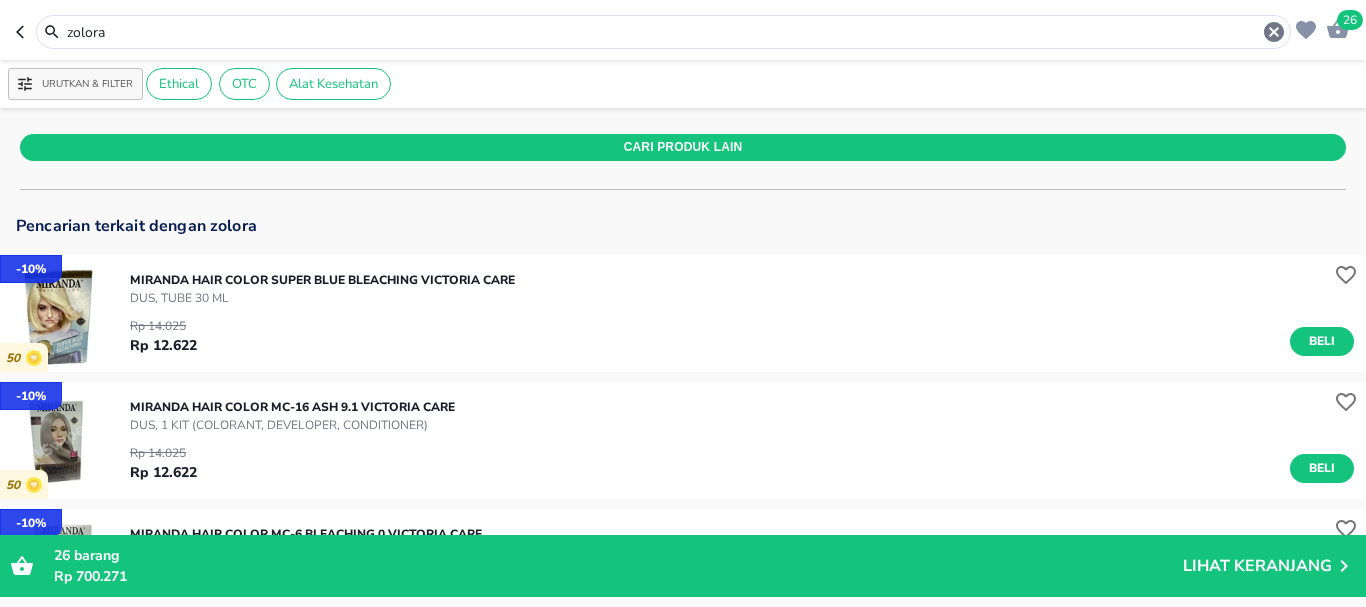 scroll, scrollTop: 0, scrollLeft: 0, axis: both 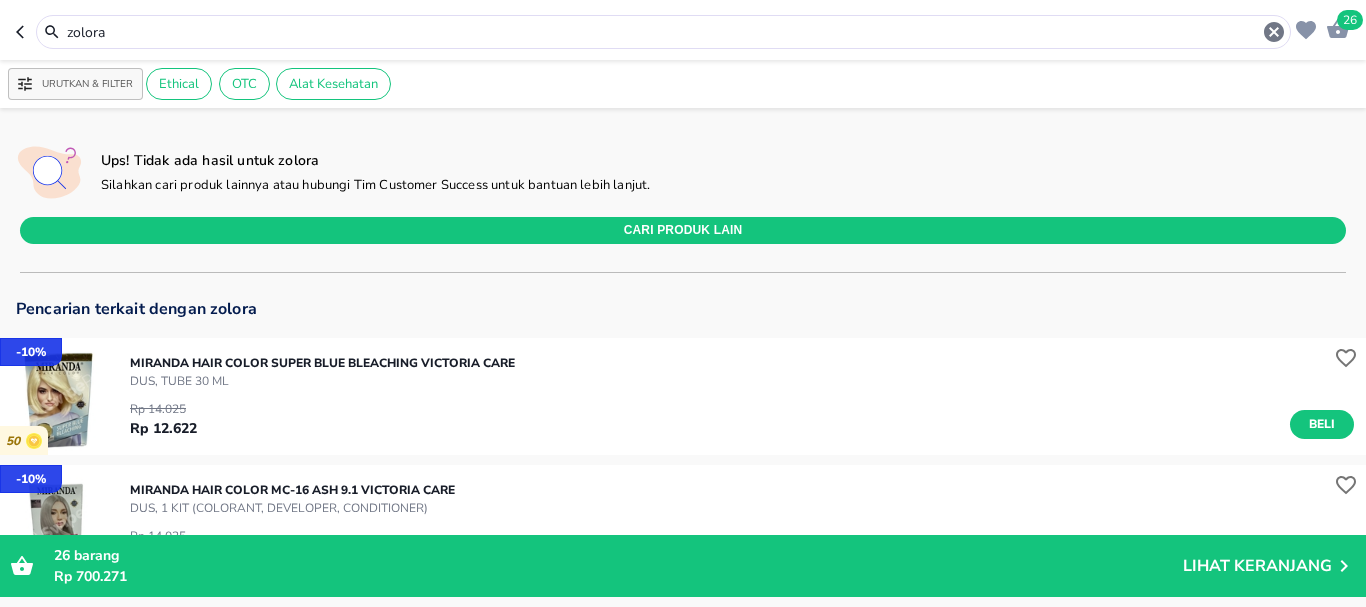 drag, startPoint x: 148, startPoint y: 31, endPoint x: 0, endPoint y: 32, distance: 148.00337 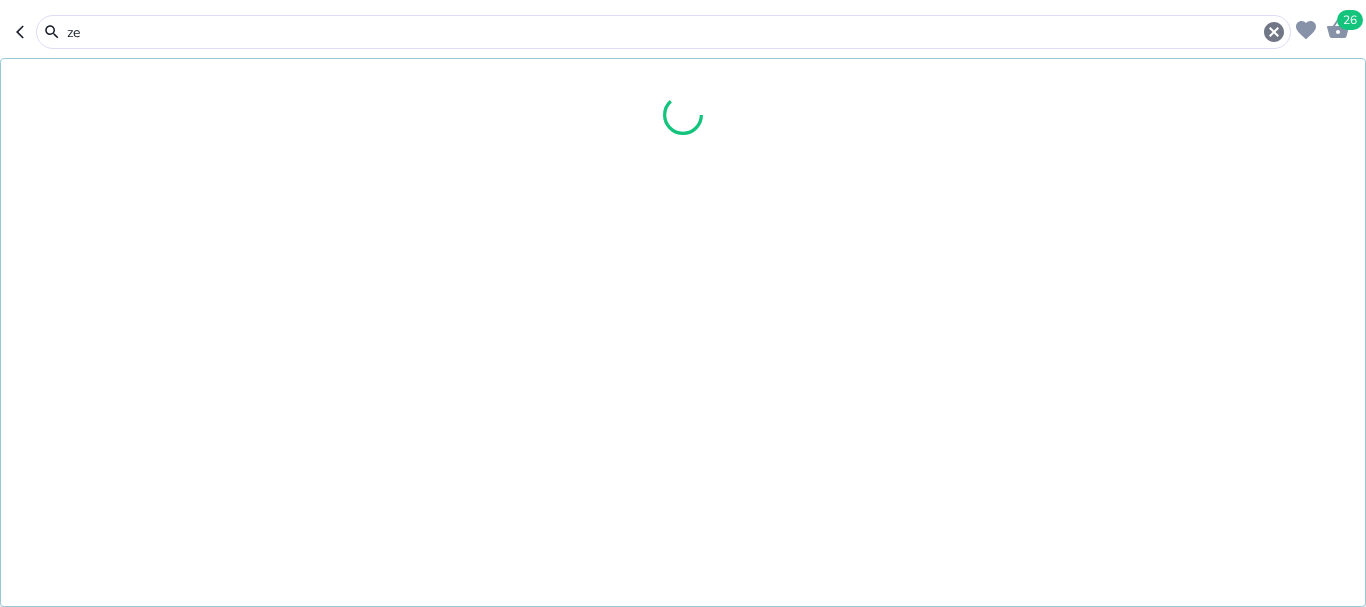 type on "z" 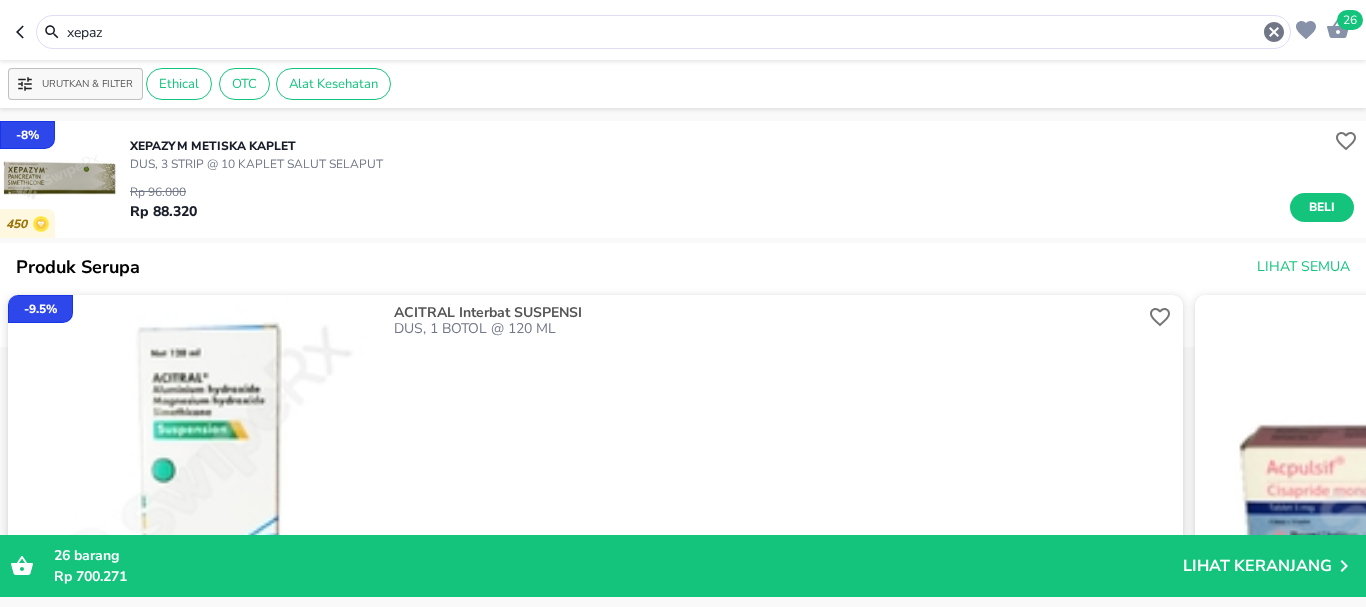 drag, startPoint x: 161, startPoint y: 39, endPoint x: 0, endPoint y: 36, distance: 161.02795 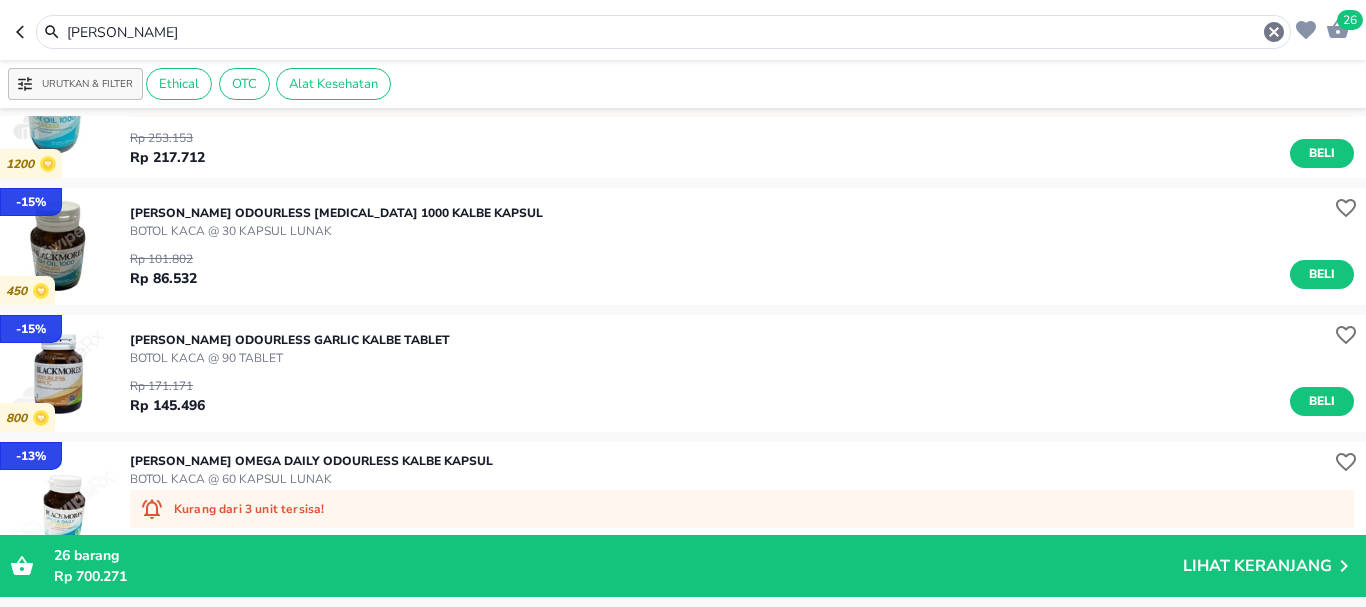 scroll, scrollTop: 2600, scrollLeft: 0, axis: vertical 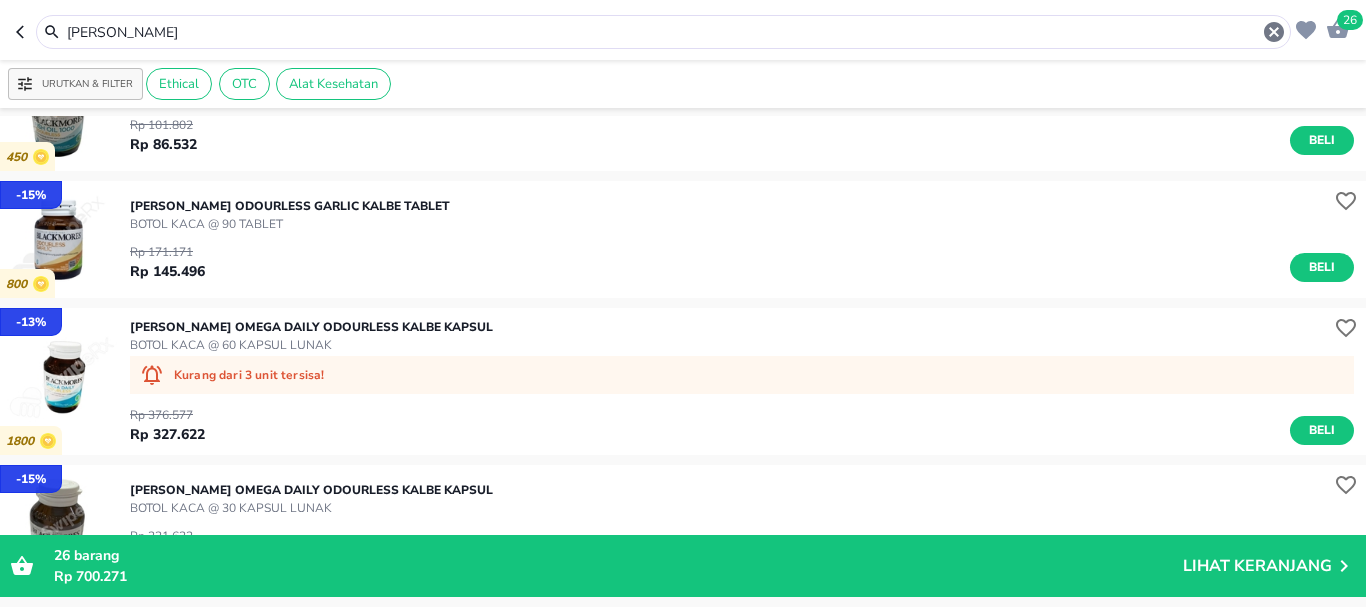 drag, startPoint x: 173, startPoint y: 25, endPoint x: 0, endPoint y: 18, distance: 173.14156 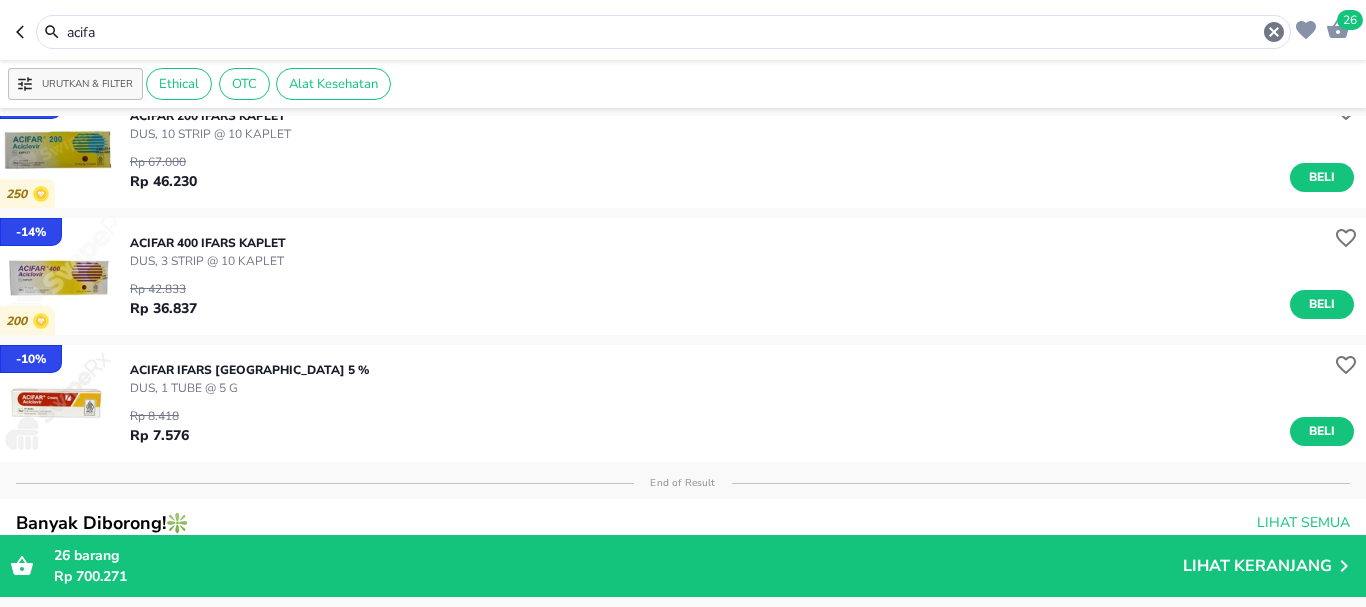 scroll, scrollTop: 0, scrollLeft: 0, axis: both 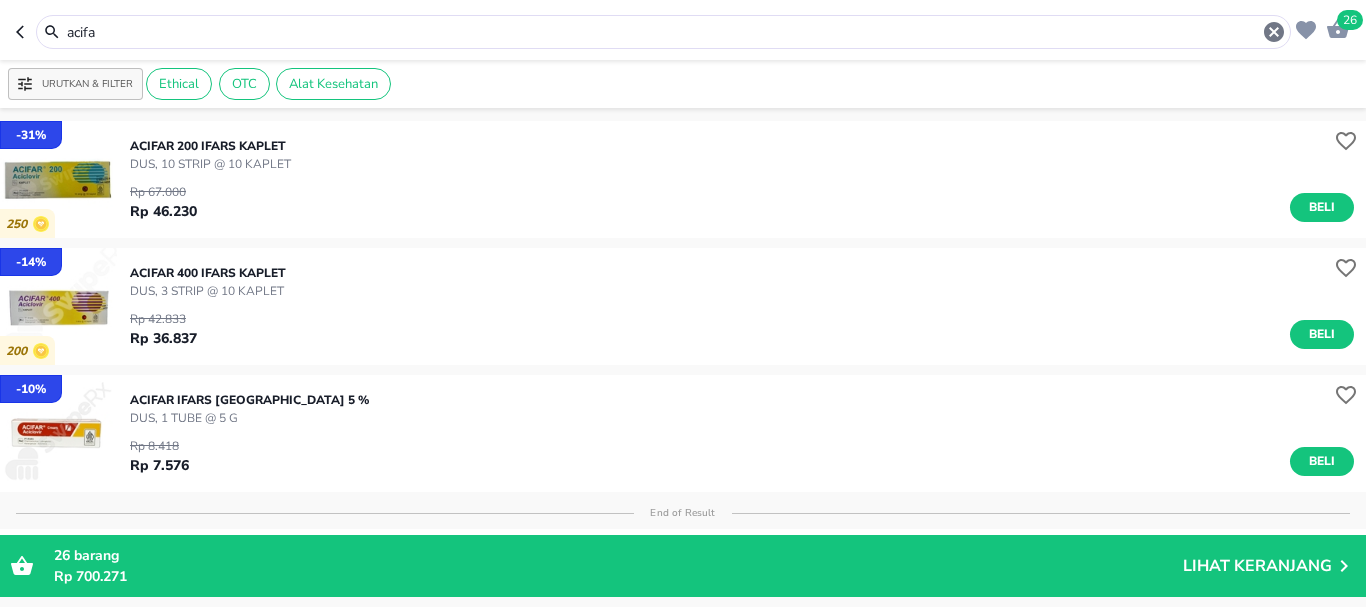 drag, startPoint x: 133, startPoint y: 40, endPoint x: 24, endPoint y: 39, distance: 109.004585 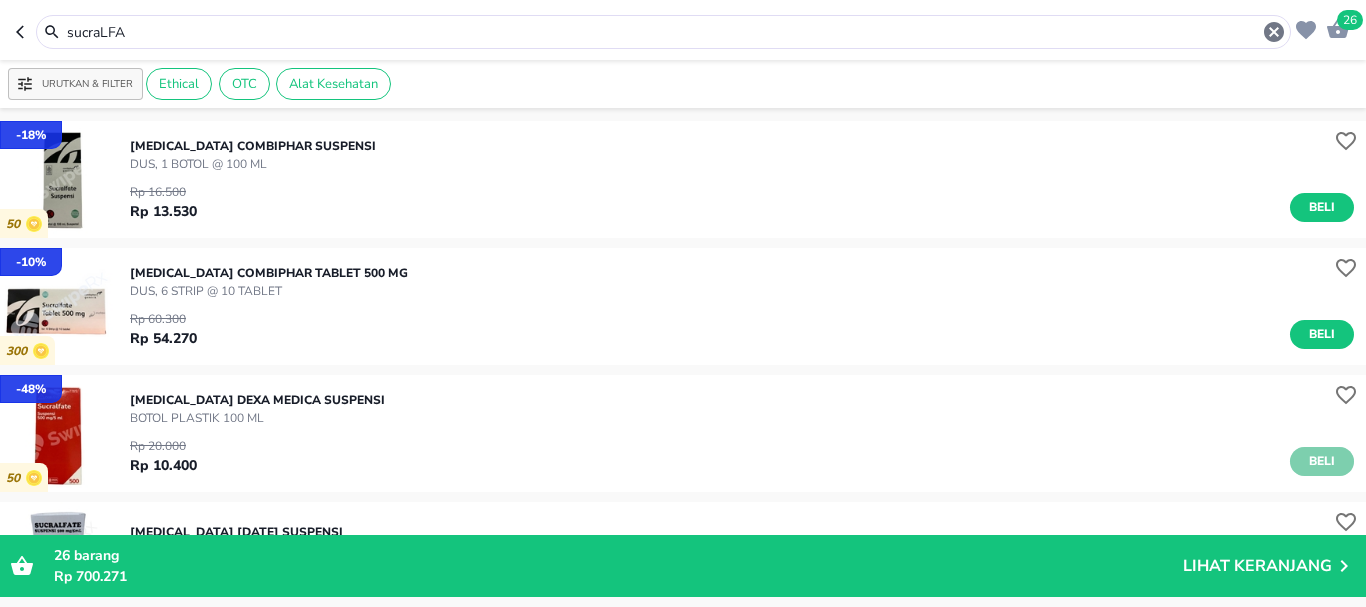click on "Beli" at bounding box center (1322, 461) 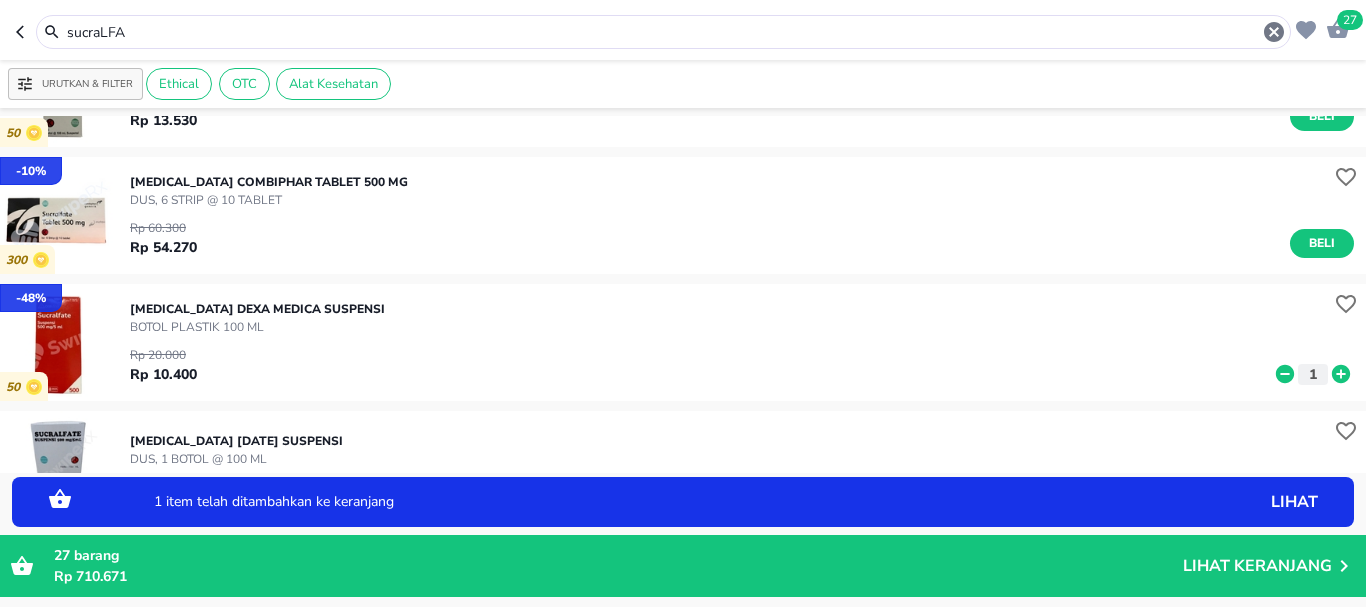 scroll, scrollTop: 200, scrollLeft: 0, axis: vertical 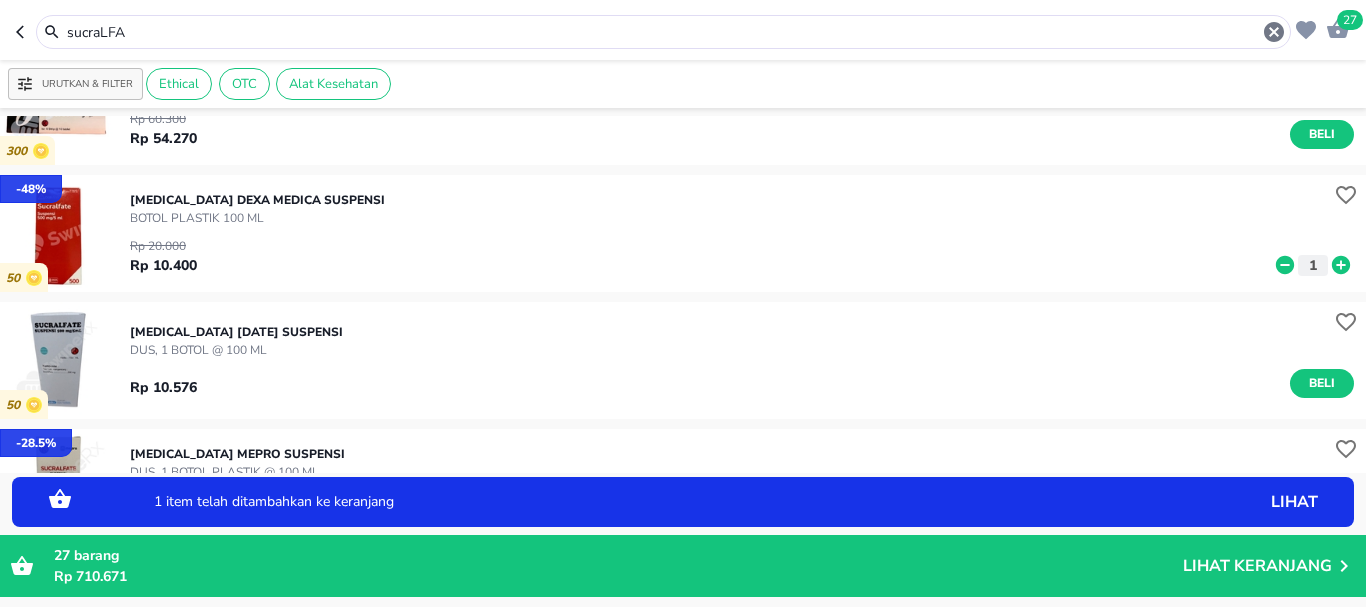 click 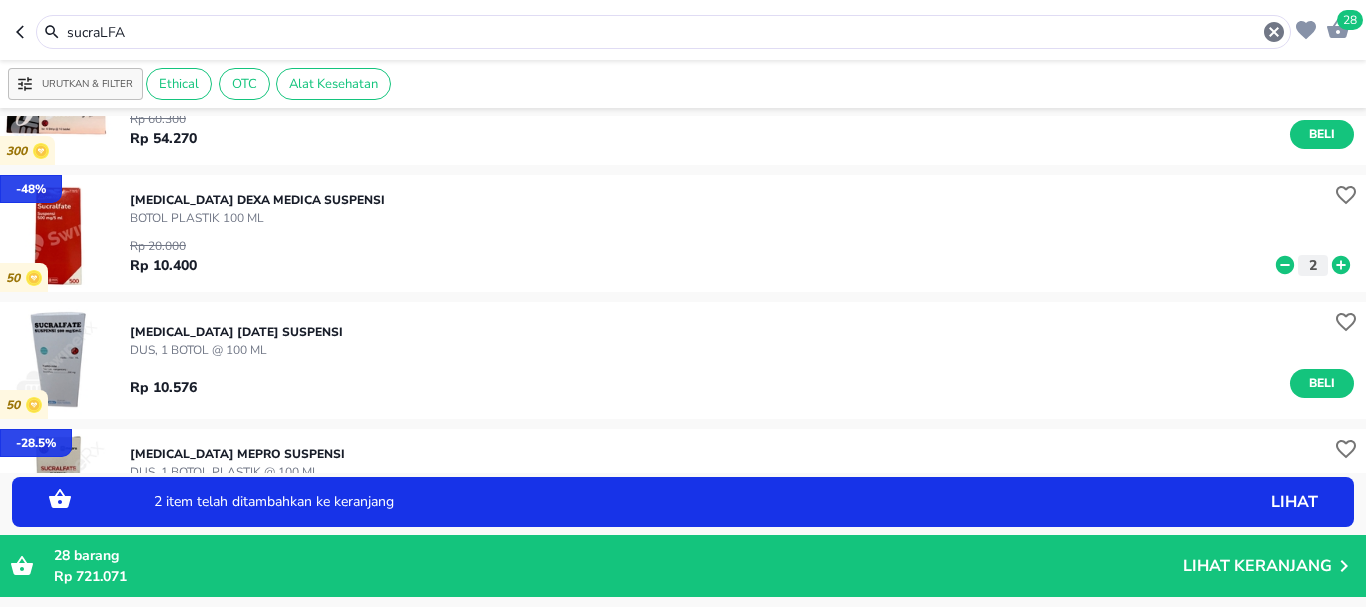 click 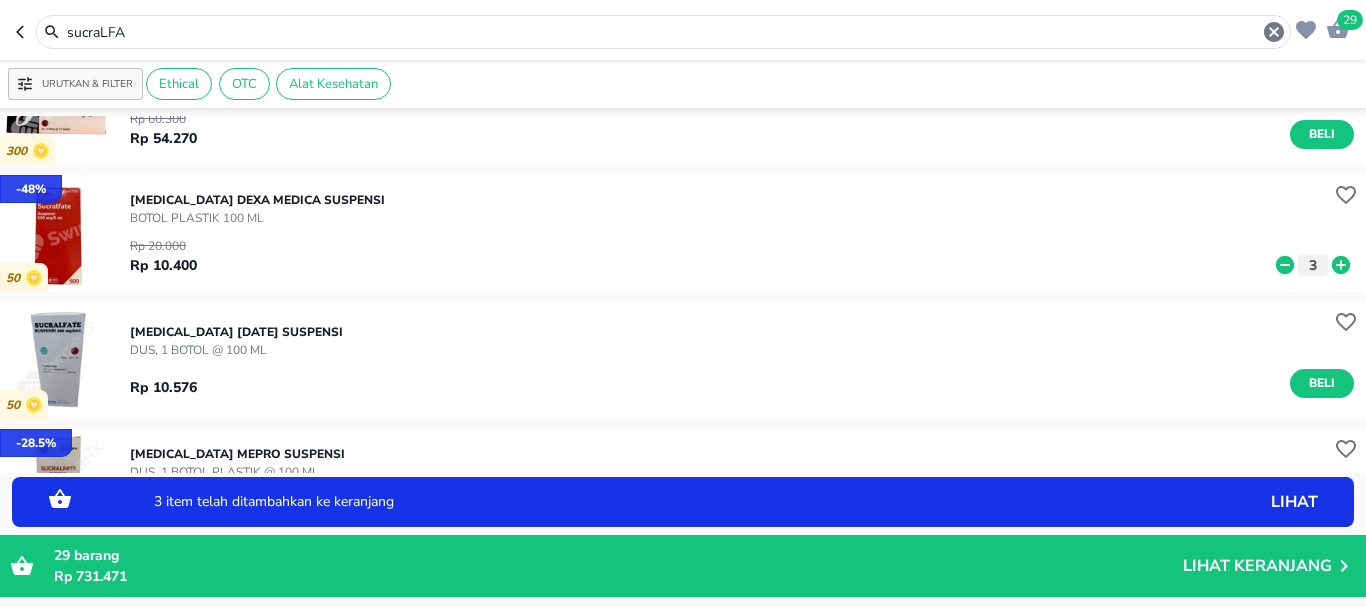 click 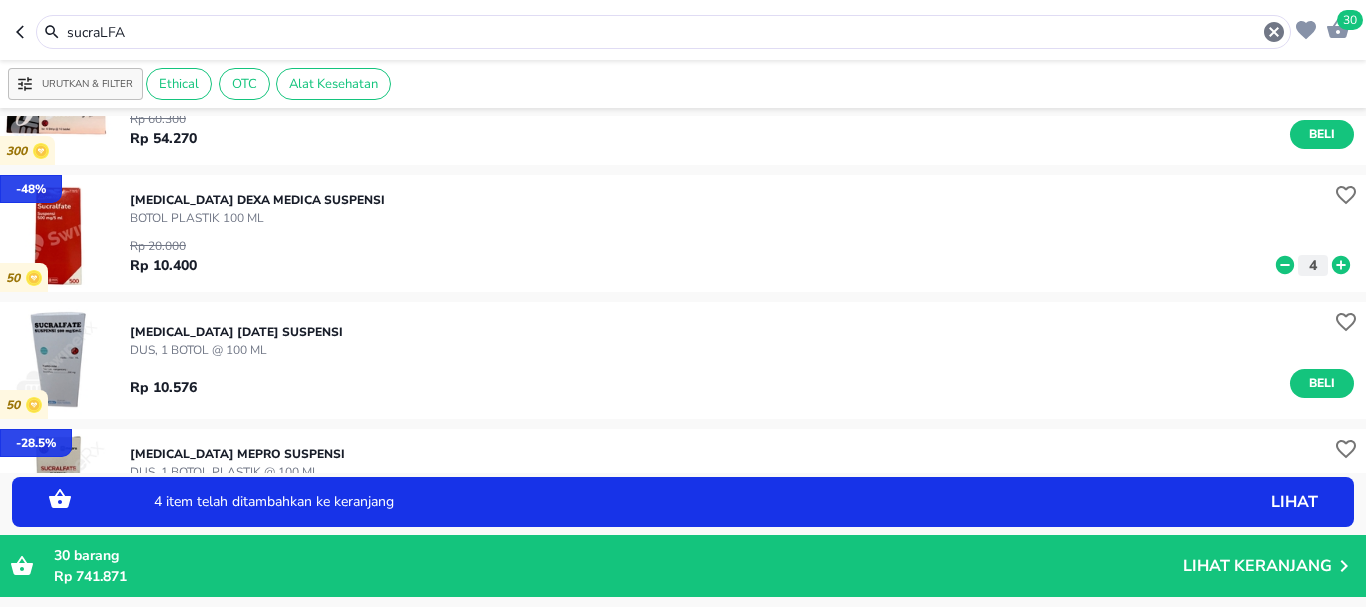 click 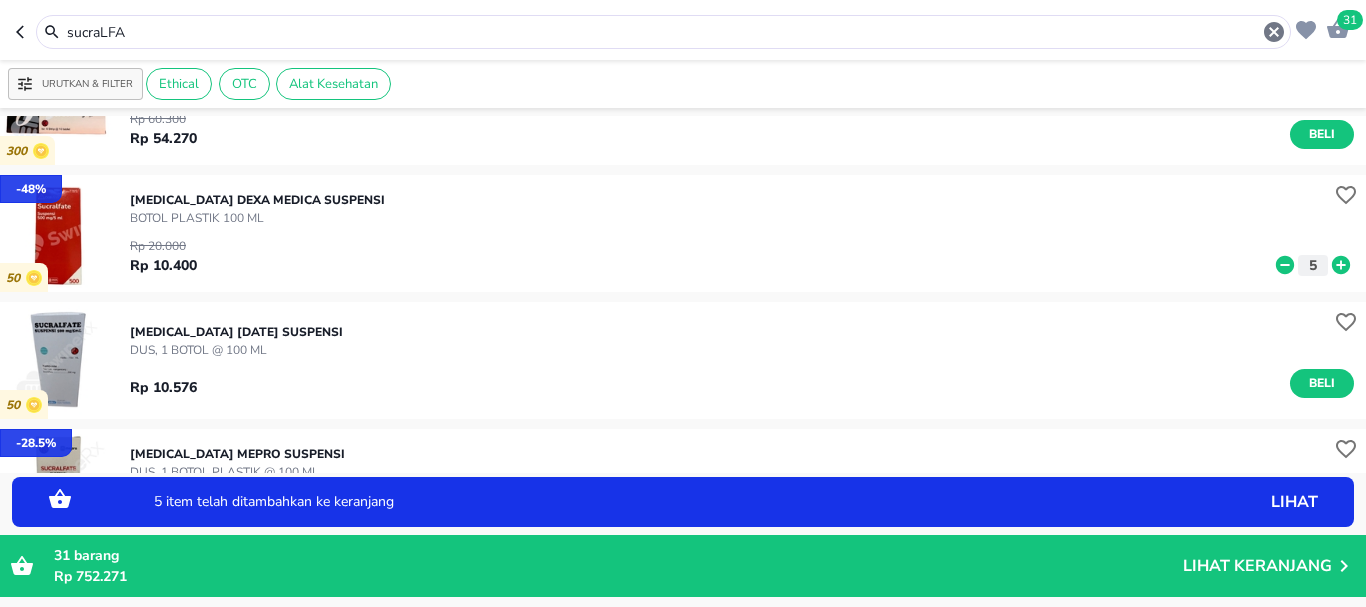 click 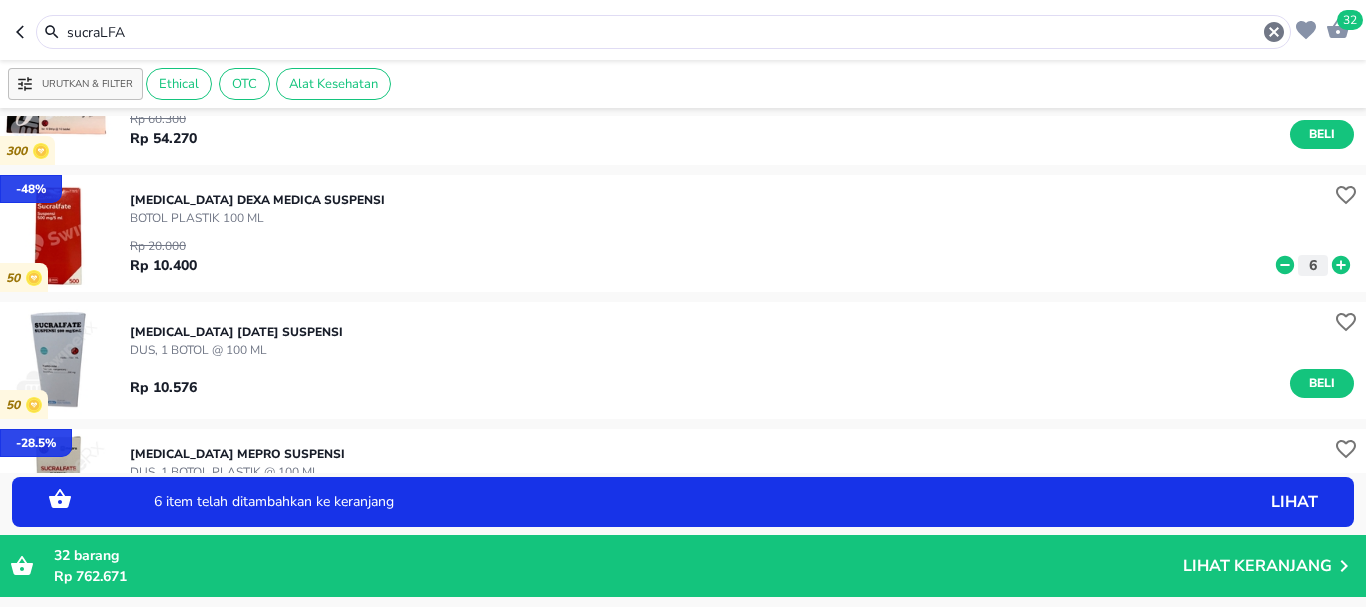click 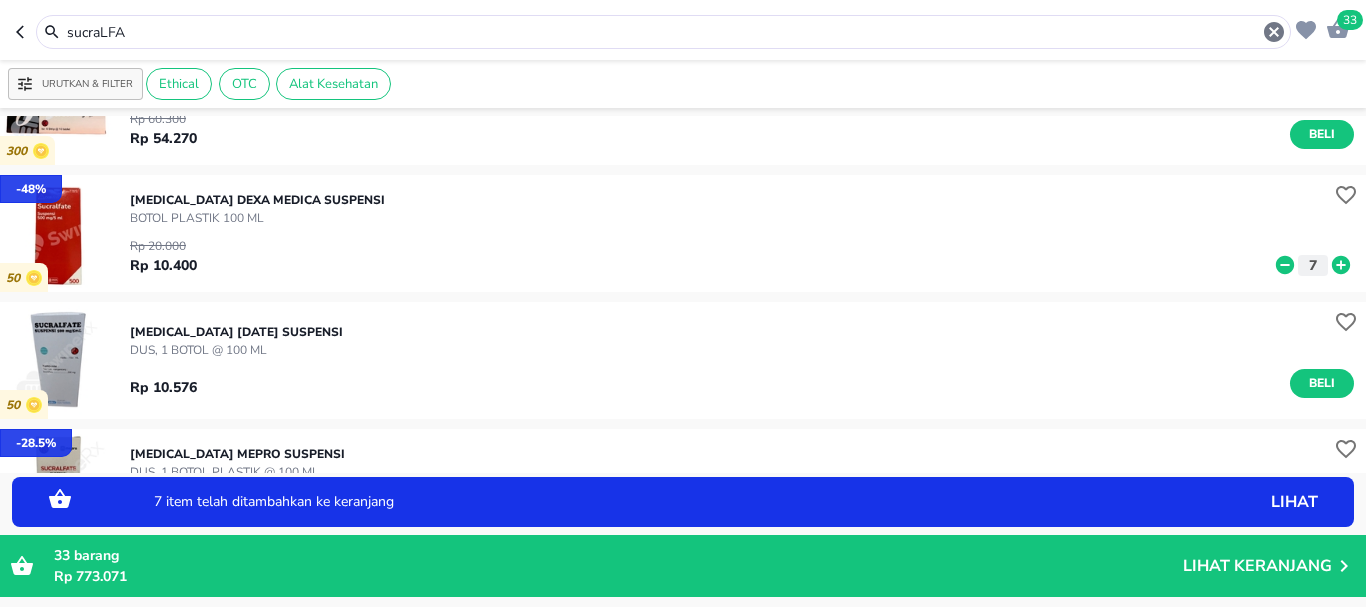click 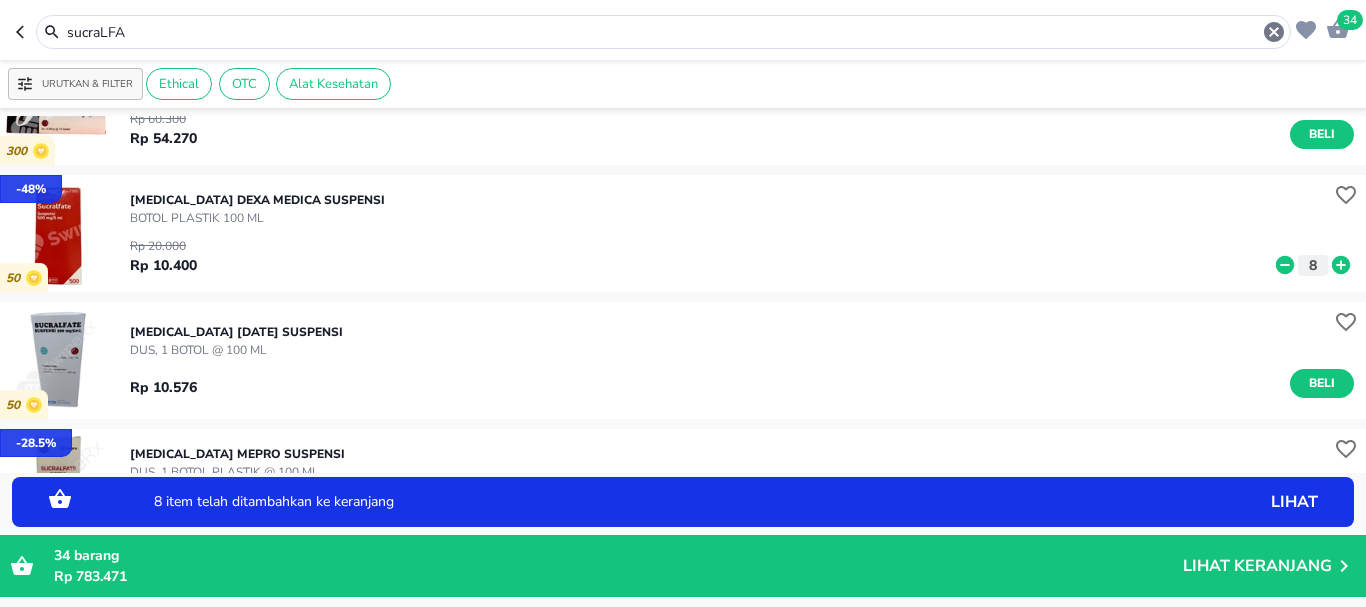 click 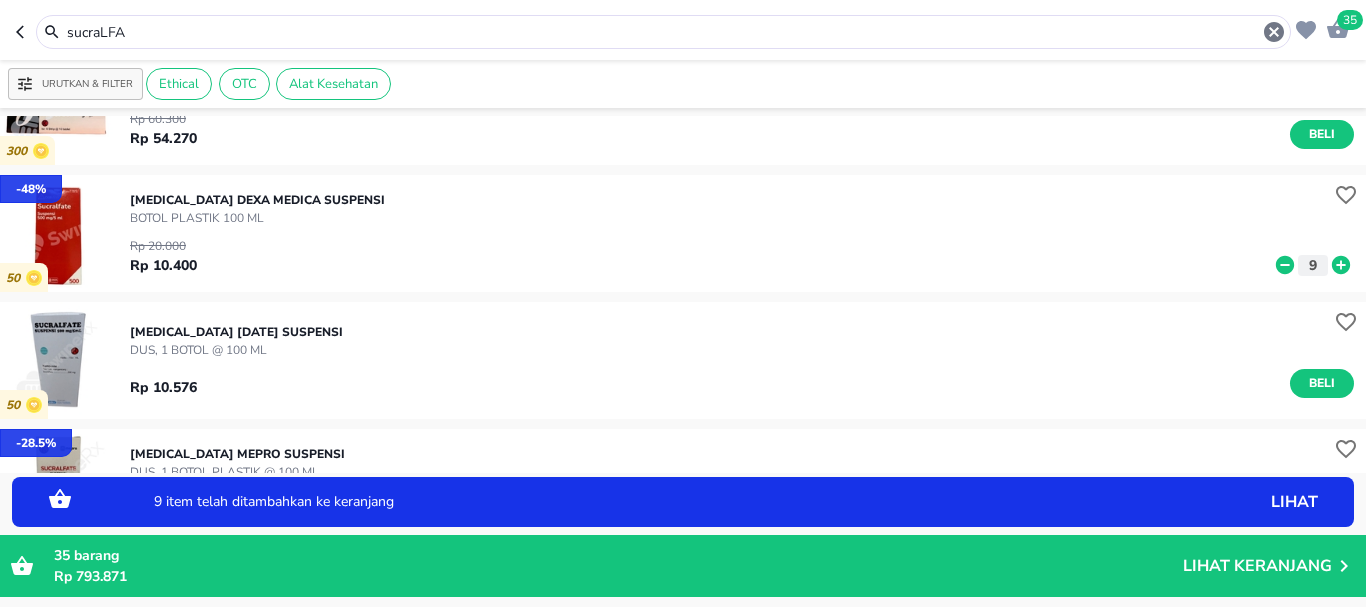 click 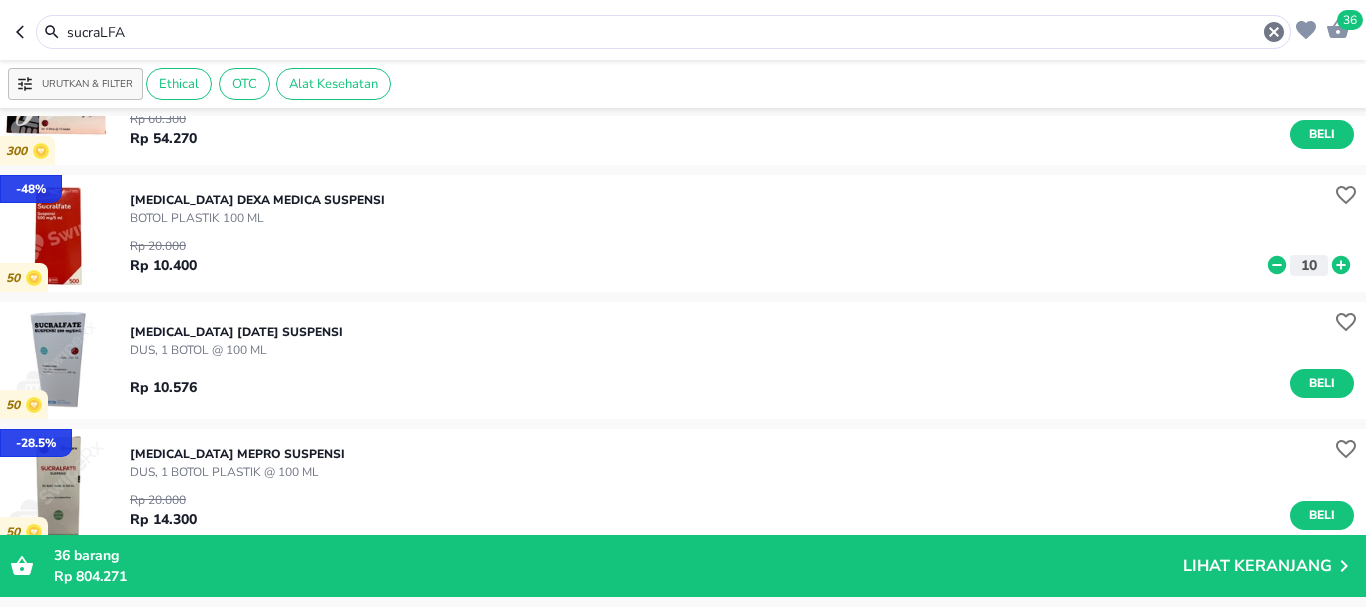 drag, startPoint x: 154, startPoint y: 38, endPoint x: 0, endPoint y: 20, distance: 155.04839 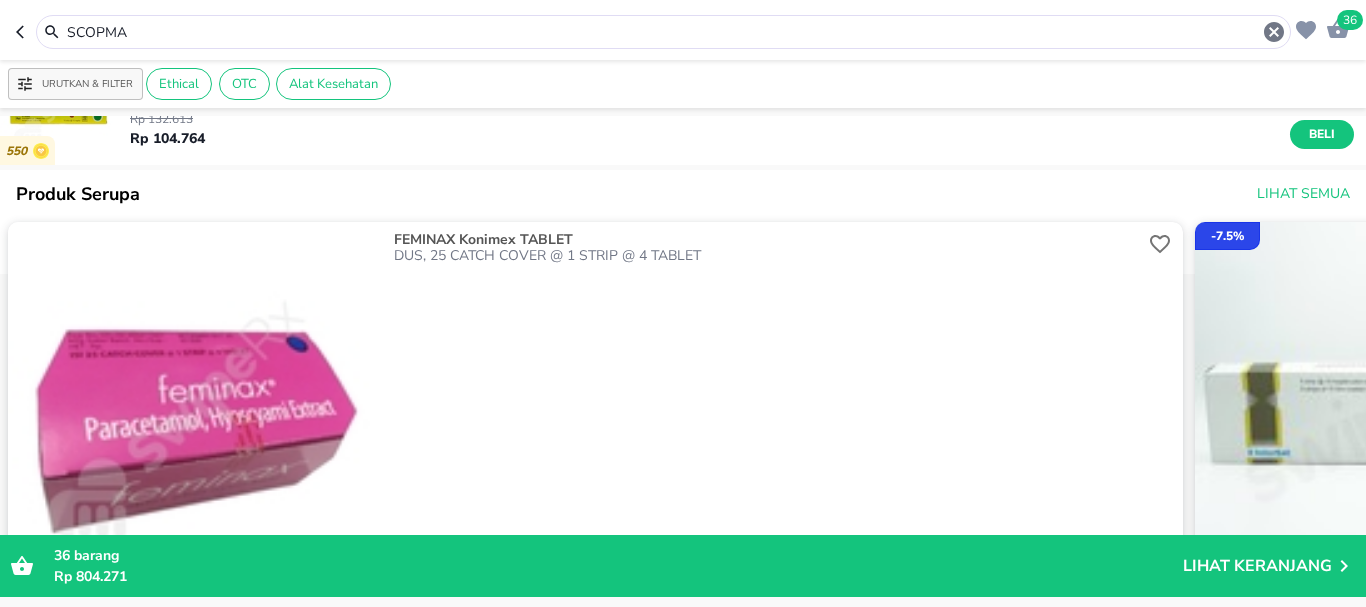 scroll, scrollTop: 0, scrollLeft: 0, axis: both 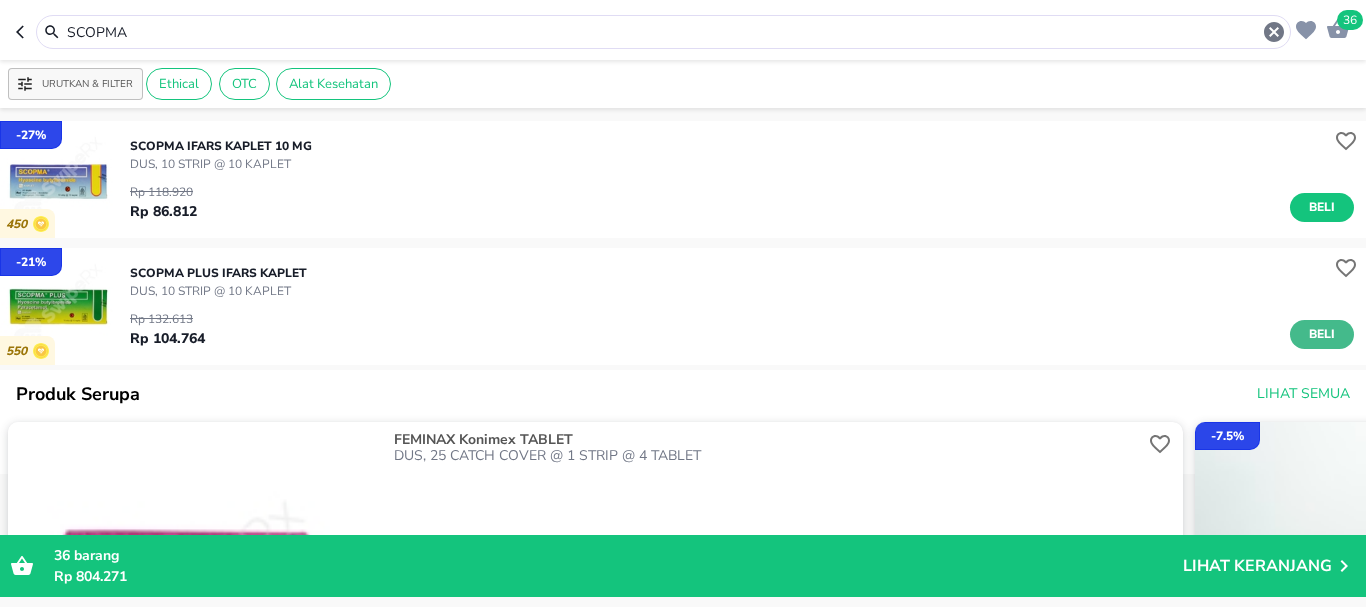 click on "Beli" at bounding box center (1322, 334) 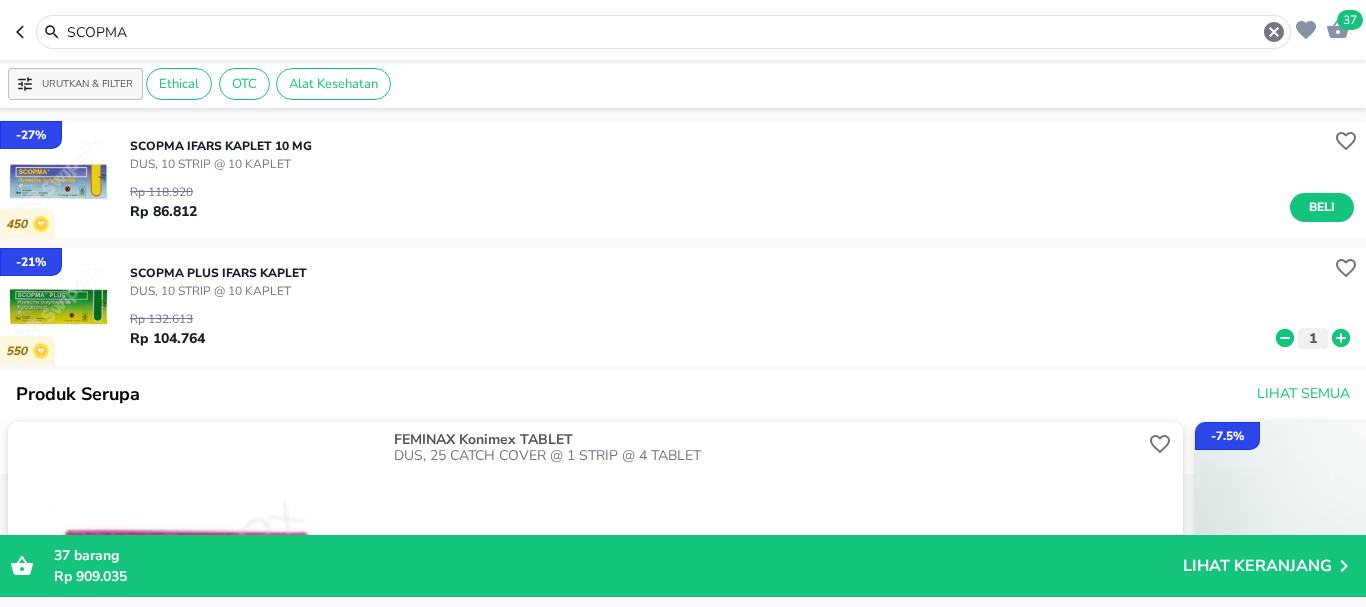 drag, startPoint x: 144, startPoint y: 32, endPoint x: 0, endPoint y: 27, distance: 144.08678 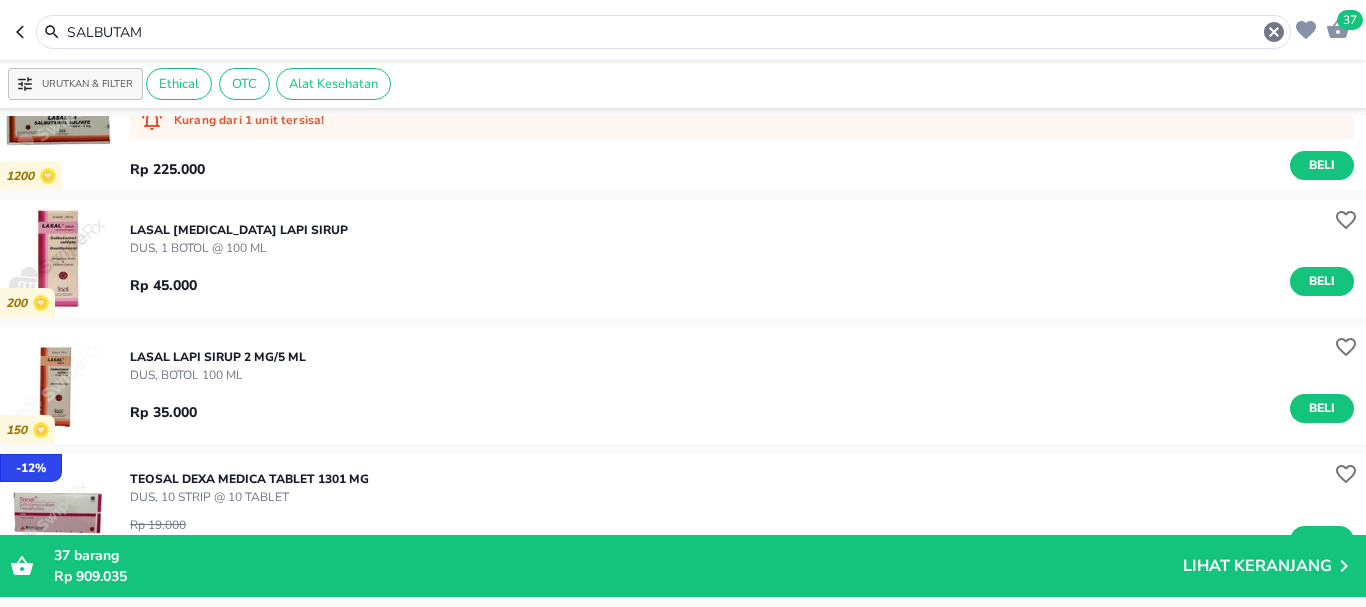 scroll, scrollTop: 600, scrollLeft: 0, axis: vertical 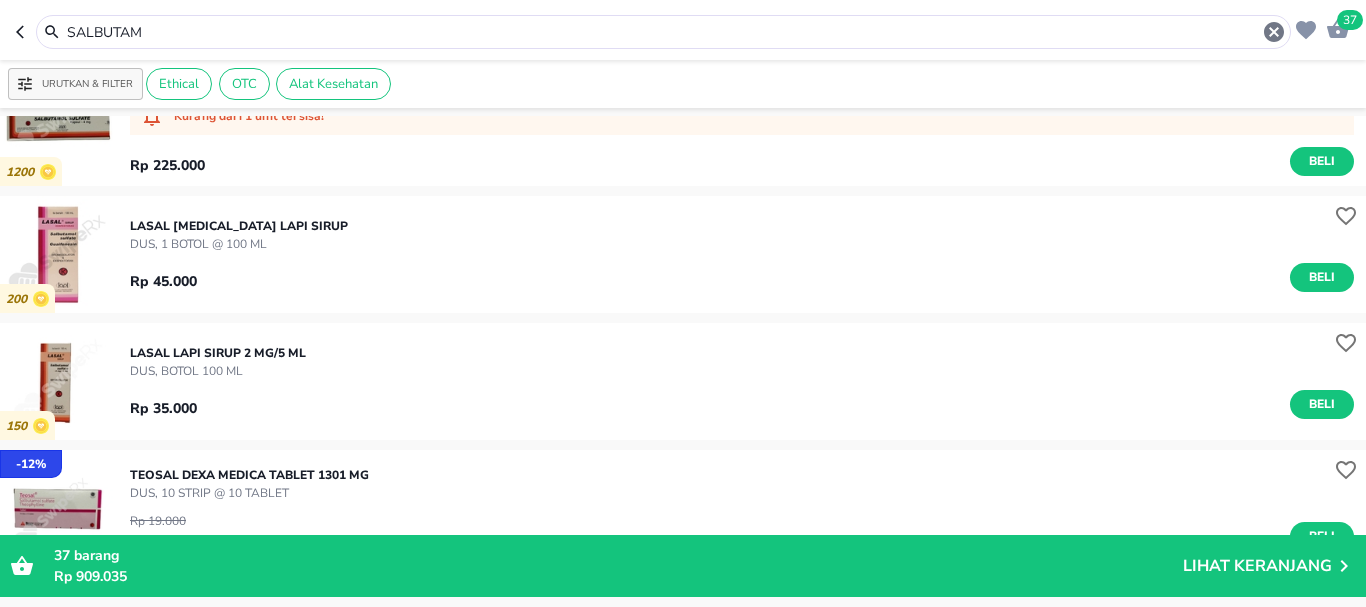 drag, startPoint x: 114, startPoint y: 34, endPoint x: 0, endPoint y: 40, distance: 114.15778 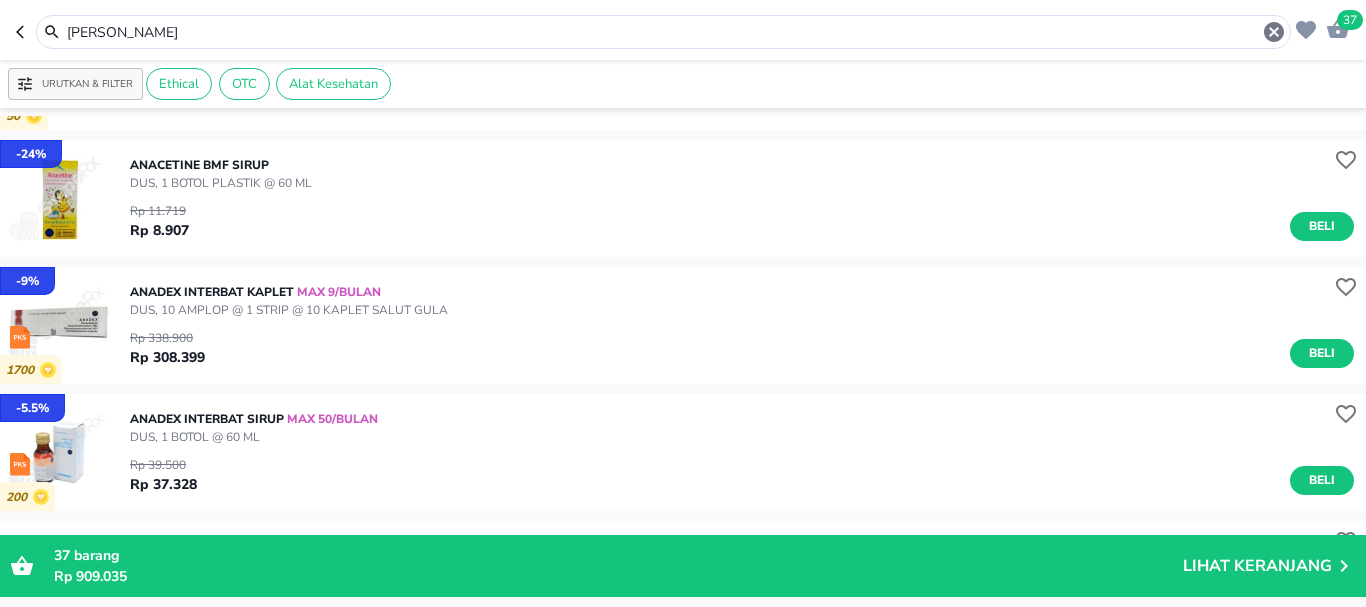 scroll, scrollTop: 0, scrollLeft: 0, axis: both 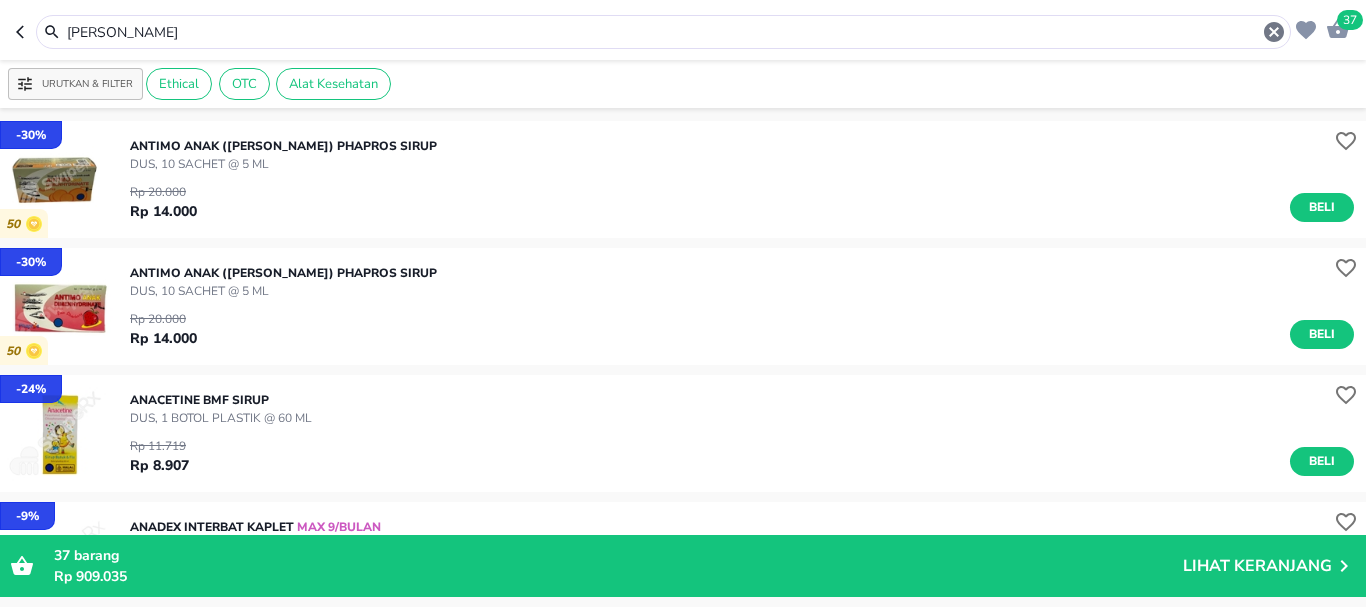 click on "DUS, 10 SACHET @ 5 ML" at bounding box center (283, 164) 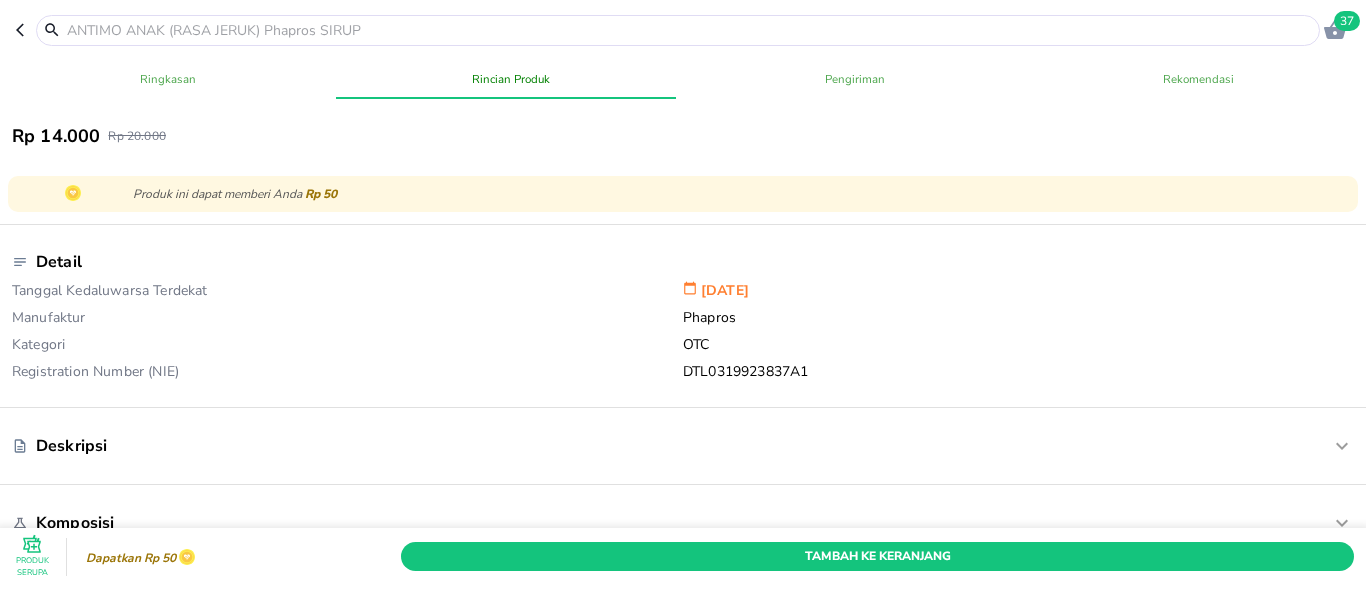 scroll, scrollTop: 600, scrollLeft: 0, axis: vertical 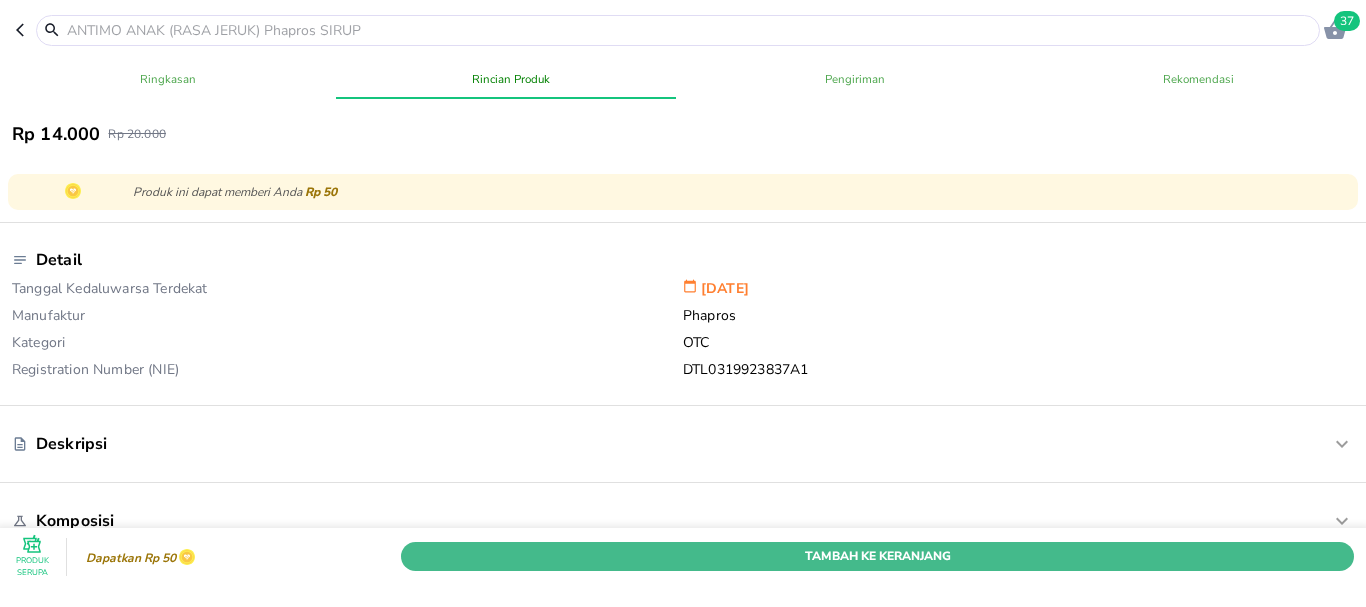 click on "Tambah Ke Keranjang" at bounding box center (877, 556) 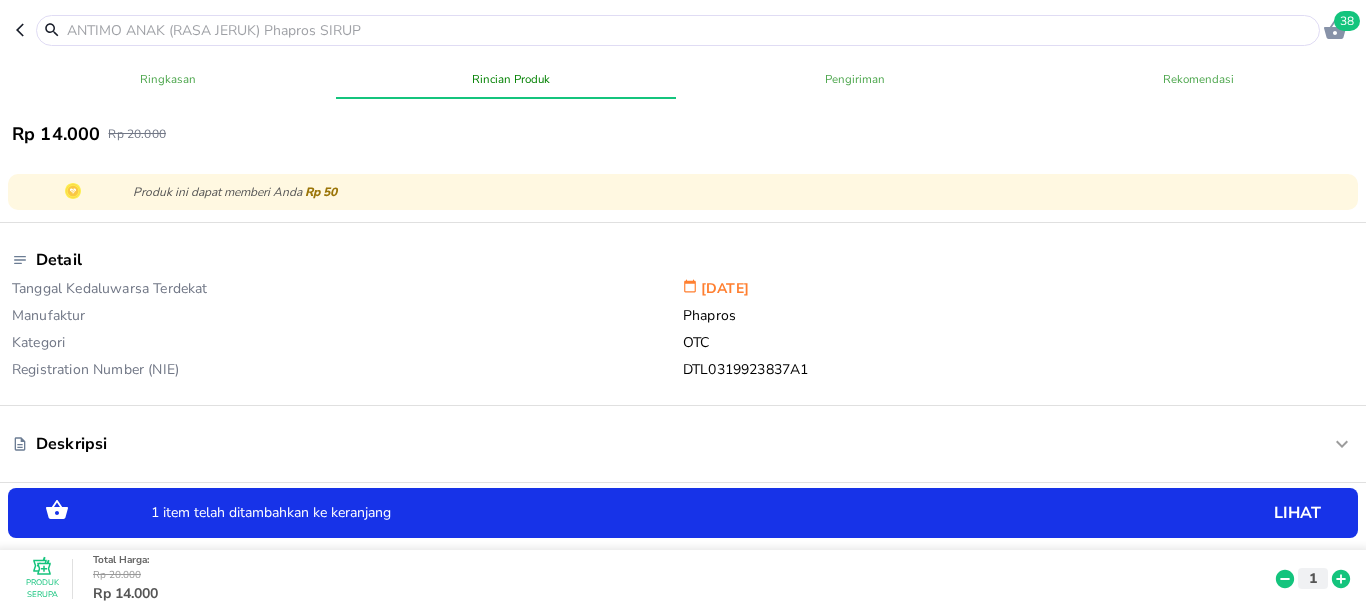 click 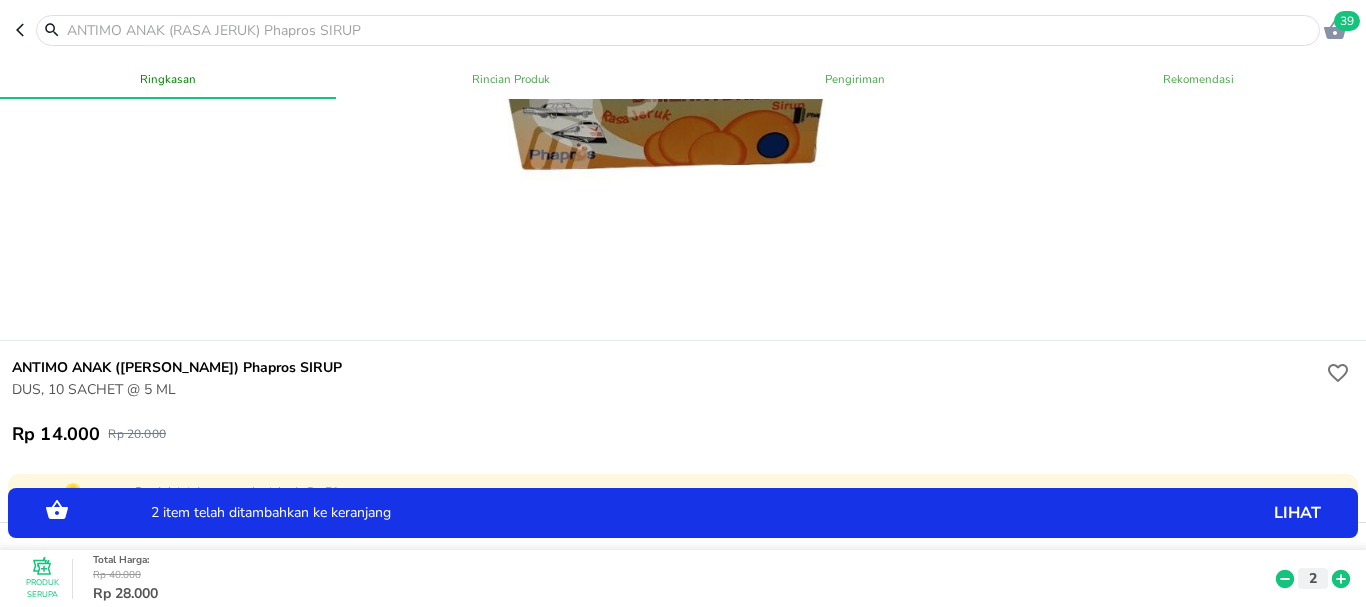 scroll, scrollTop: 0, scrollLeft: 0, axis: both 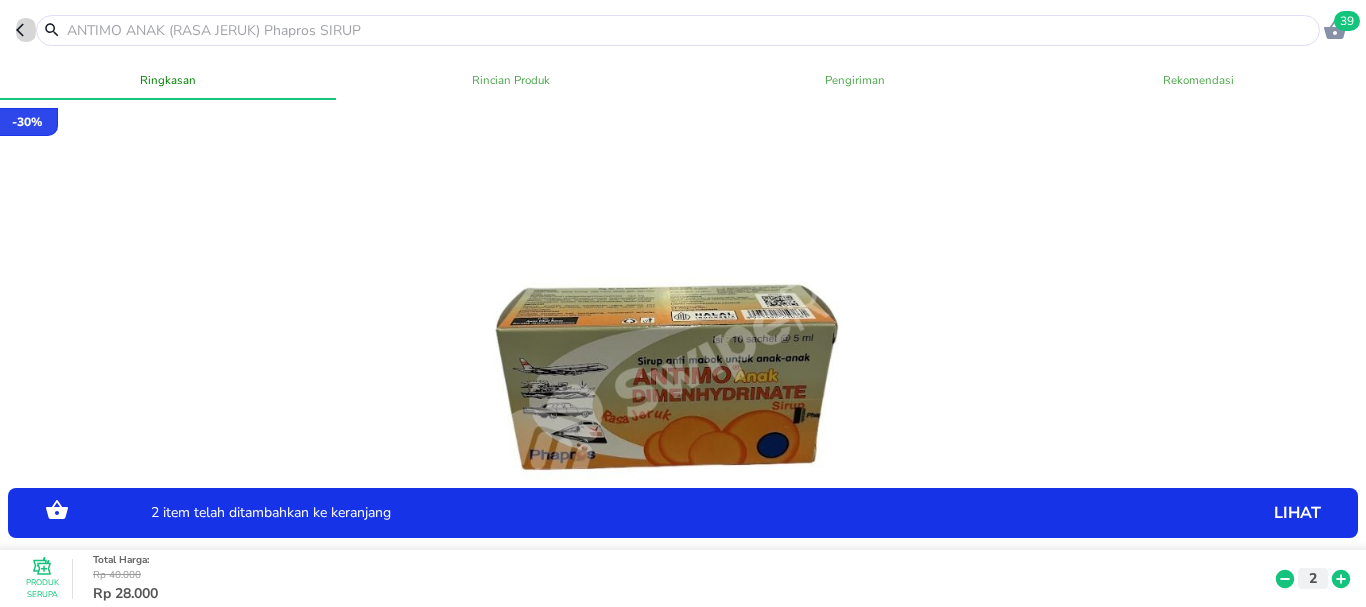 click 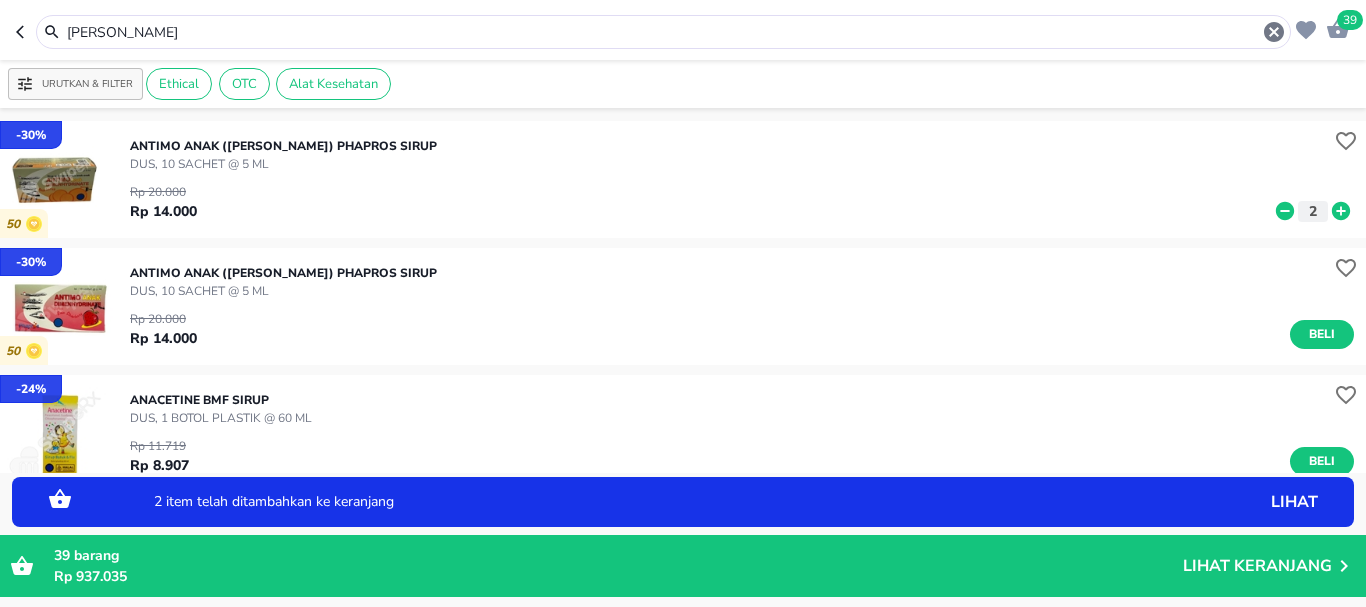 scroll, scrollTop: 200, scrollLeft: 0, axis: vertical 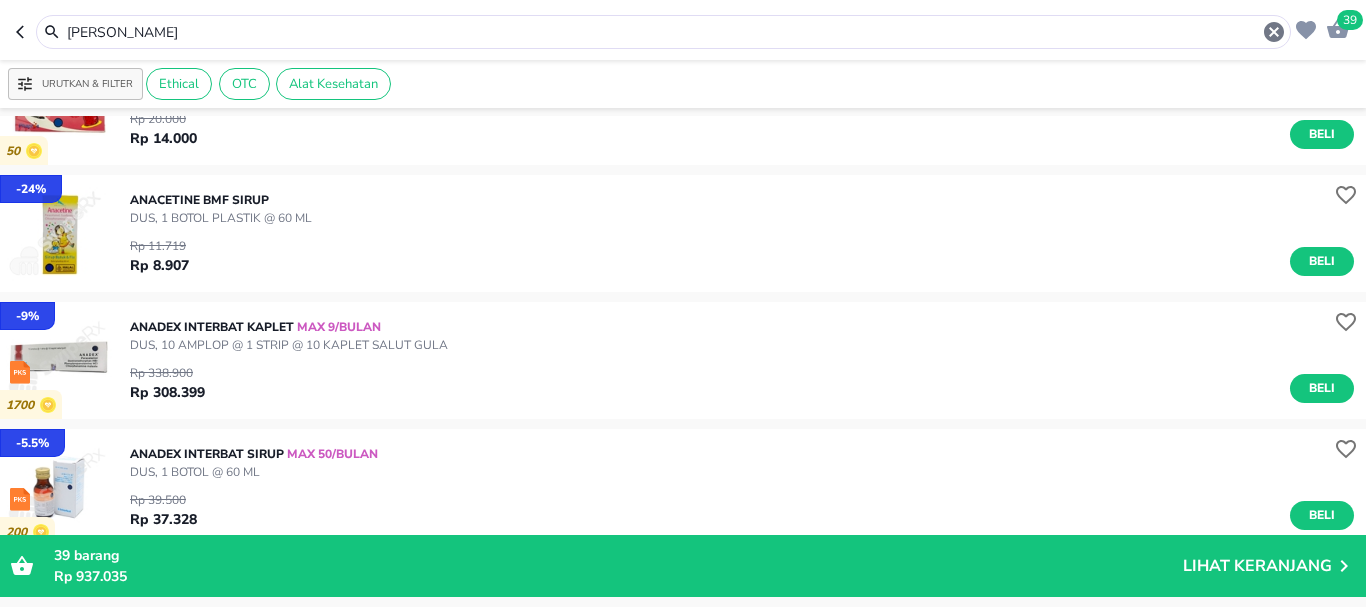 drag, startPoint x: 209, startPoint y: 32, endPoint x: 0, endPoint y: 0, distance: 211.43556 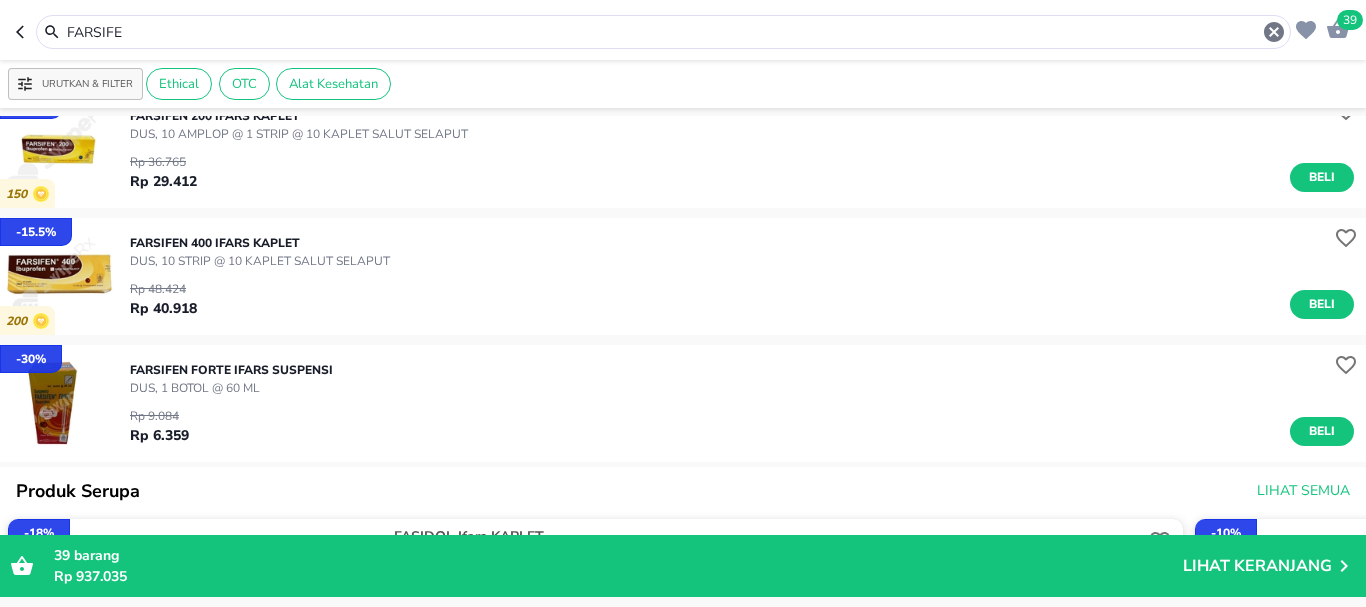 scroll, scrollTop: 0, scrollLeft: 0, axis: both 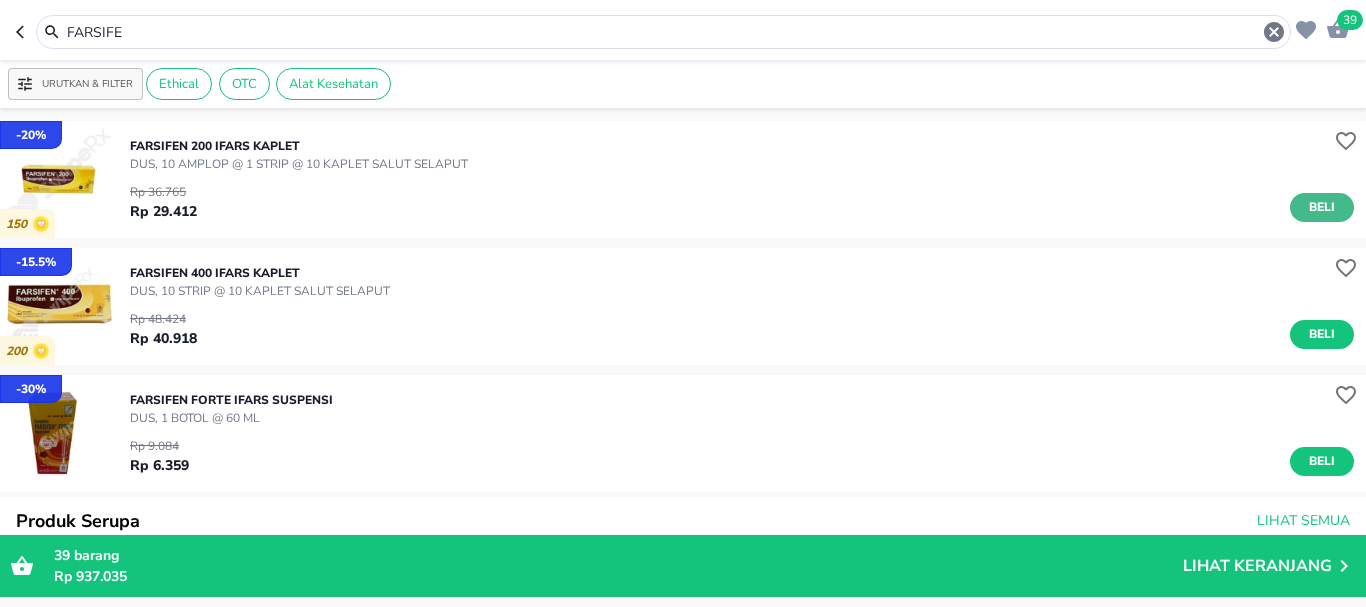 click on "Beli" at bounding box center (1322, 207) 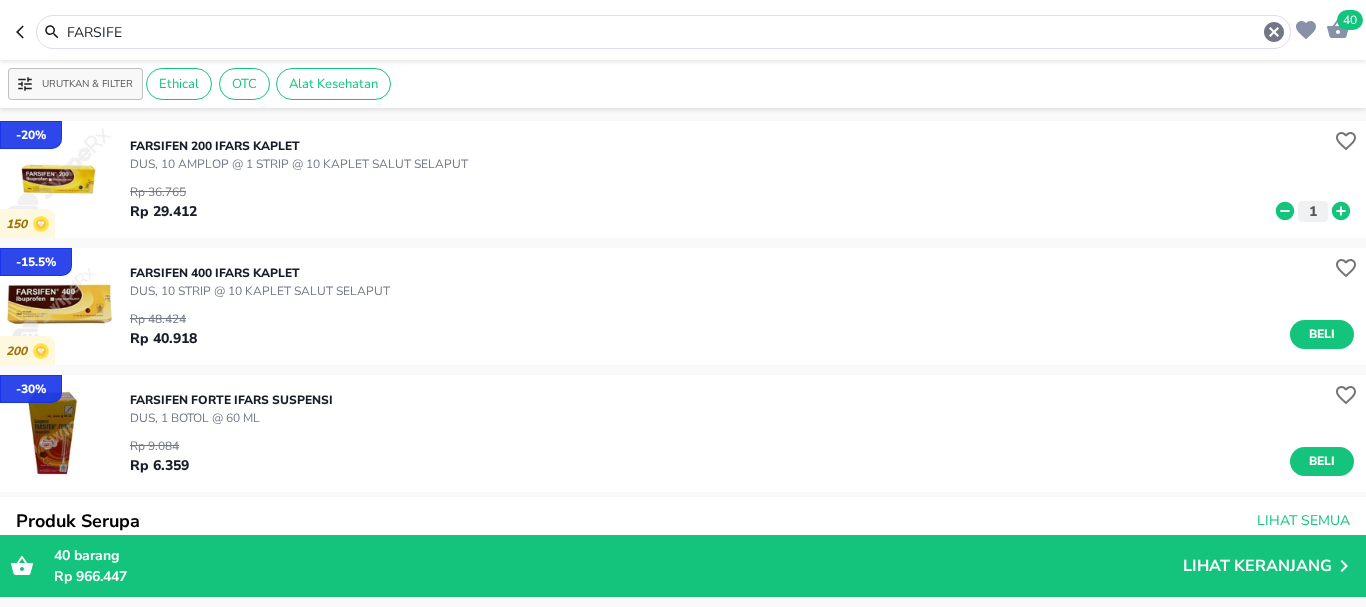 drag, startPoint x: 128, startPoint y: 29, endPoint x: 0, endPoint y: 64, distance: 132.69891 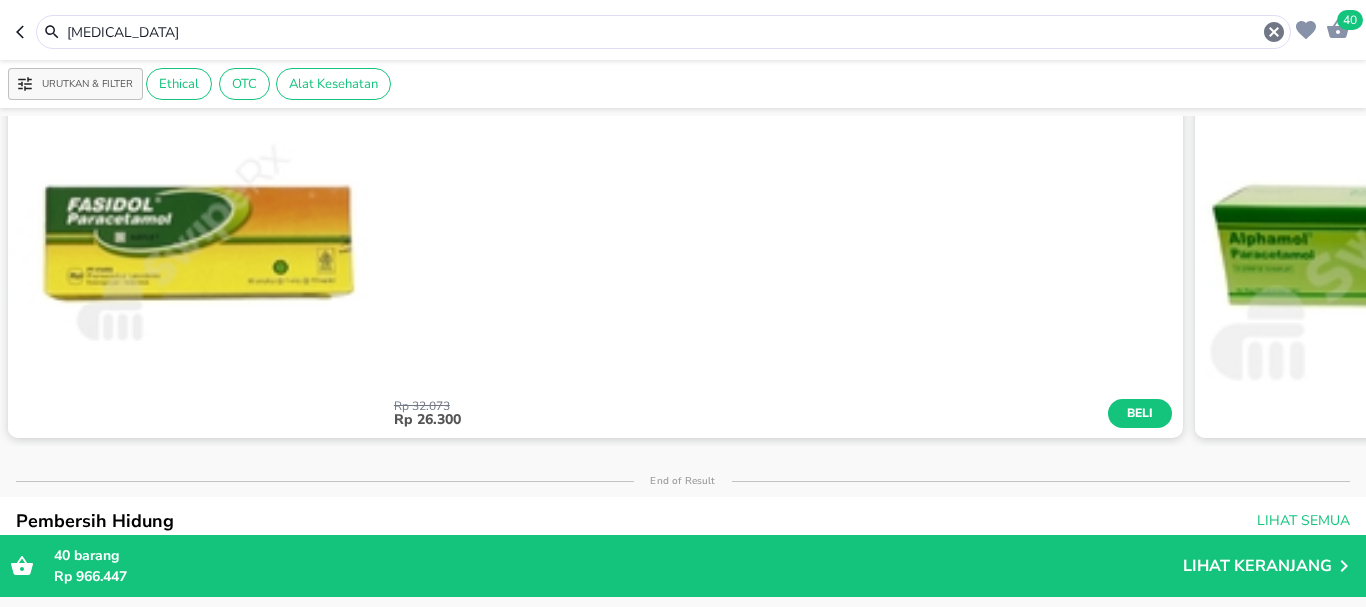 scroll, scrollTop: 0, scrollLeft: 0, axis: both 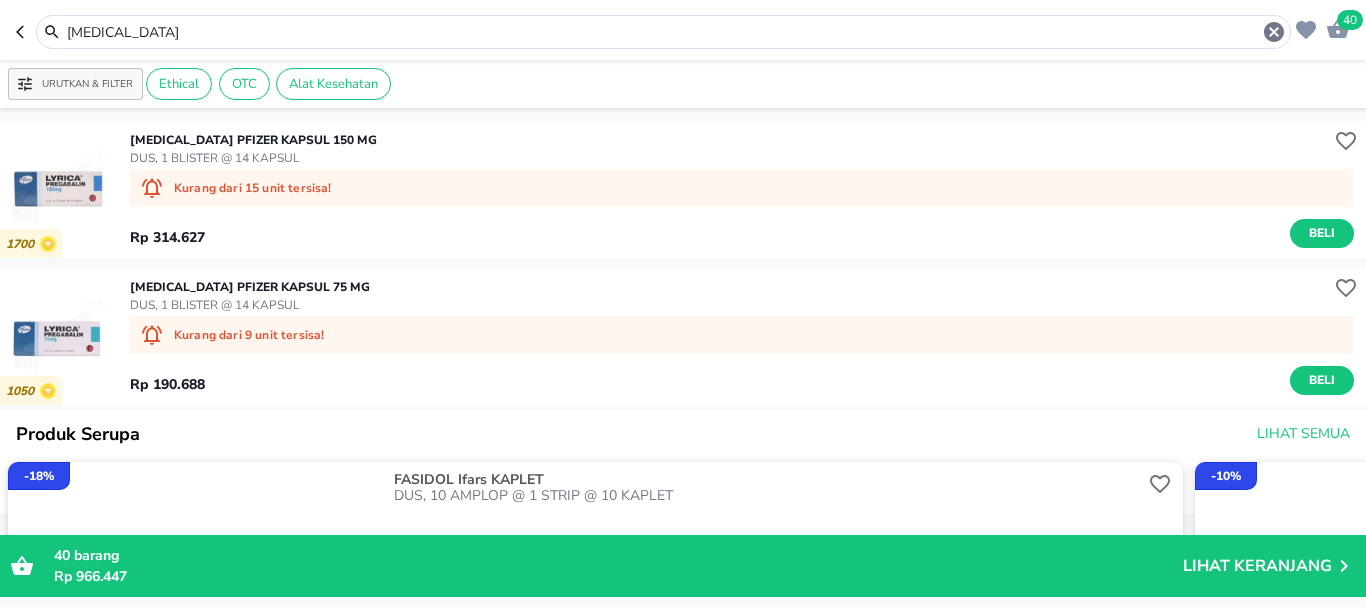drag, startPoint x: 152, startPoint y: 36, endPoint x: 0, endPoint y: 34, distance: 152.01315 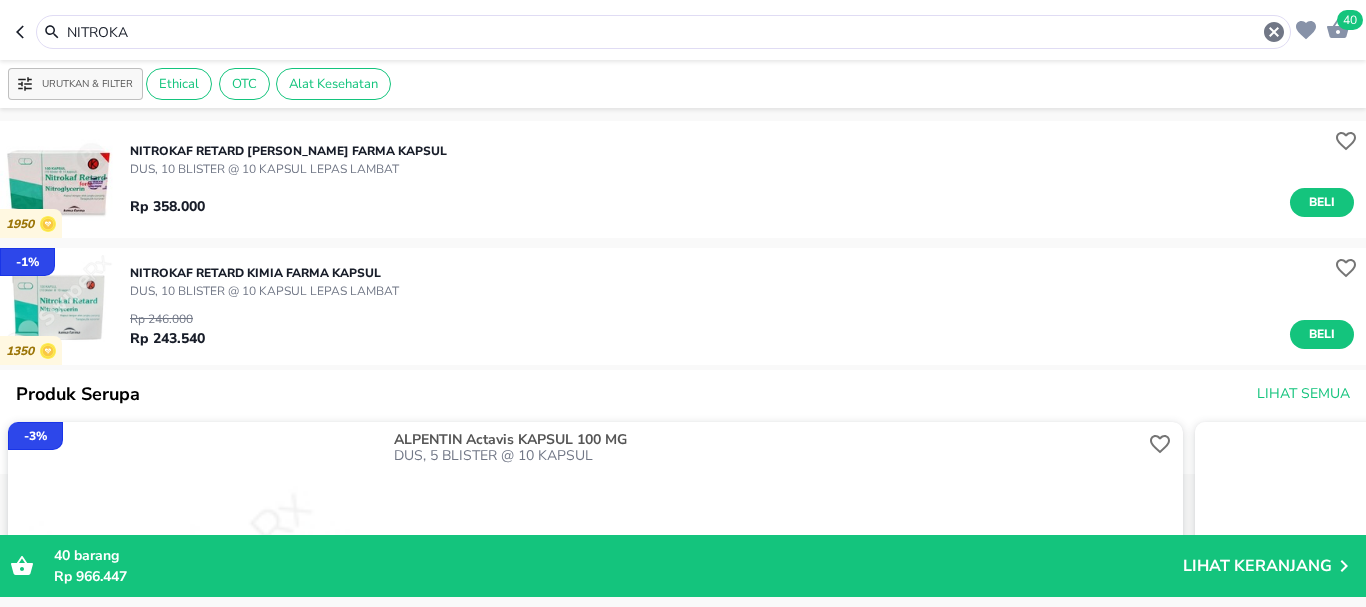drag, startPoint x: 174, startPoint y: 36, endPoint x: 0, endPoint y: 7, distance: 176.40012 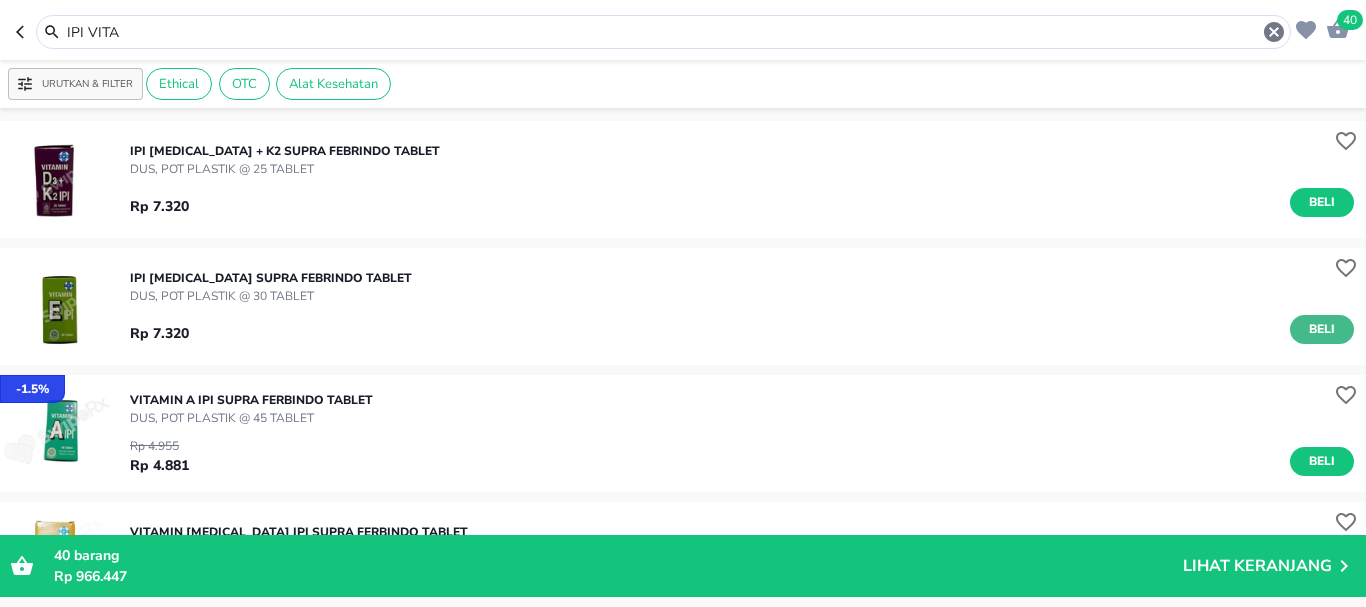 click on "Beli" at bounding box center (1322, 329) 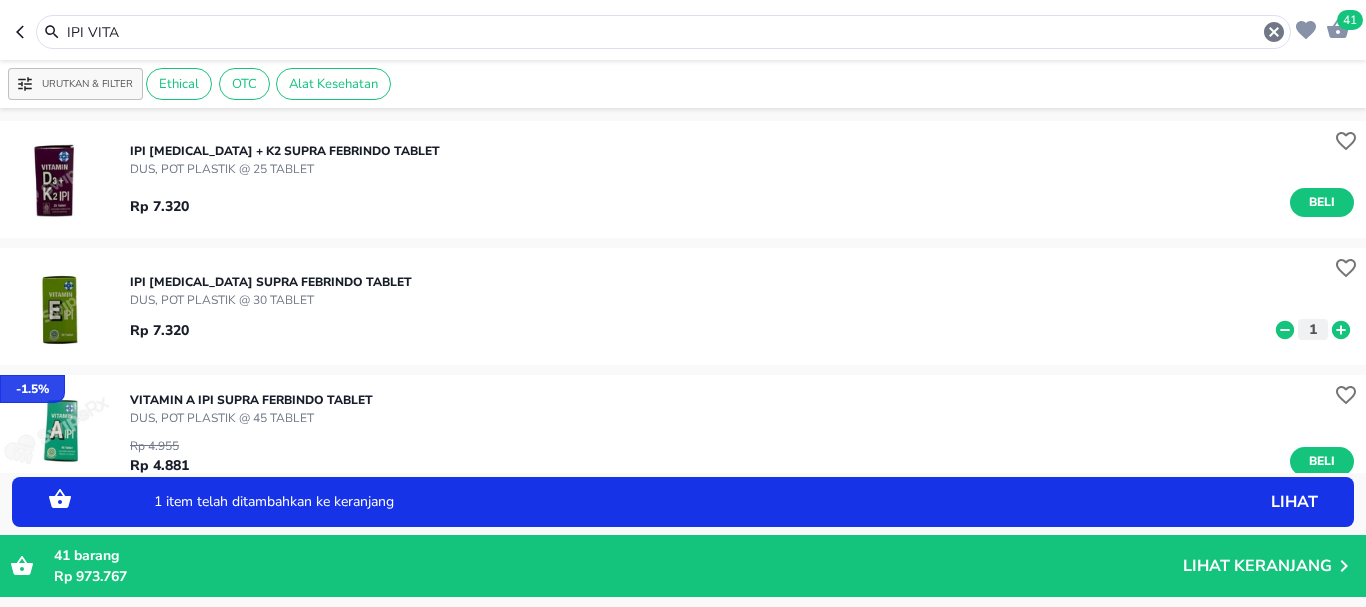 click 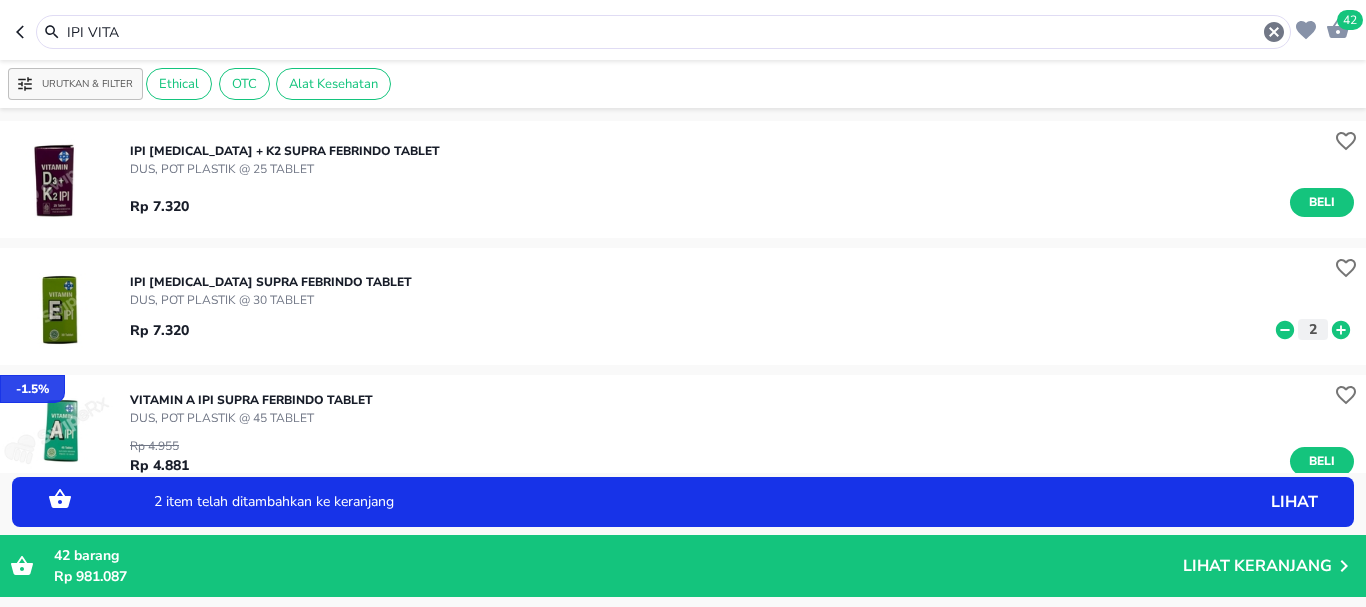 click 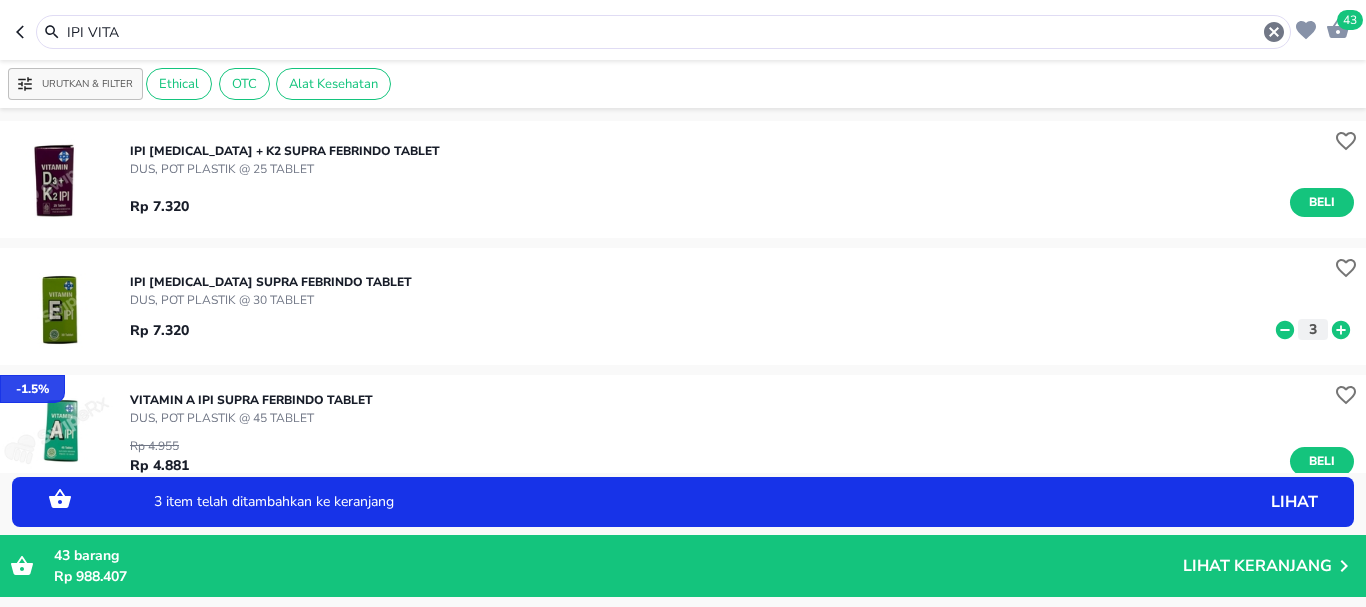 click 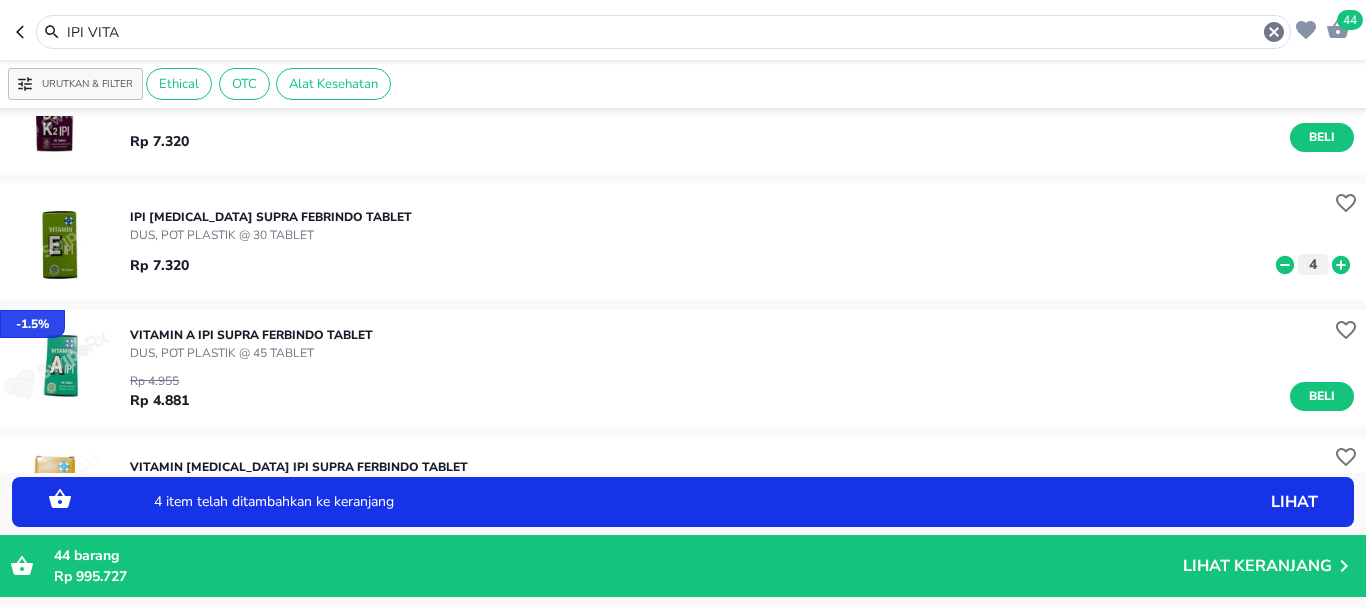 scroll, scrollTop: 100, scrollLeft: 0, axis: vertical 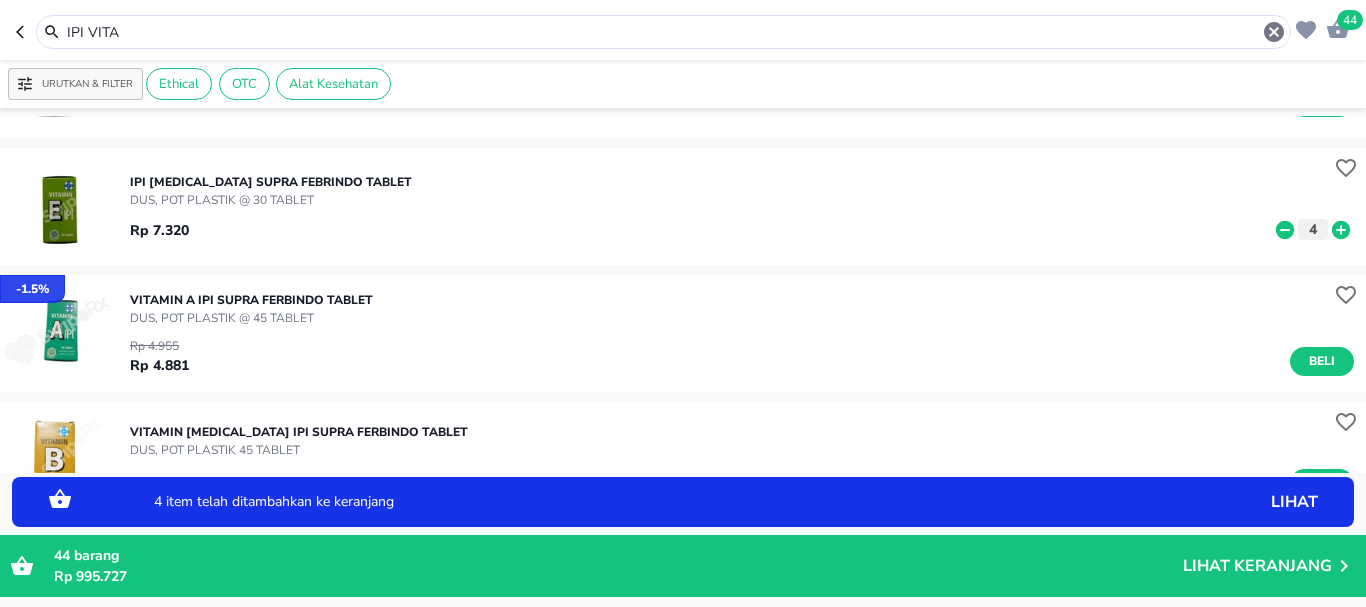click 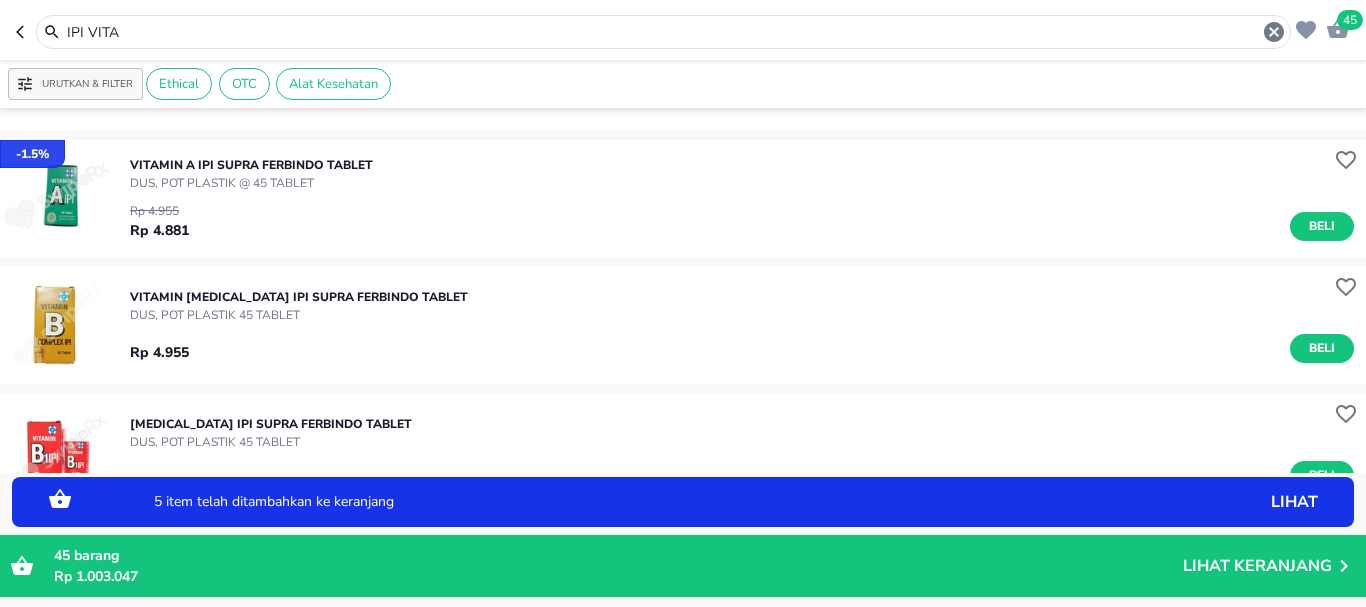 scroll, scrollTop: 300, scrollLeft: 0, axis: vertical 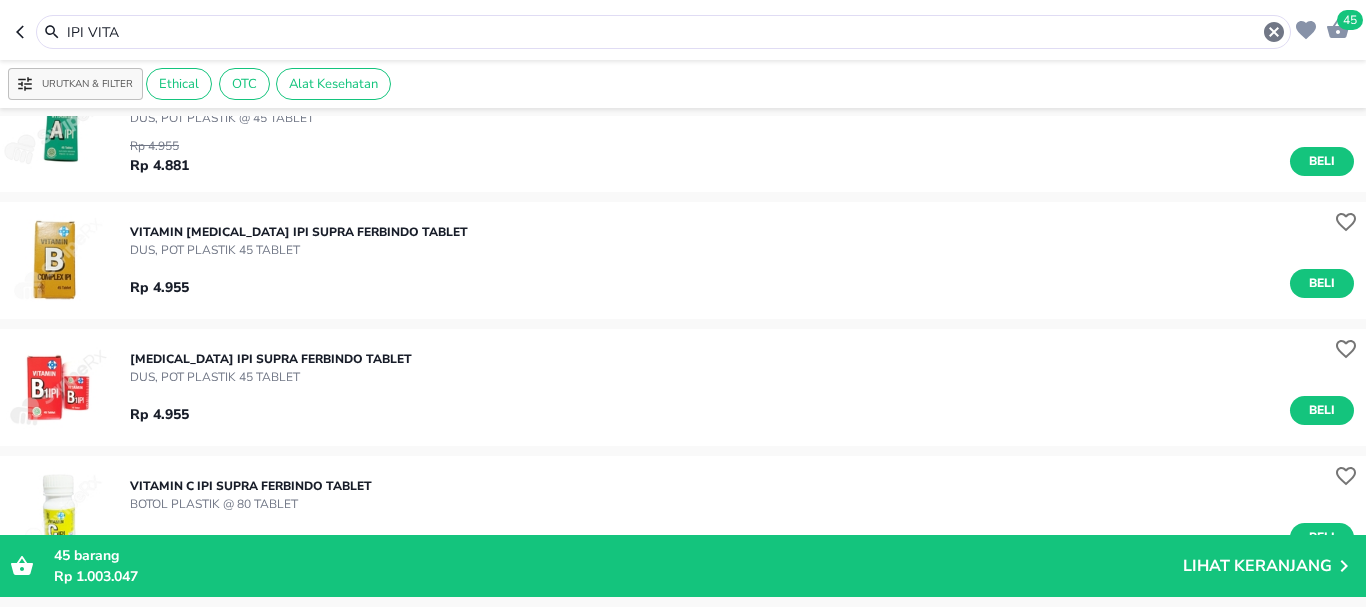 drag, startPoint x: 183, startPoint y: 52, endPoint x: 0, endPoint y: 50, distance: 183.01093 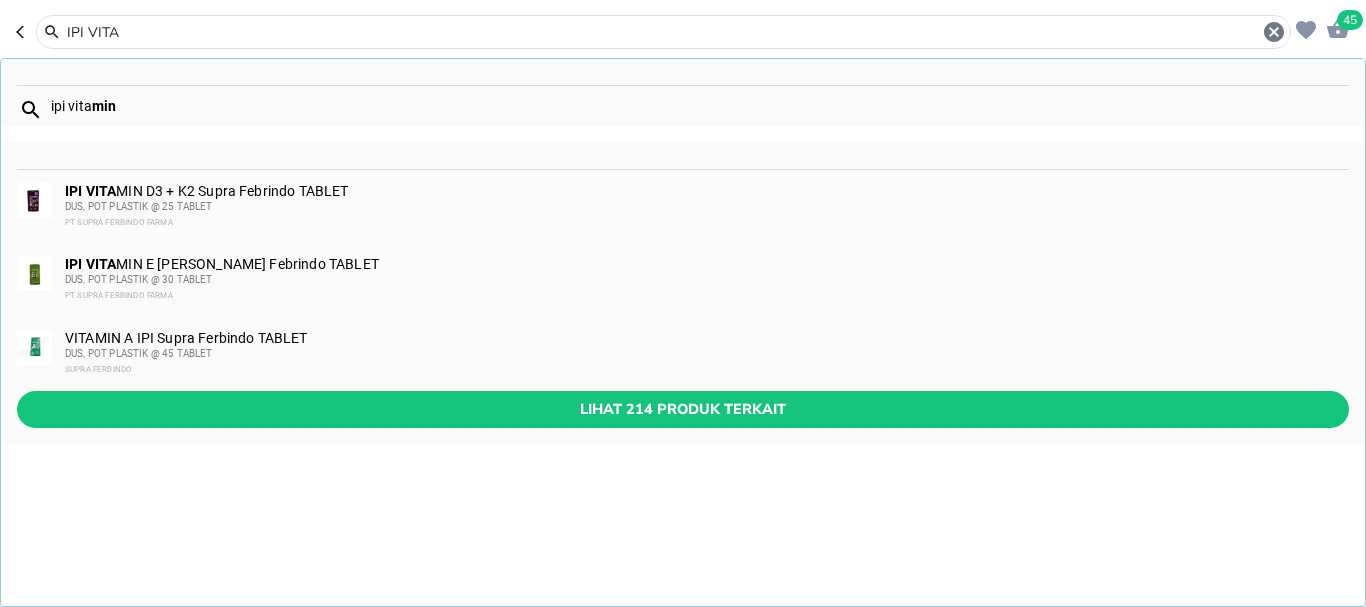drag, startPoint x: 86, startPoint y: 27, endPoint x: 0, endPoint y: 3, distance: 89.28606 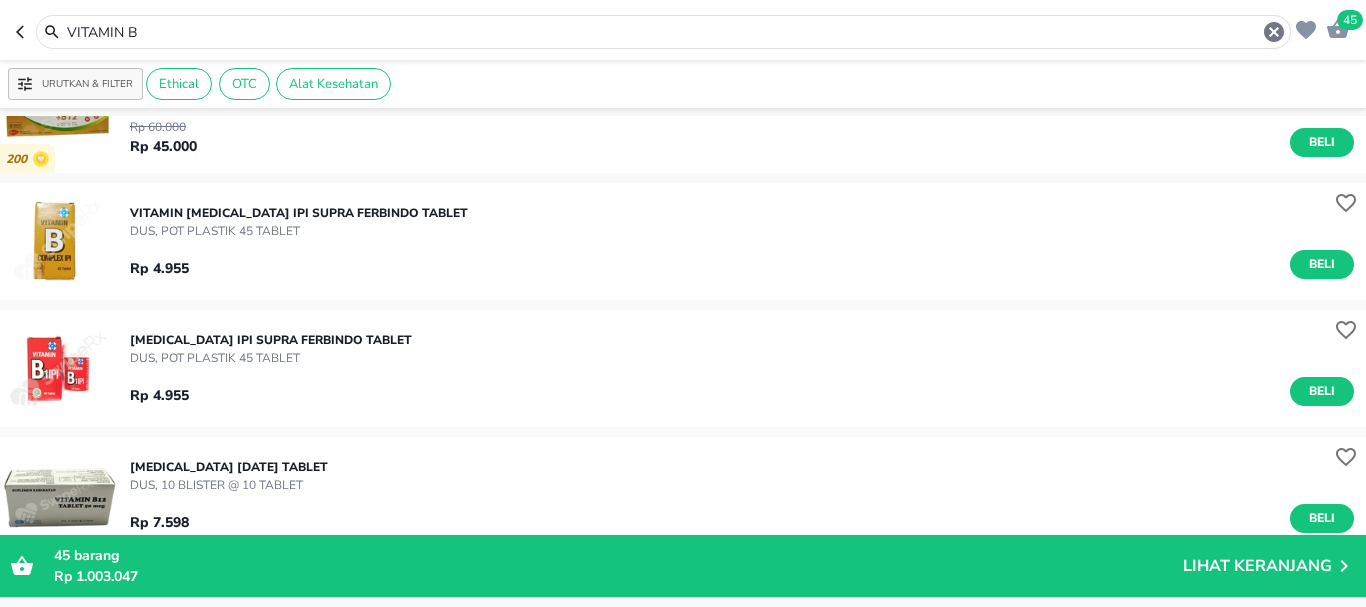 scroll, scrollTop: 100, scrollLeft: 0, axis: vertical 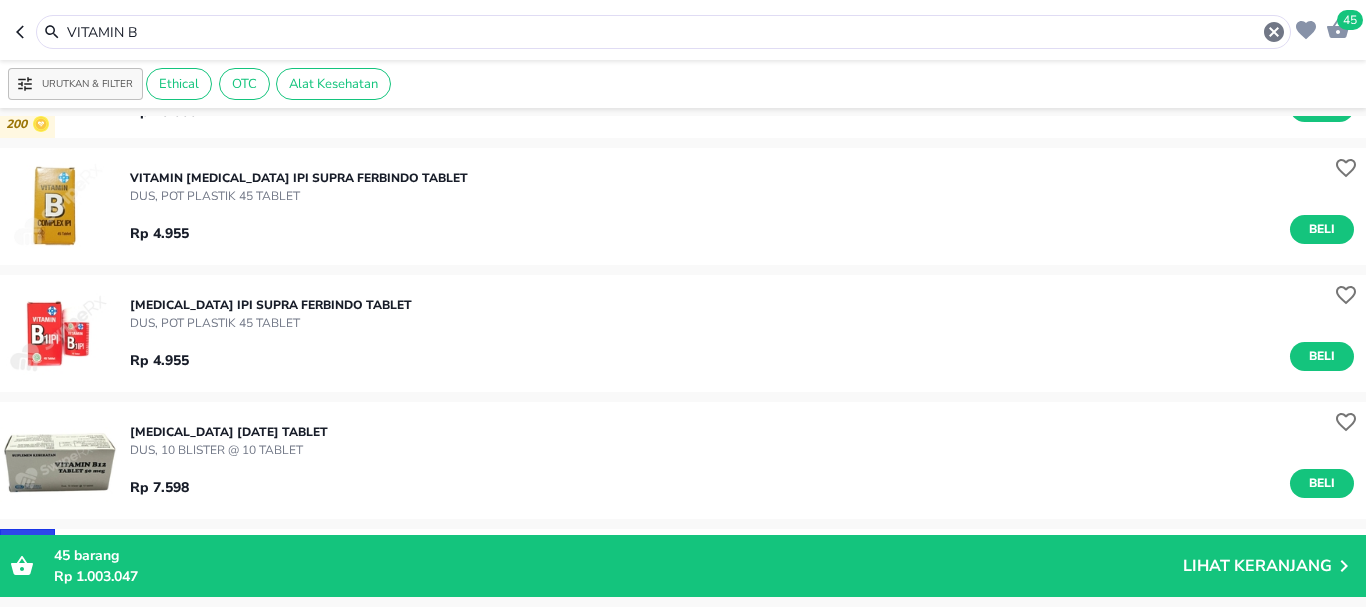 drag, startPoint x: 70, startPoint y: 27, endPoint x: 0, endPoint y: 25, distance: 70.028564 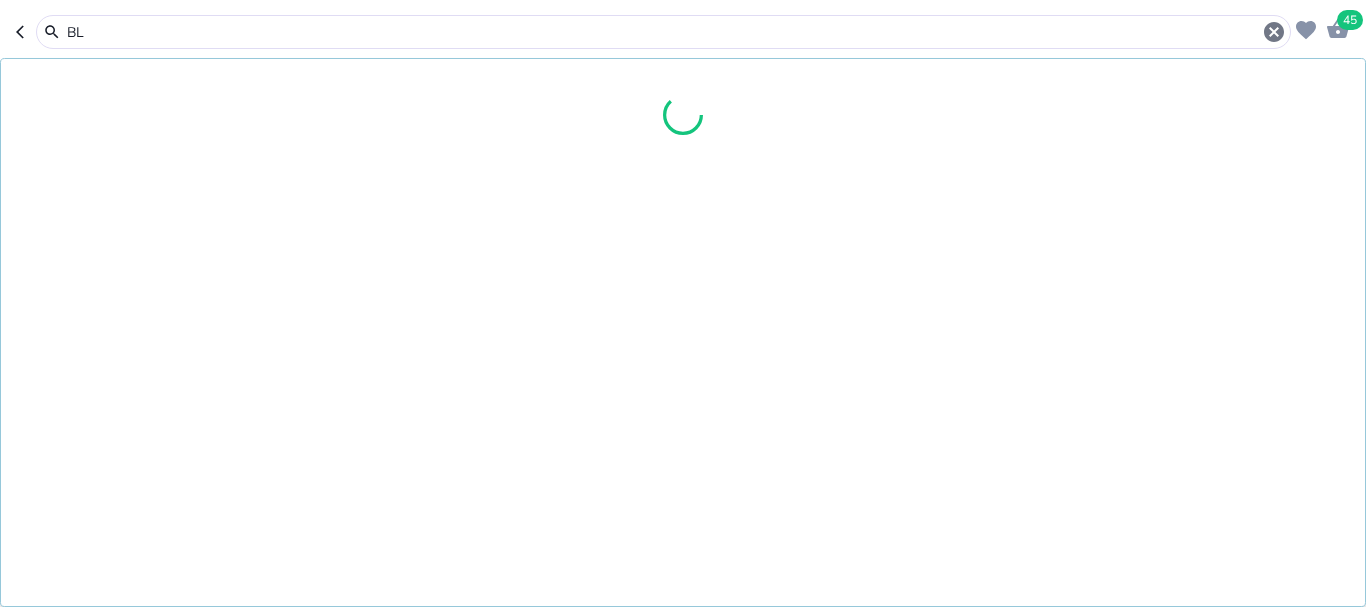 type on "B" 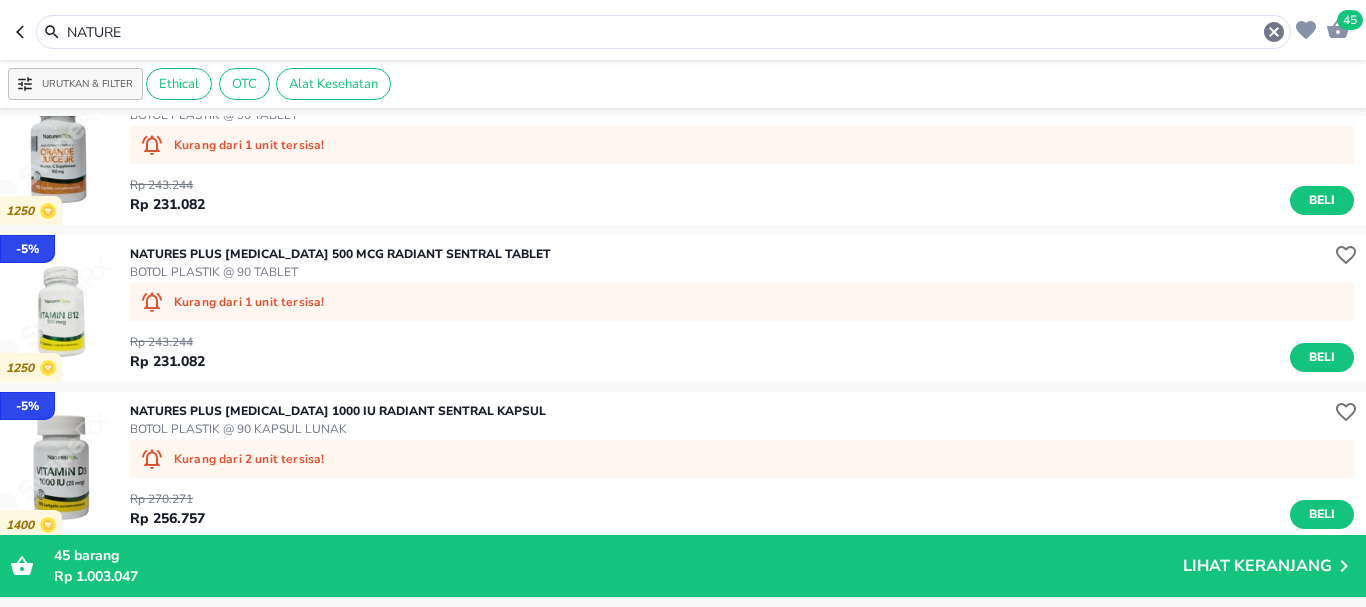 scroll, scrollTop: 1100, scrollLeft: 0, axis: vertical 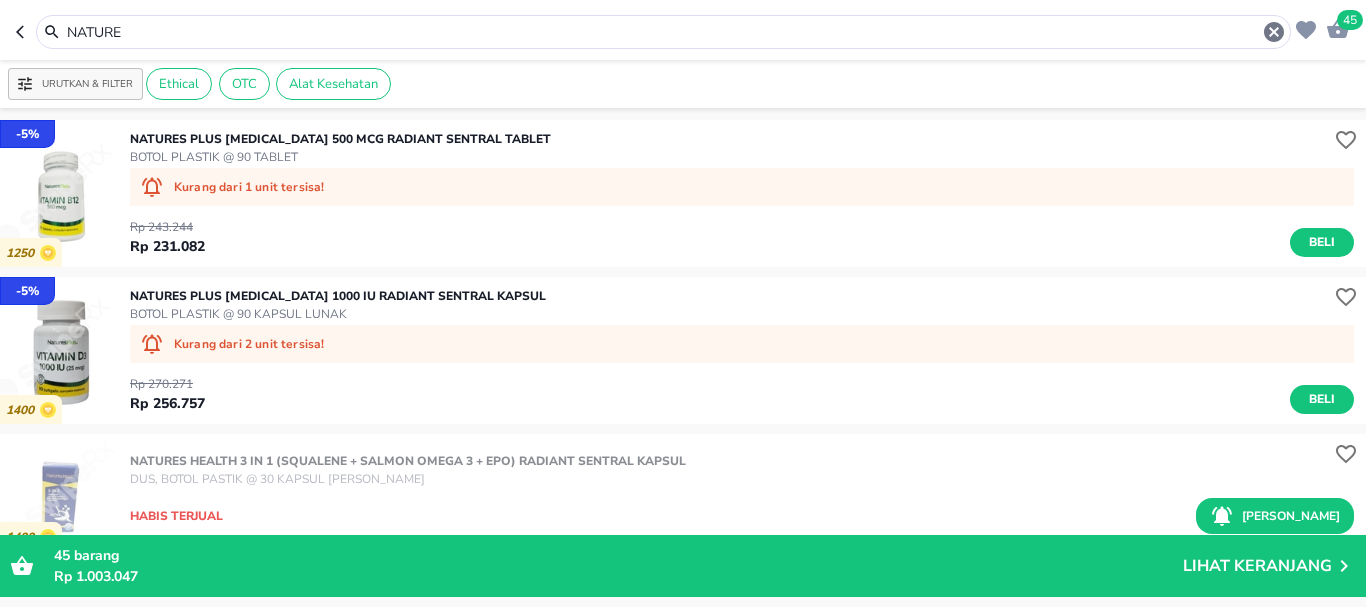 drag, startPoint x: 136, startPoint y: 38, endPoint x: 0, endPoint y: 6, distance: 139.71399 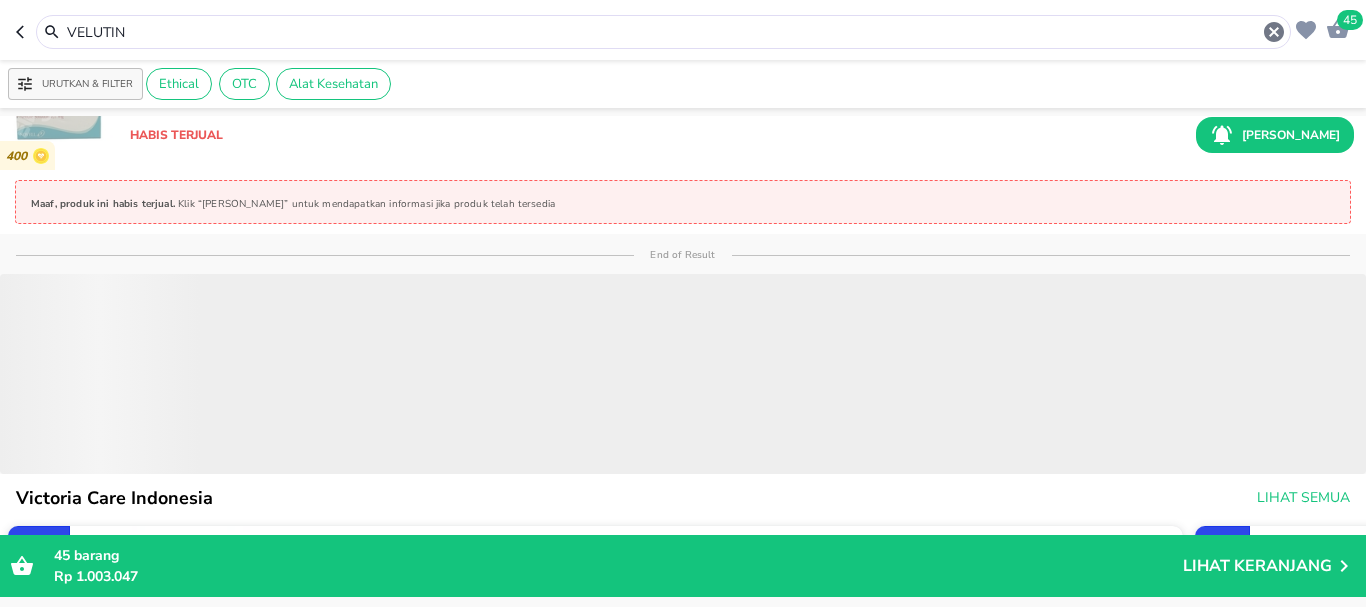 scroll, scrollTop: 0, scrollLeft: 0, axis: both 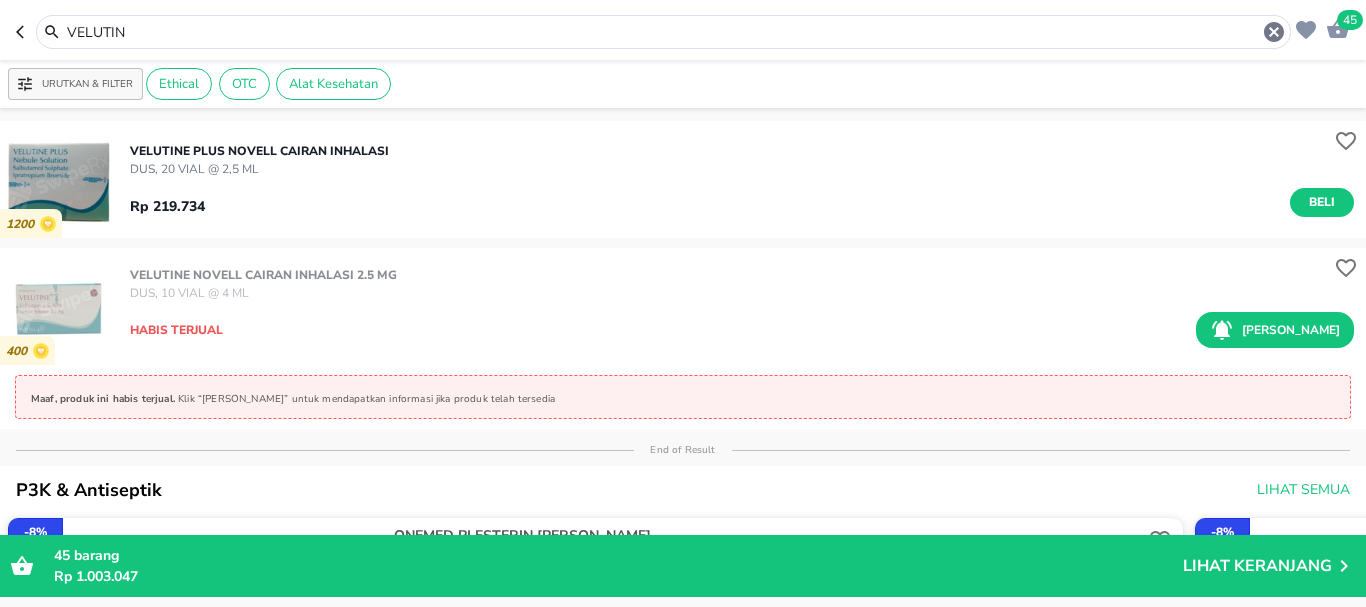 click on "400 VELUTINE Novell CAIRAN INHALASI 2.5 MG DUS, 10 VIAL @ 4 [PERSON_NAME] terjual Kabari saya" at bounding box center [683, 306] 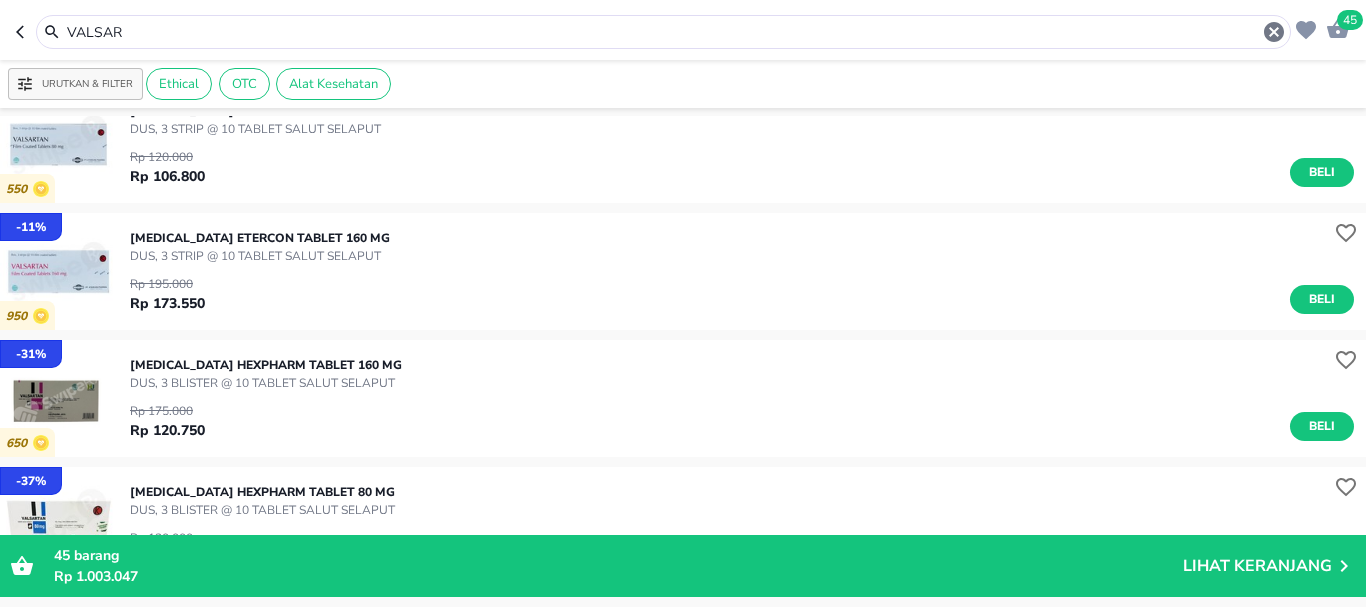 scroll, scrollTop: 0, scrollLeft: 0, axis: both 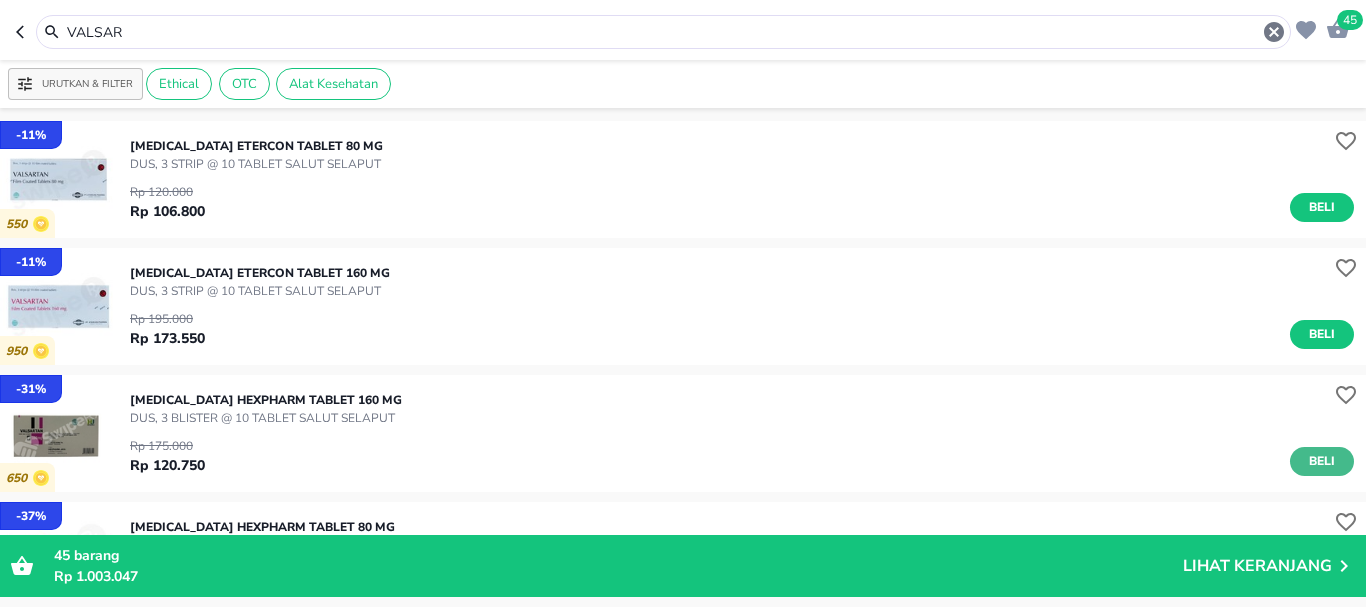 click on "Beli" at bounding box center (1322, 461) 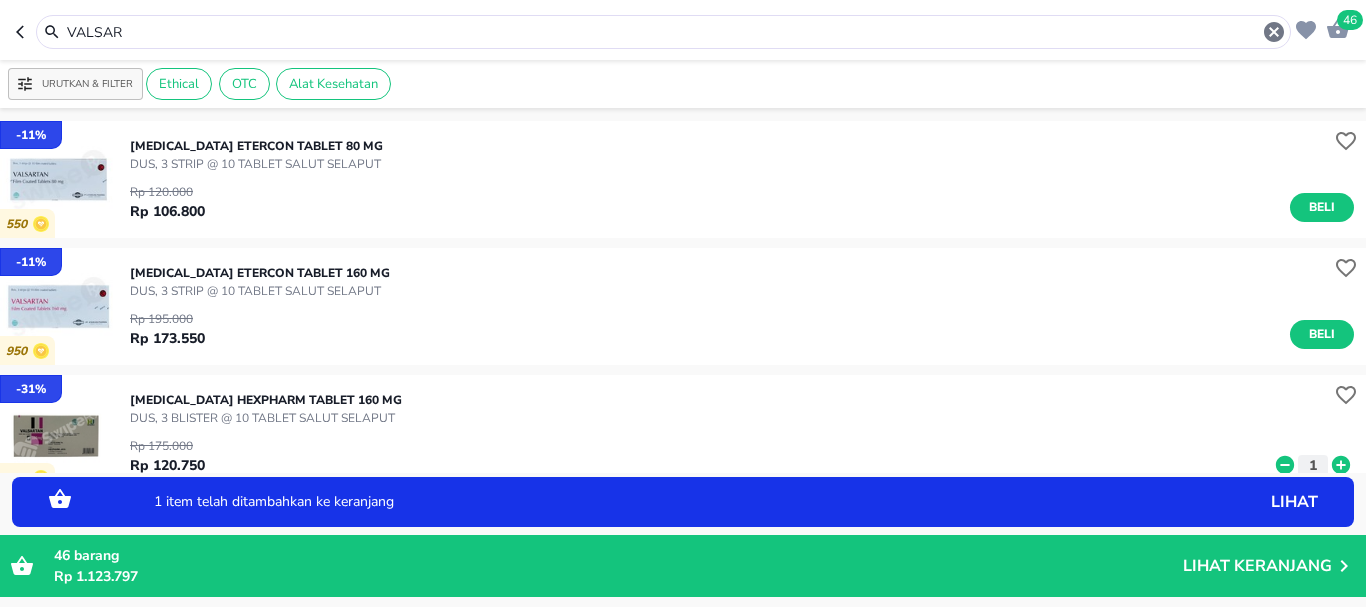click 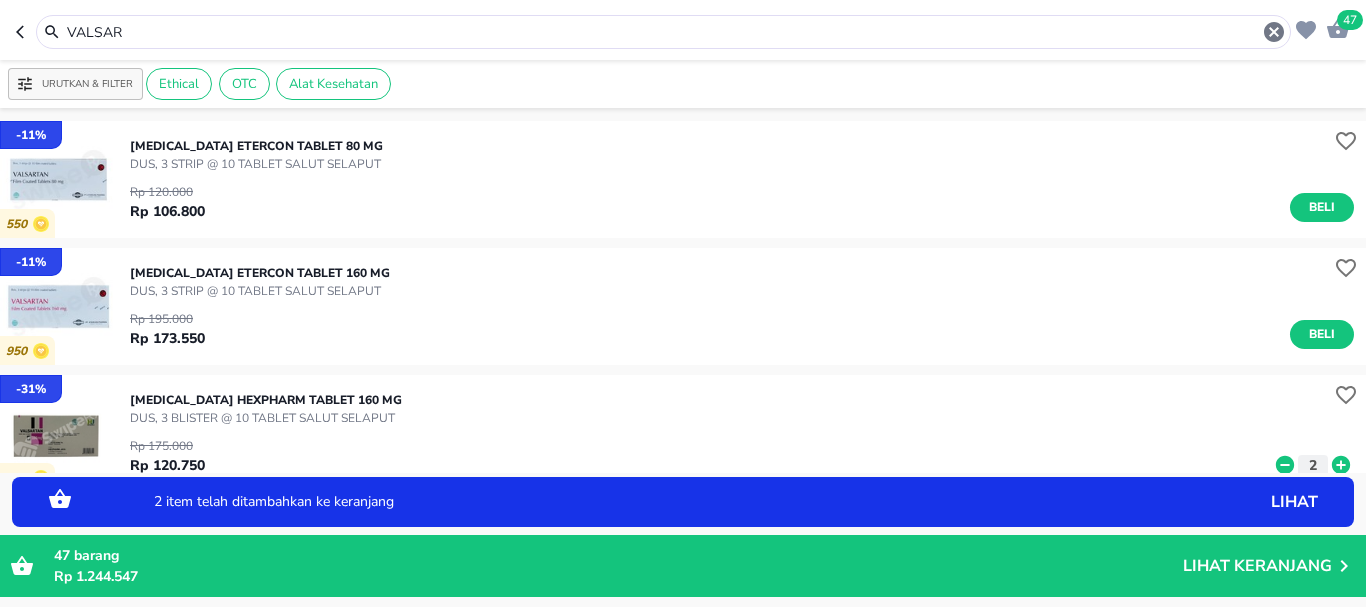 drag, startPoint x: 132, startPoint y: 37, endPoint x: 0, endPoint y: 80, distance: 138.82722 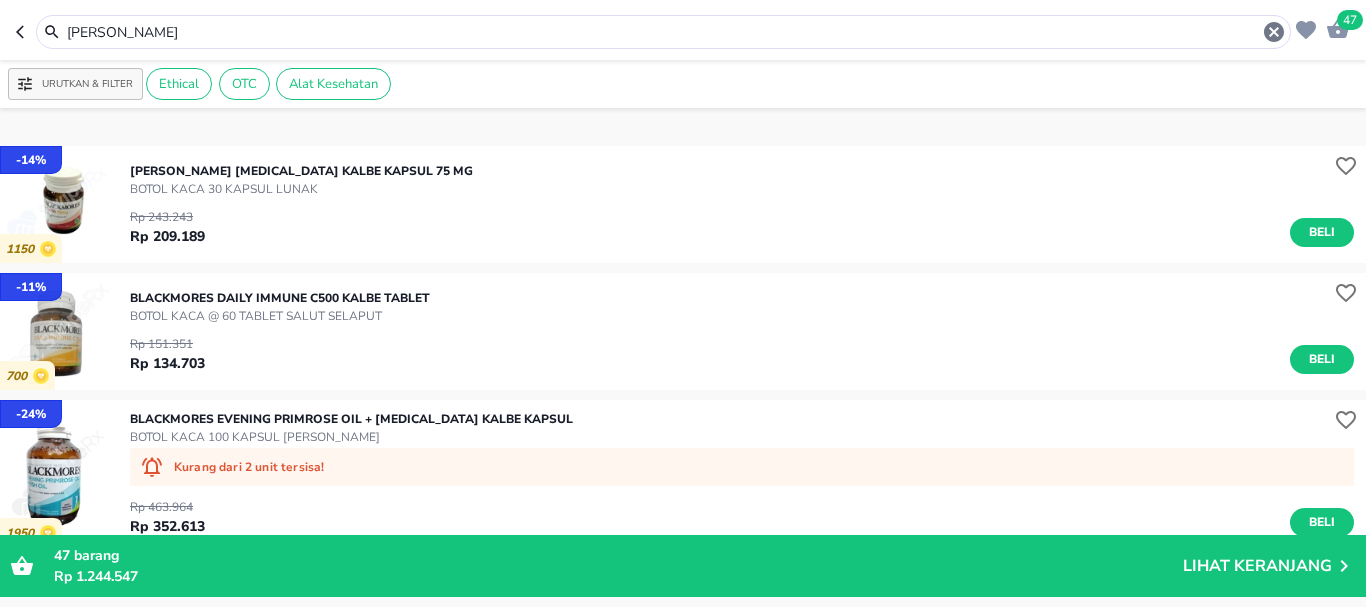 scroll, scrollTop: 500, scrollLeft: 0, axis: vertical 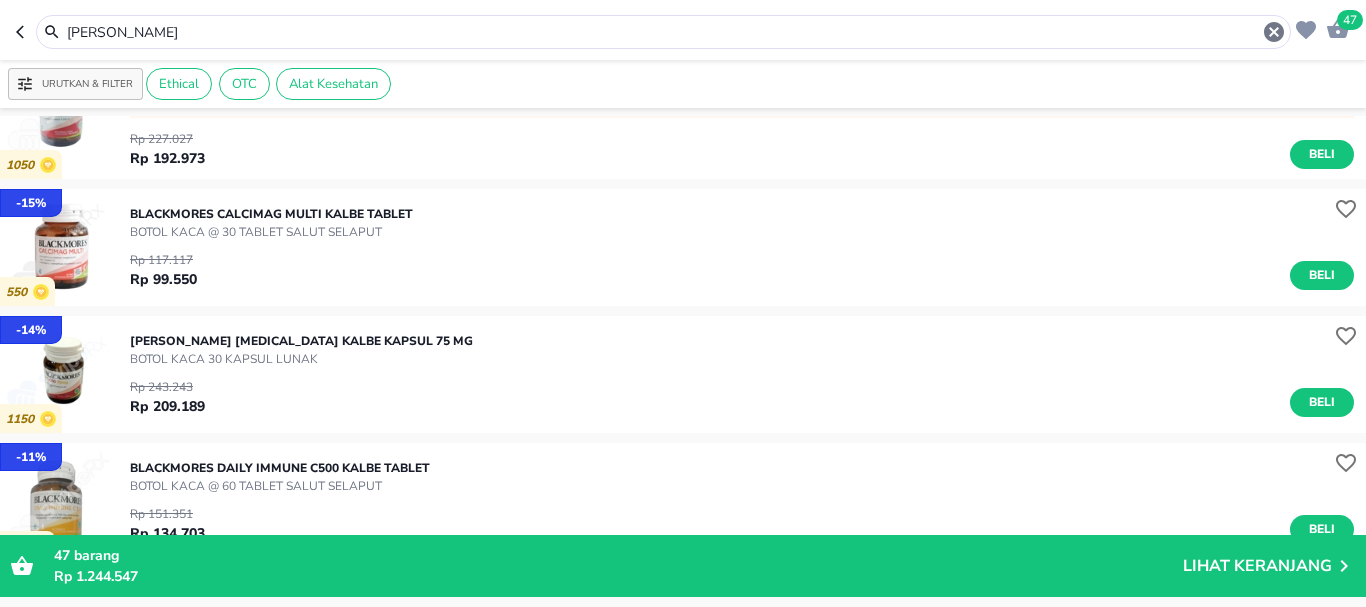 click on "[PERSON_NAME]" at bounding box center (663, 32) 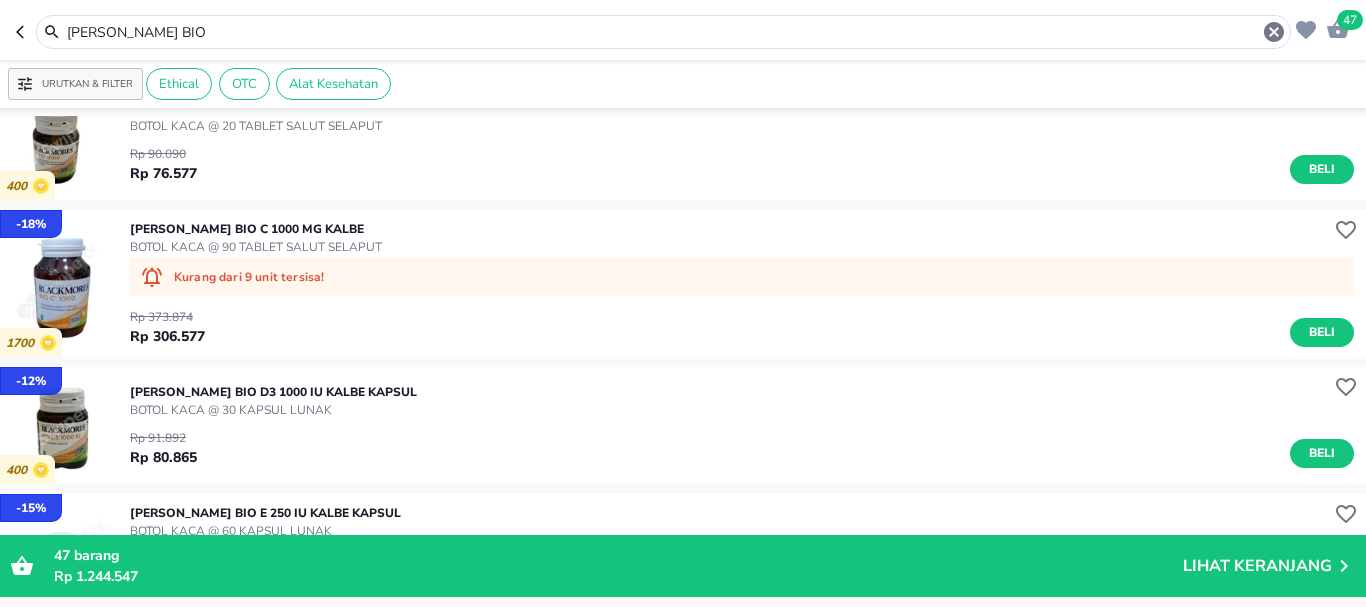 scroll, scrollTop: 0, scrollLeft: 0, axis: both 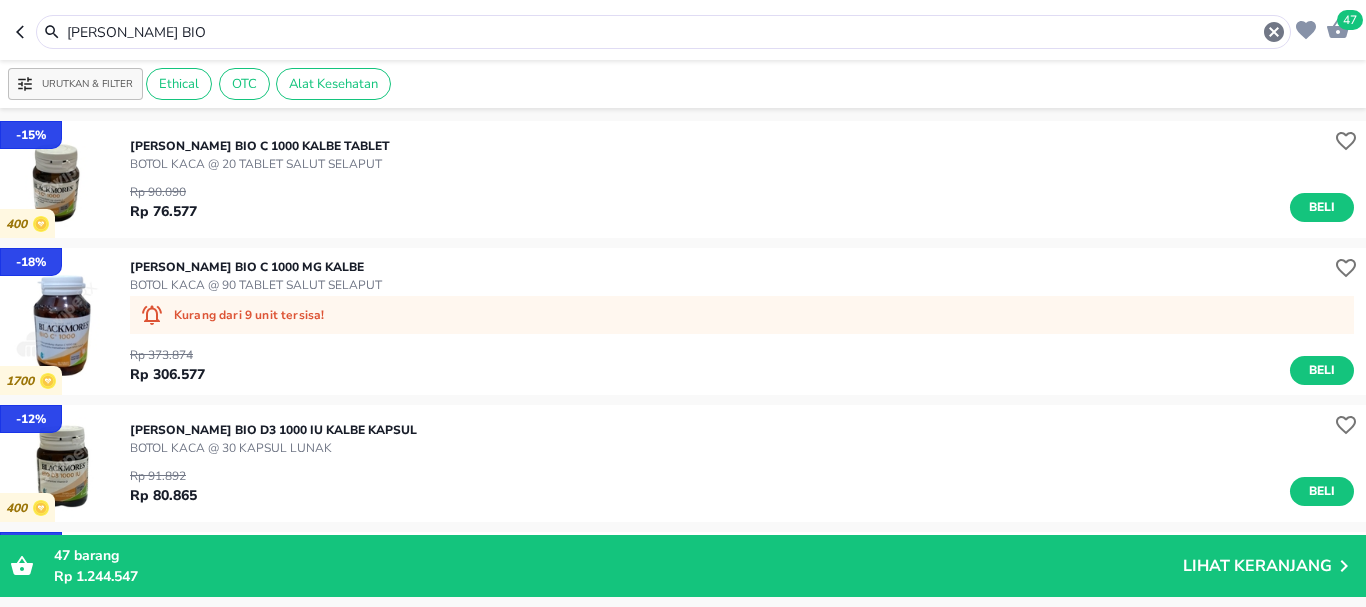 click on "Rp 90.090 Rp 76.577 Beli" at bounding box center (742, 197) 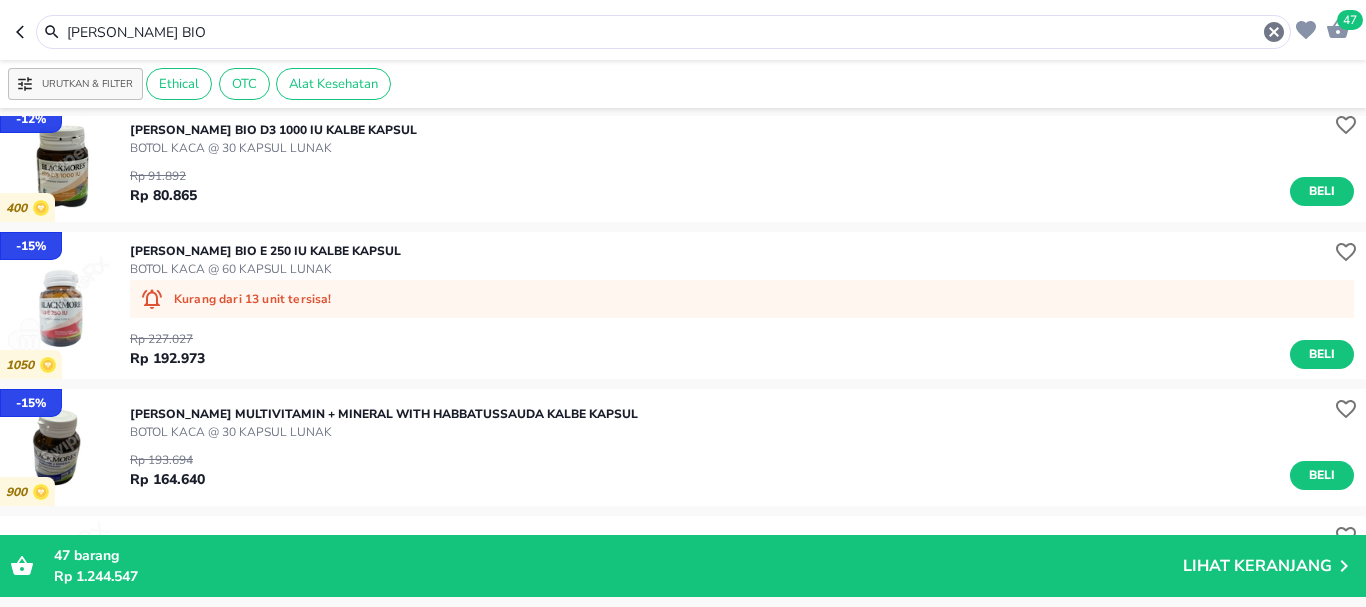 scroll, scrollTop: 400, scrollLeft: 0, axis: vertical 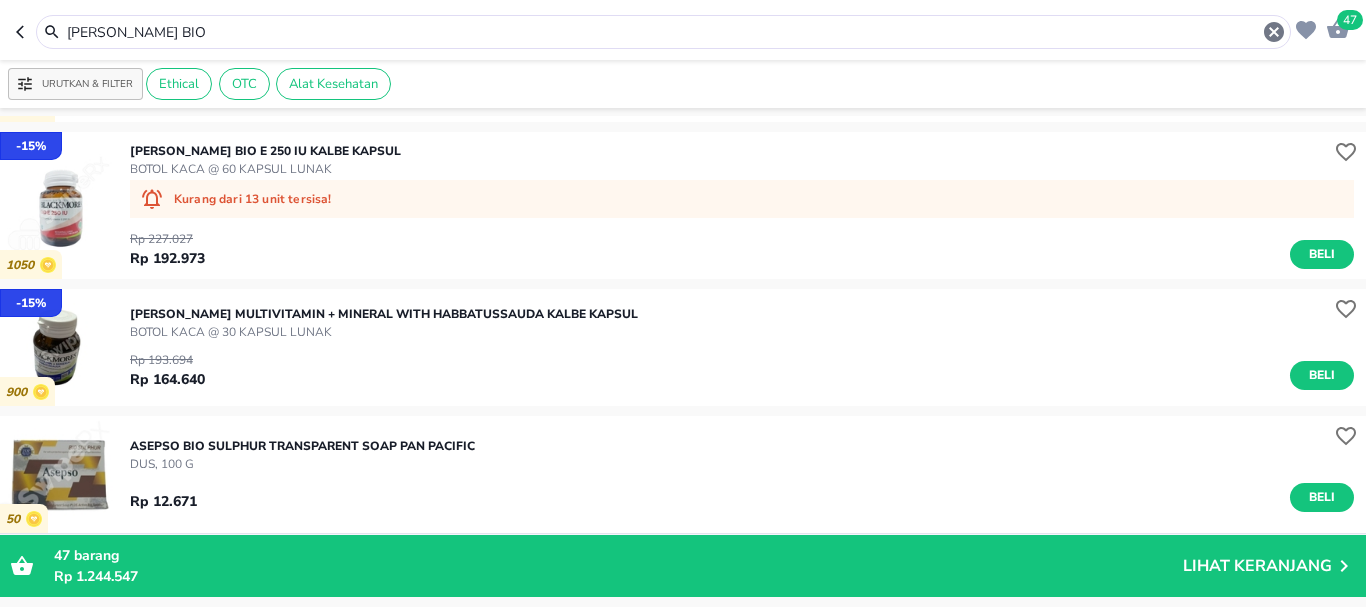 drag, startPoint x: 201, startPoint y: 28, endPoint x: 0, endPoint y: 23, distance: 201.06218 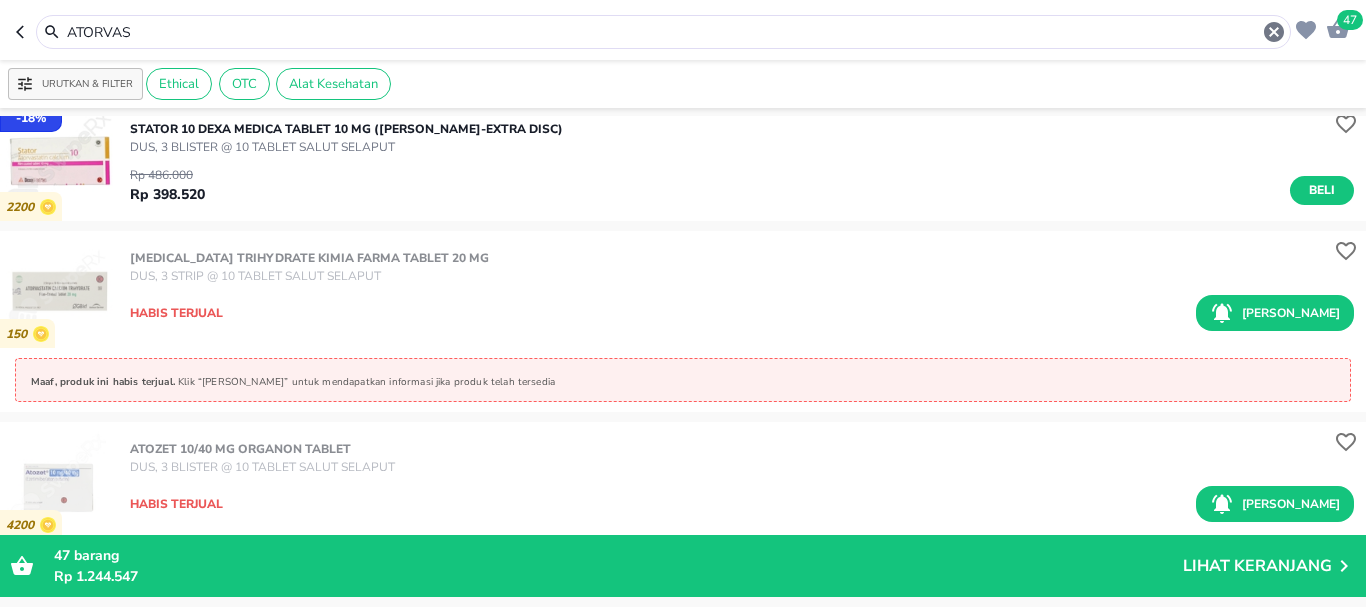 scroll, scrollTop: 3241, scrollLeft: 0, axis: vertical 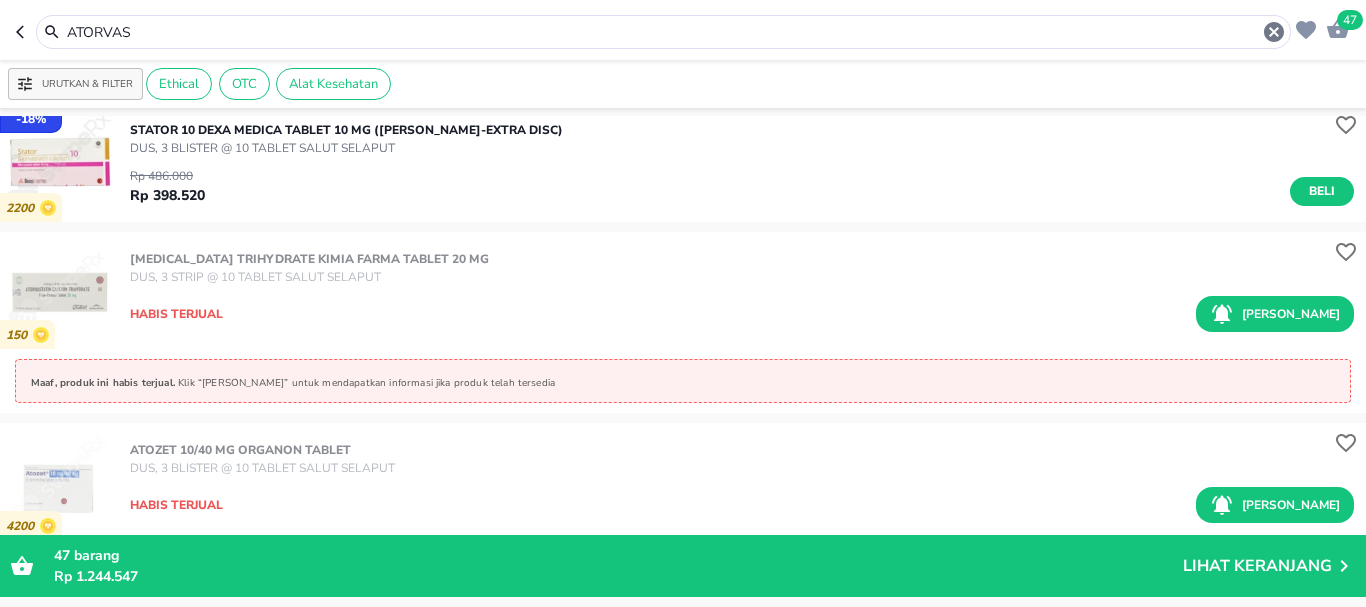 click on "ATORVAS" at bounding box center (663, 32) 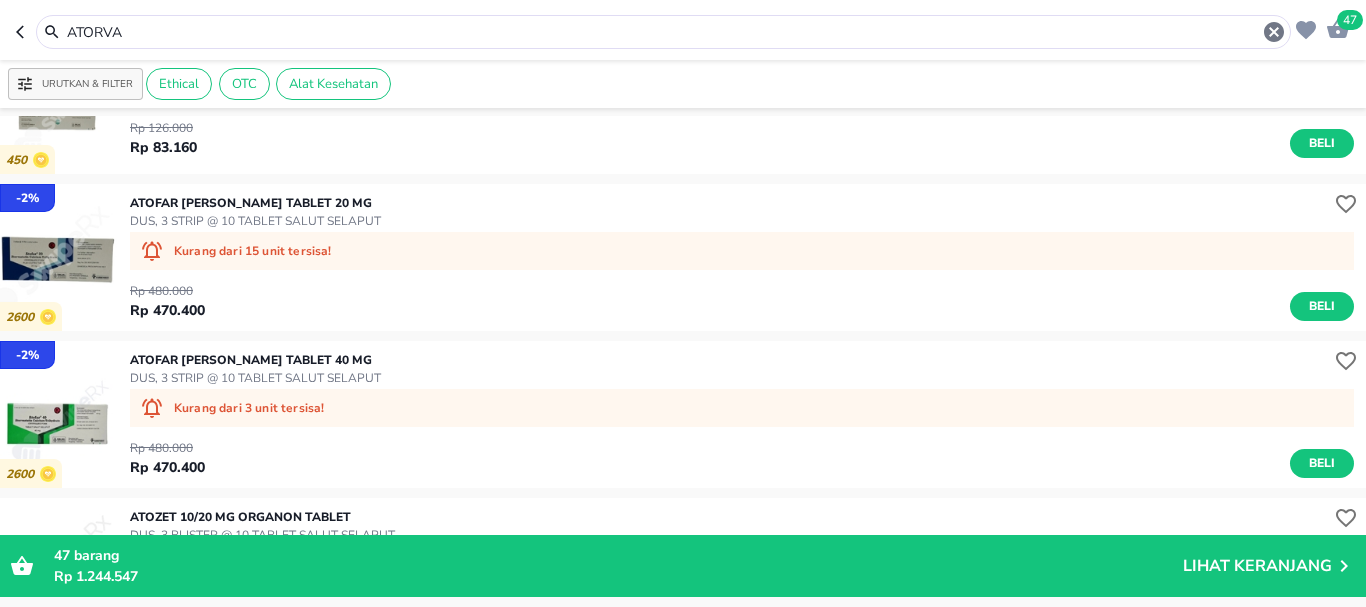 scroll, scrollTop: 502, scrollLeft: 0, axis: vertical 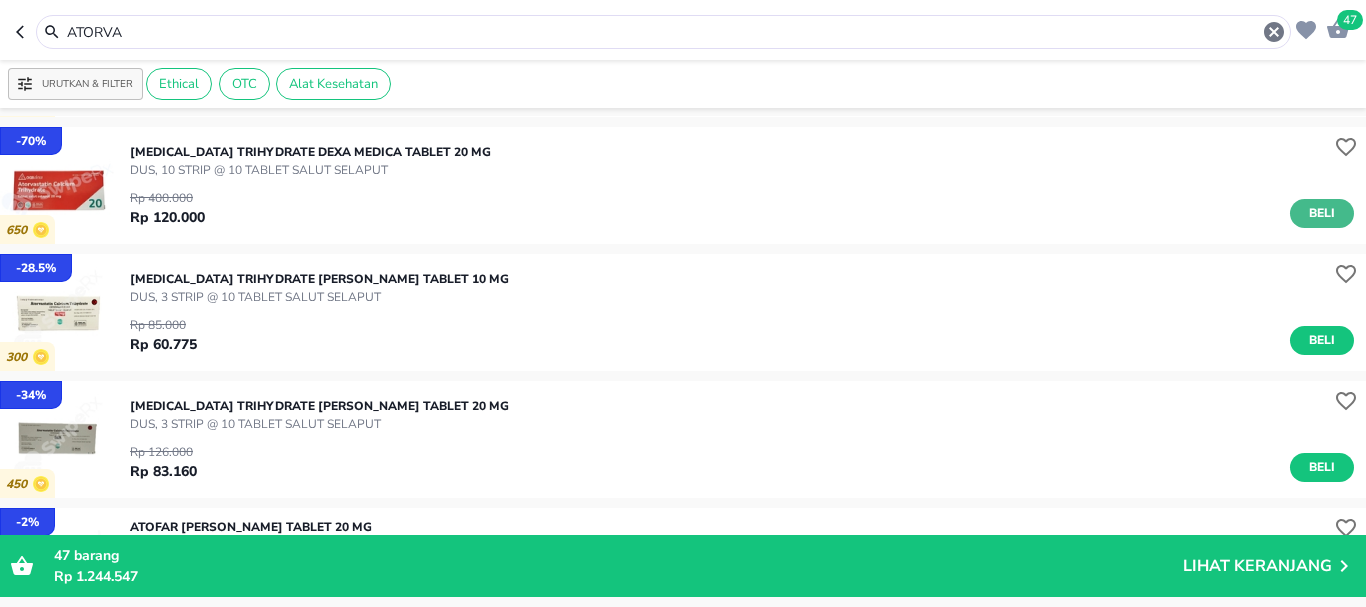 click on "Beli" at bounding box center [1322, 213] 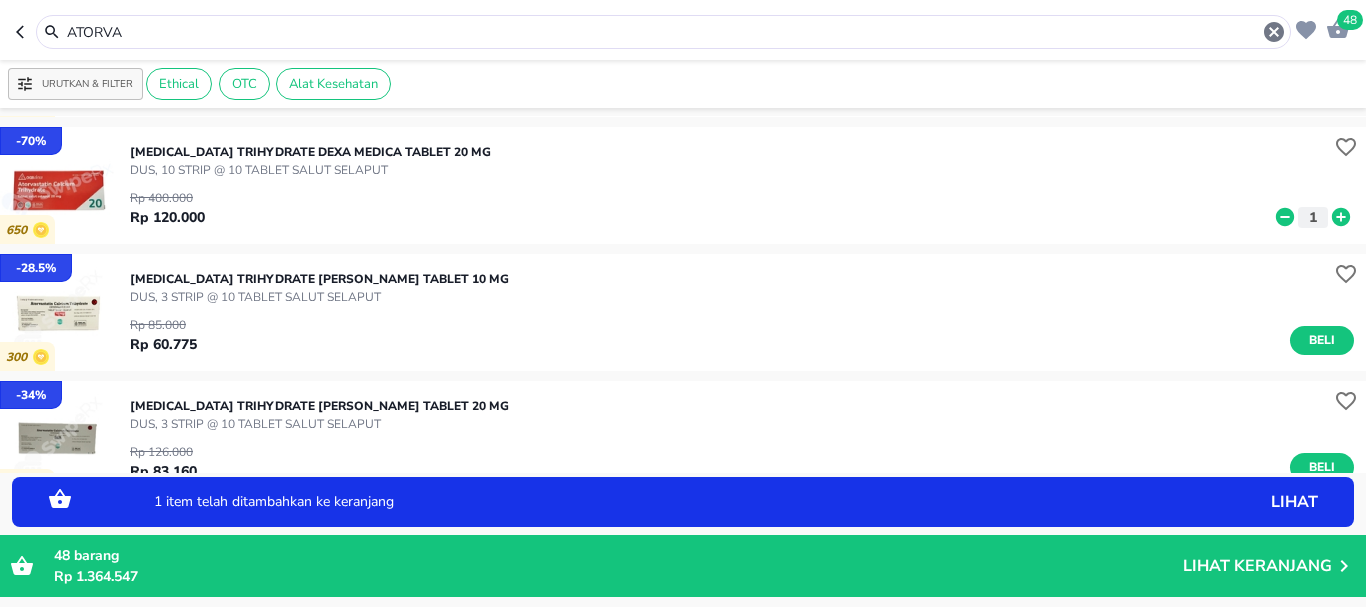 click 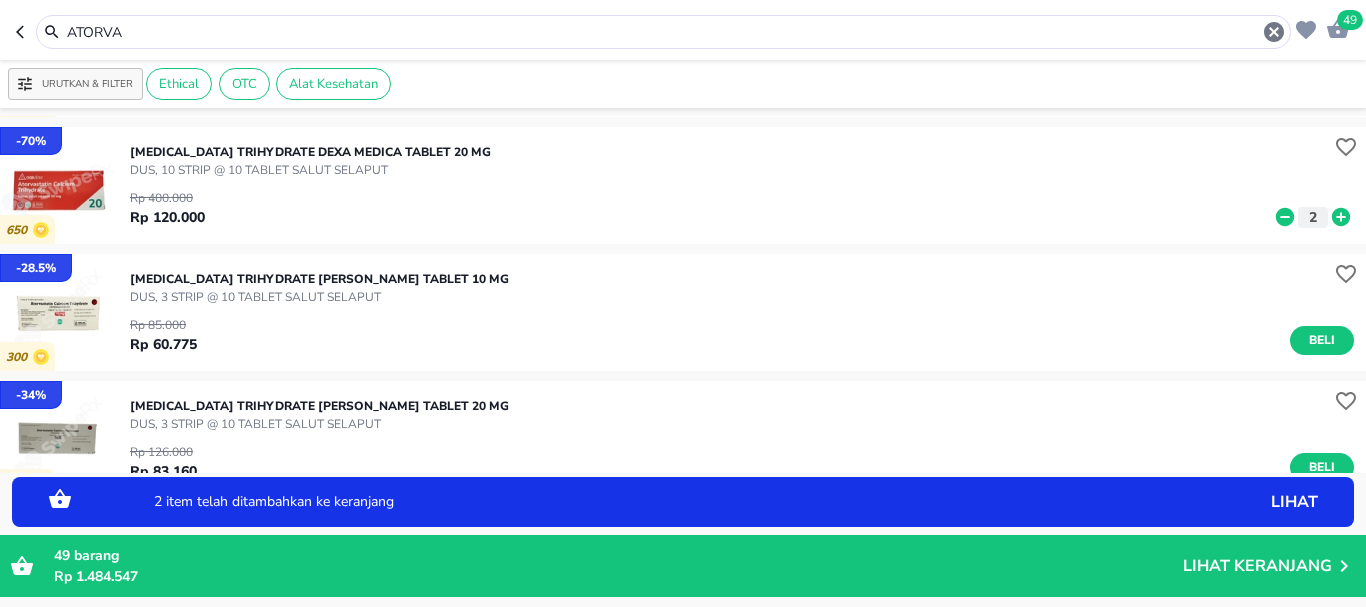 click 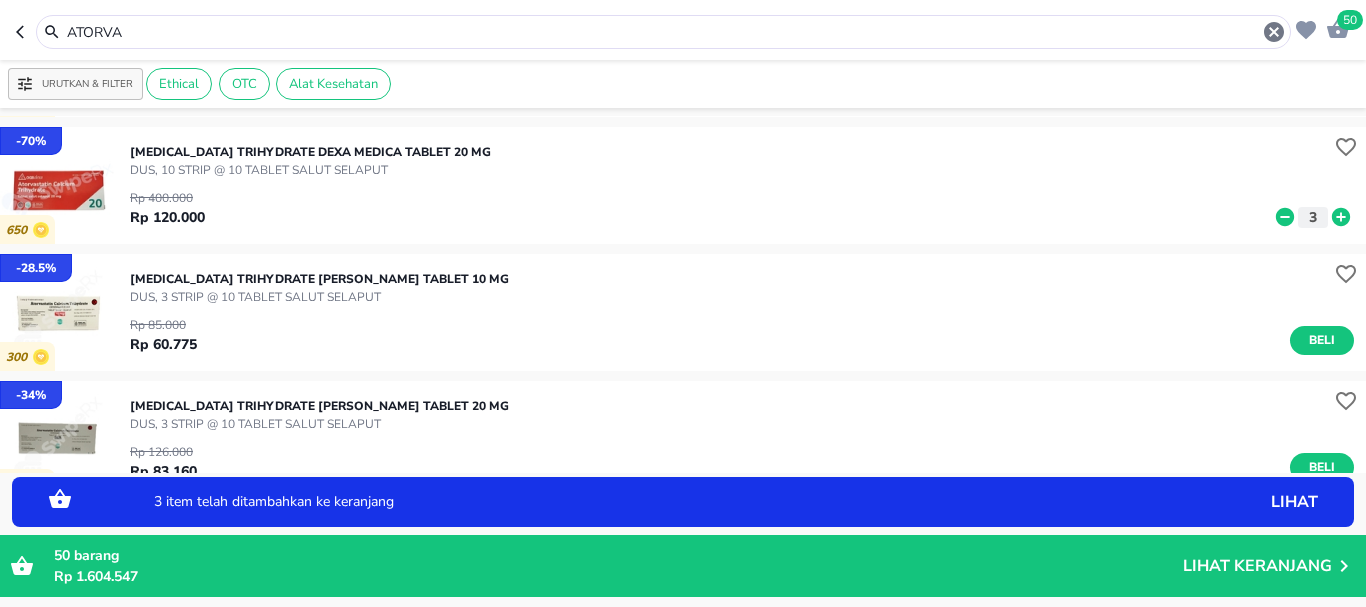 click 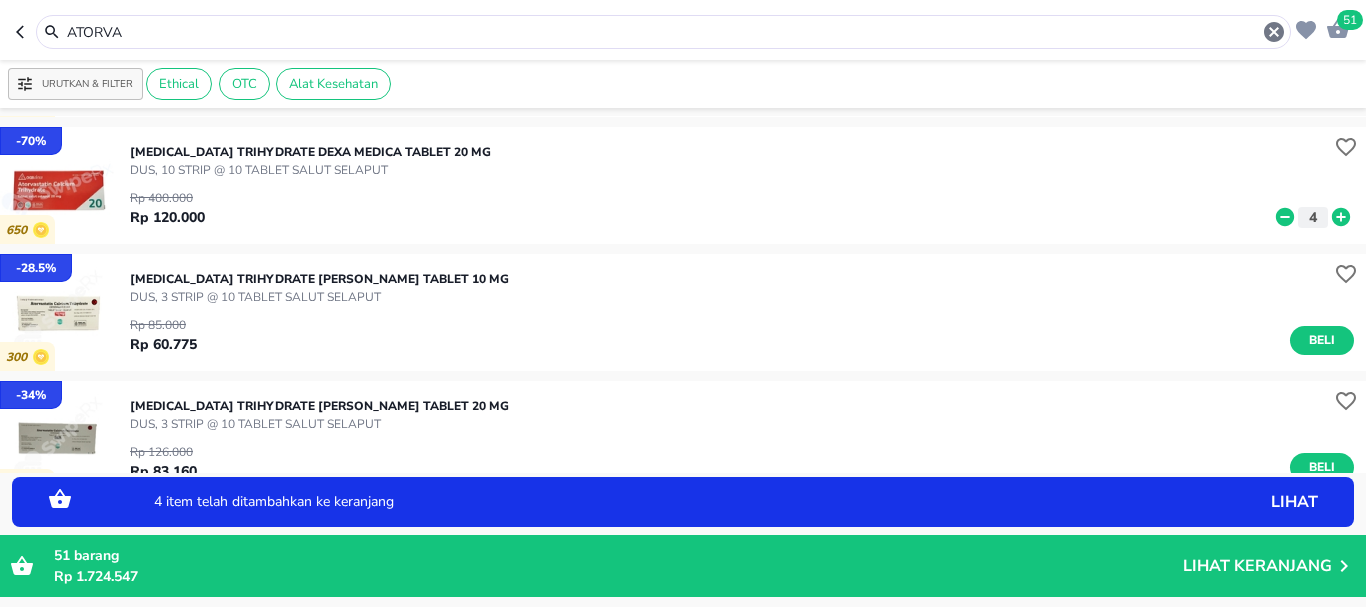 click 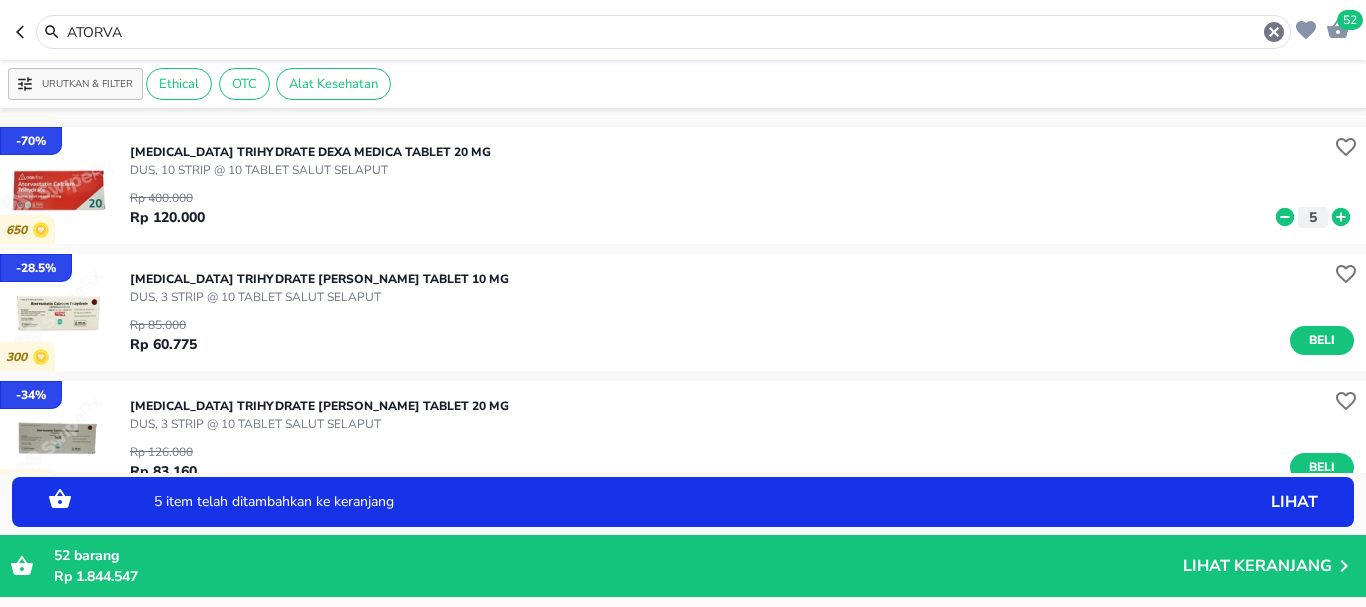 drag, startPoint x: 169, startPoint y: 32, endPoint x: 0, endPoint y: 1, distance: 171.81967 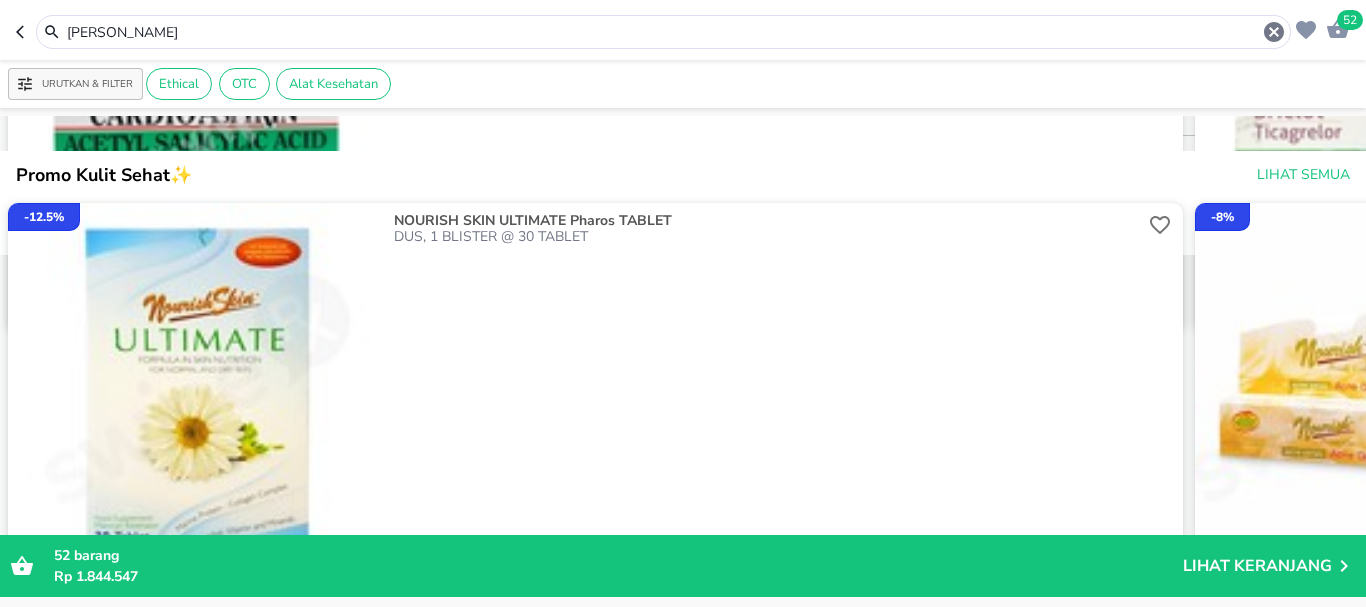 scroll, scrollTop: 0, scrollLeft: 0, axis: both 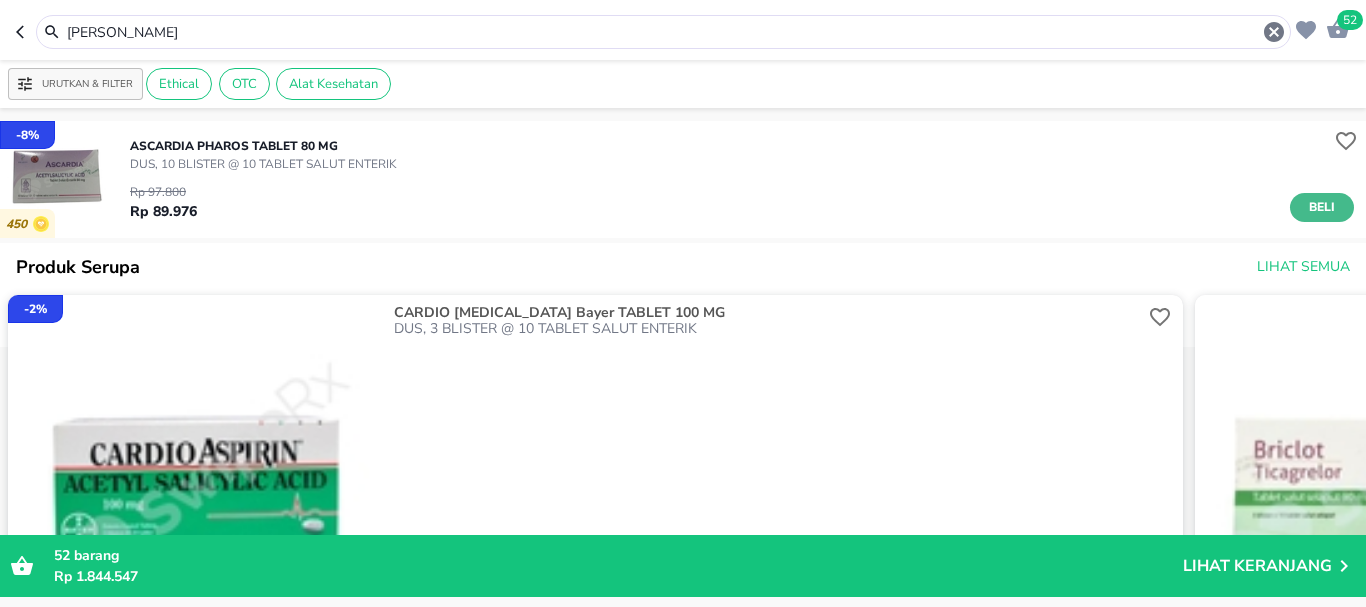 click on "Beli" at bounding box center (1322, 207) 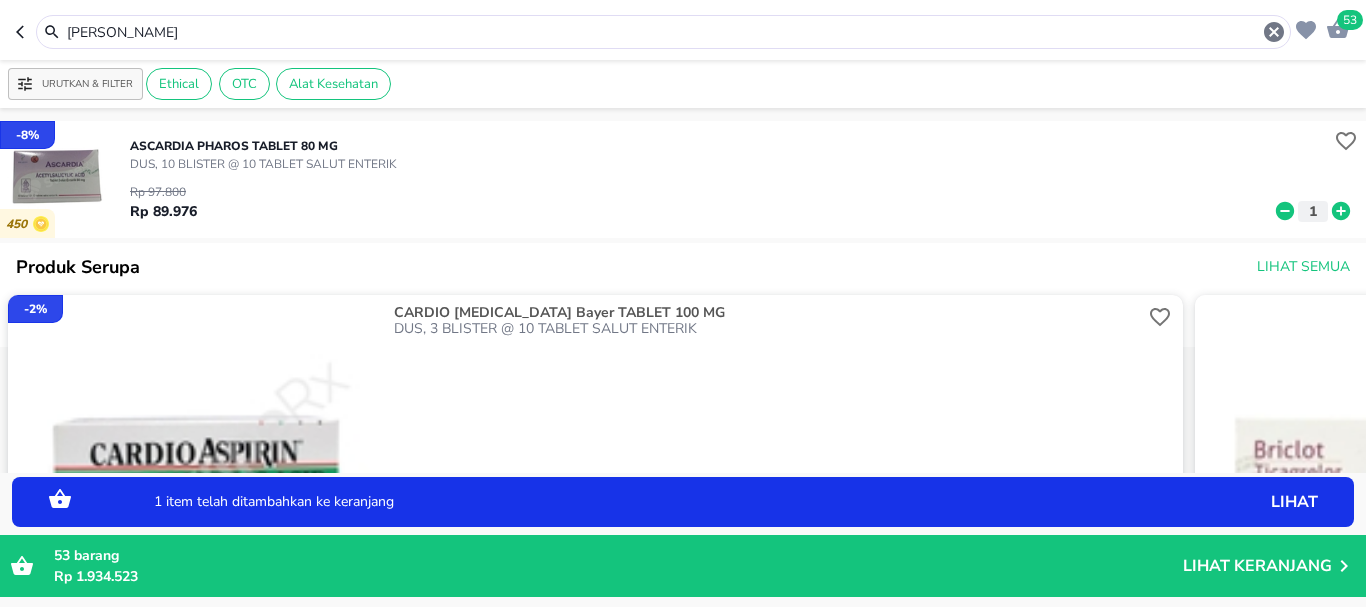 click 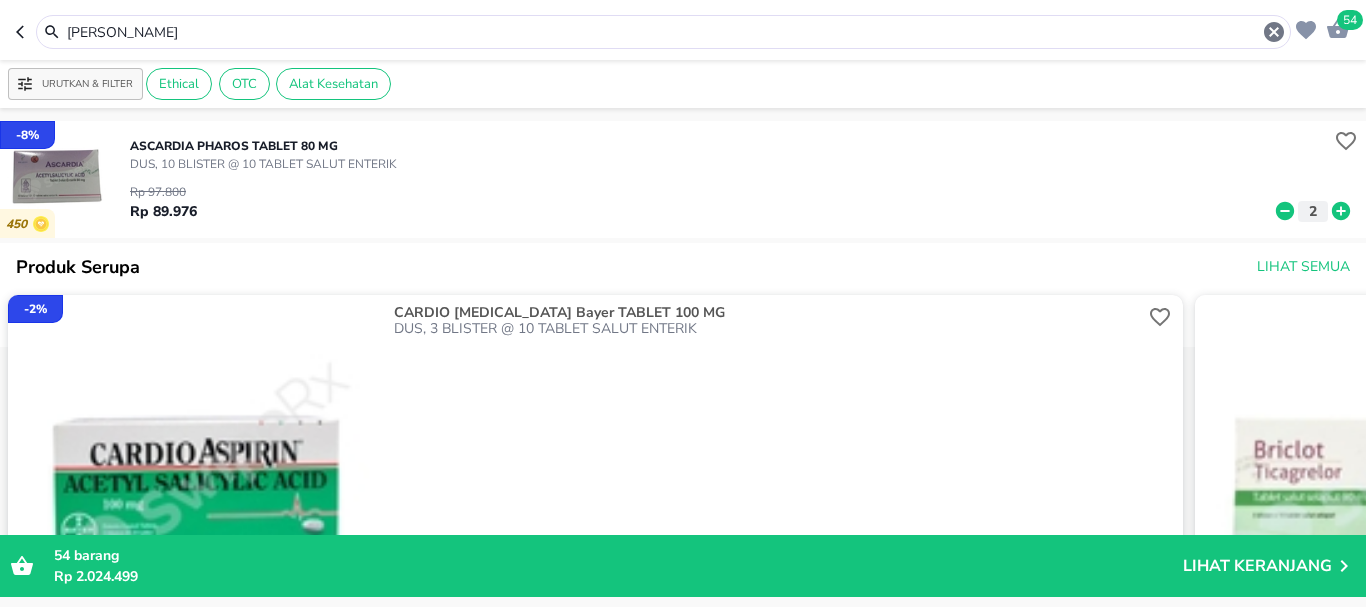 drag, startPoint x: 166, startPoint y: 35, endPoint x: 0, endPoint y: 0, distance: 169.64964 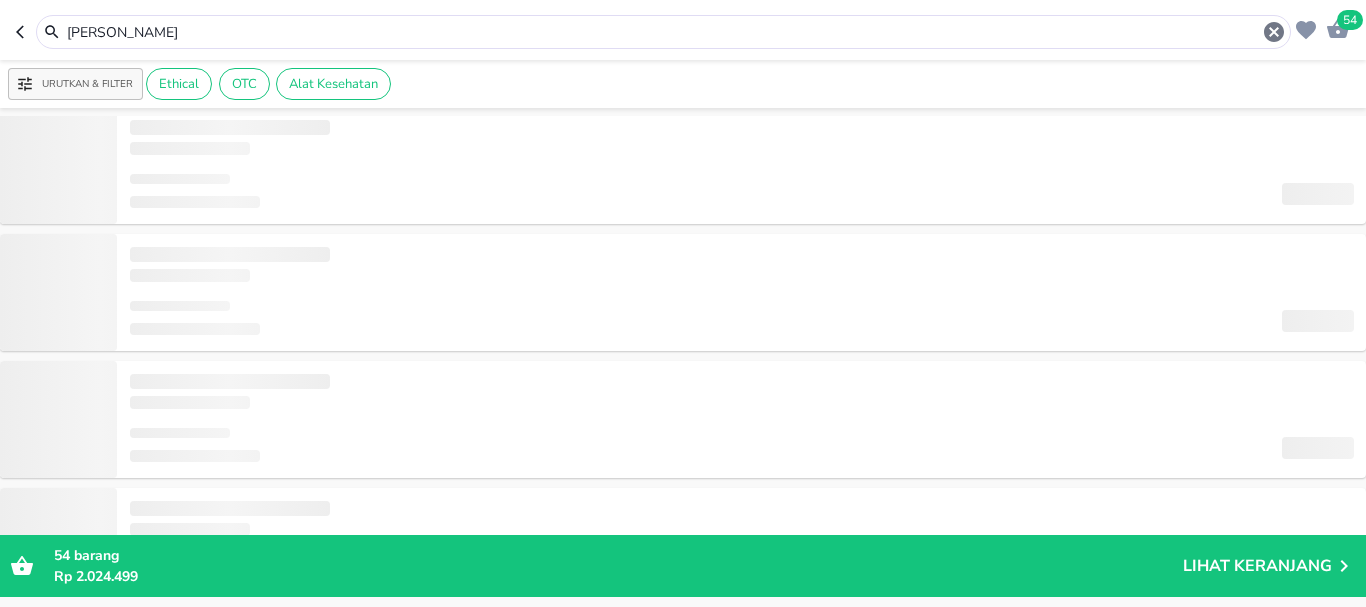 scroll, scrollTop: 0, scrollLeft: 0, axis: both 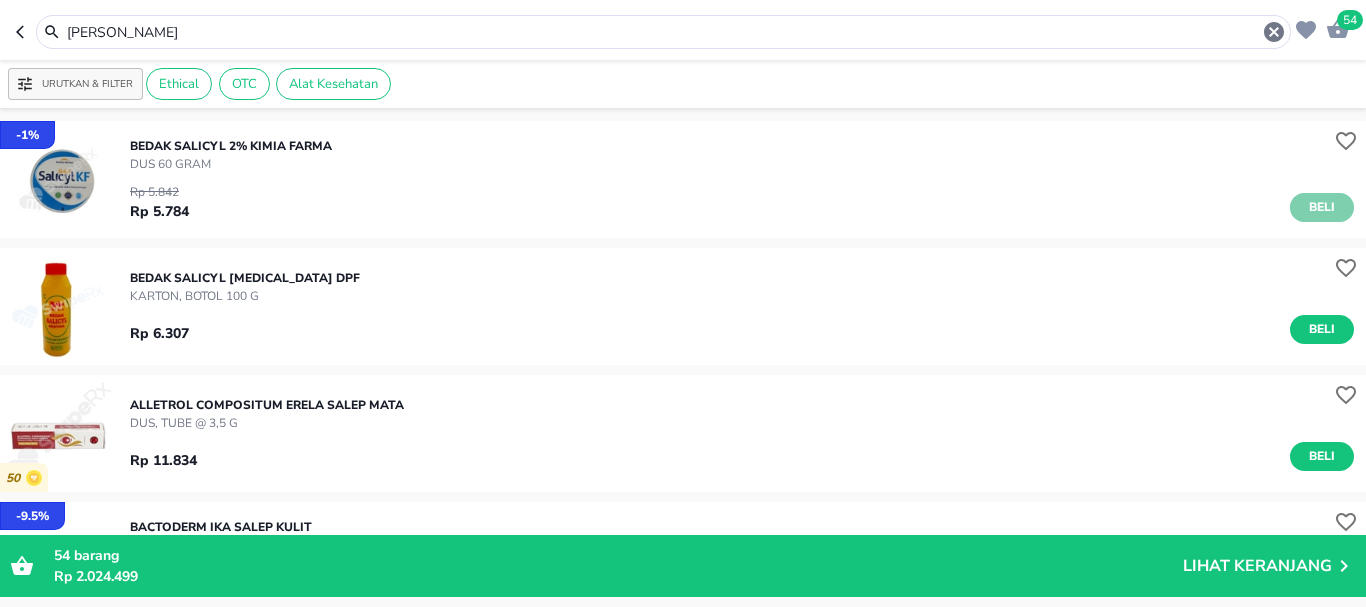 click on "Beli" at bounding box center [1322, 207] 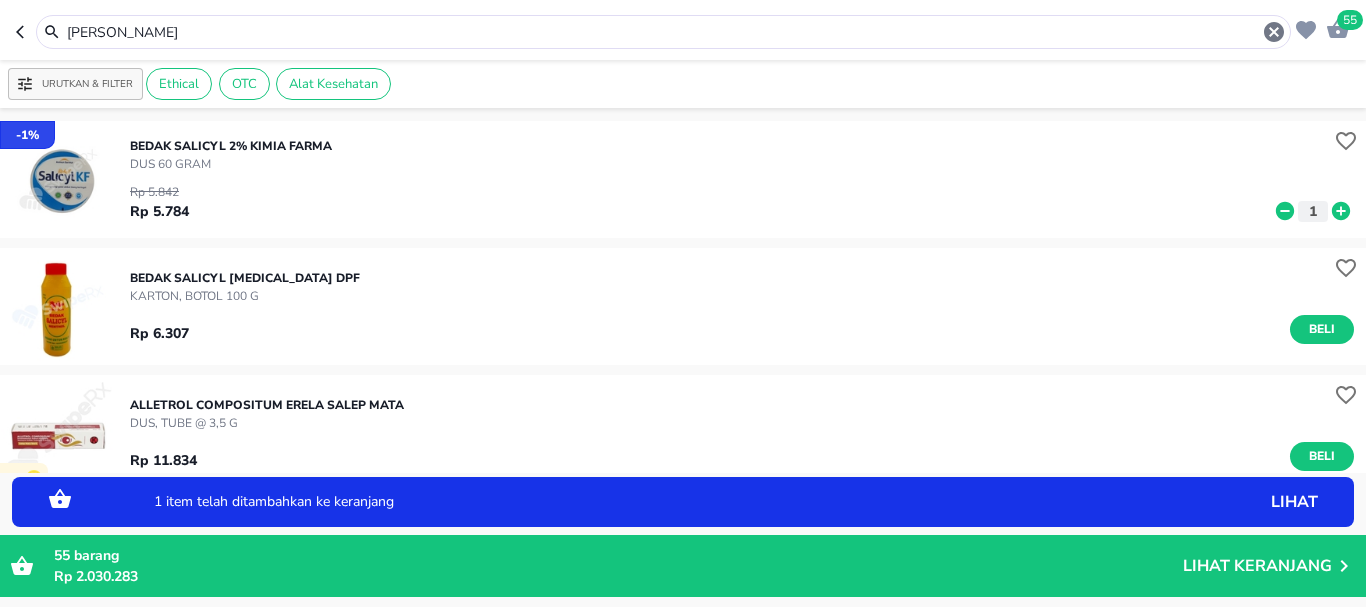 click 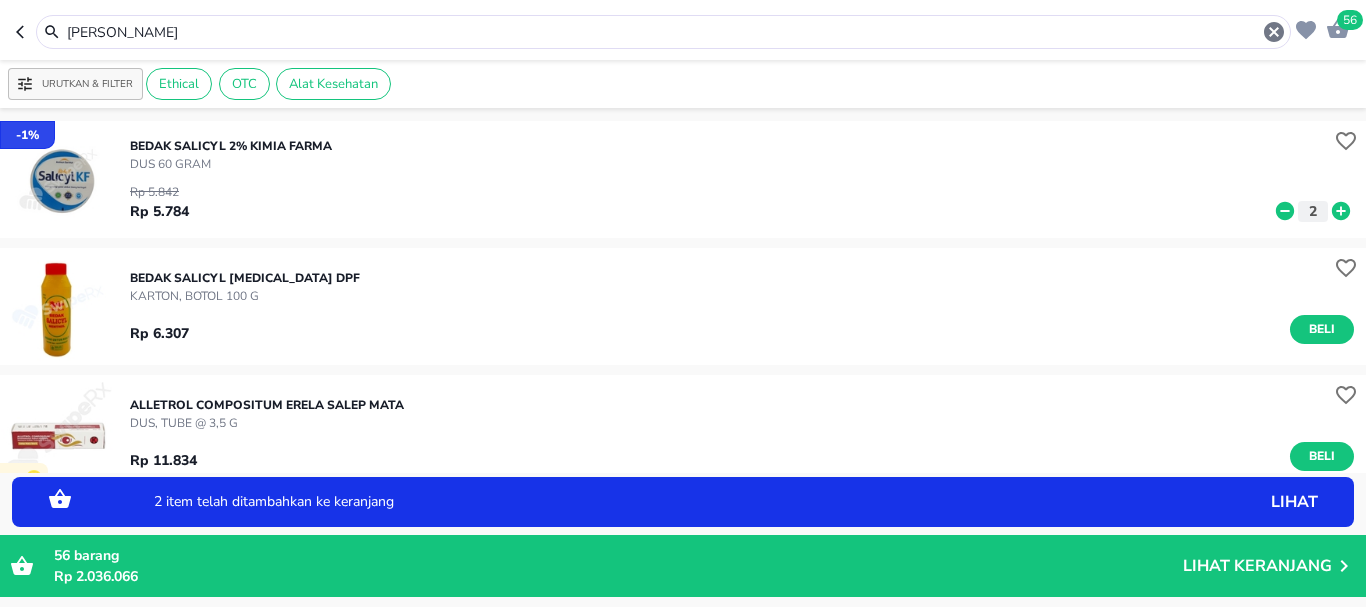 click 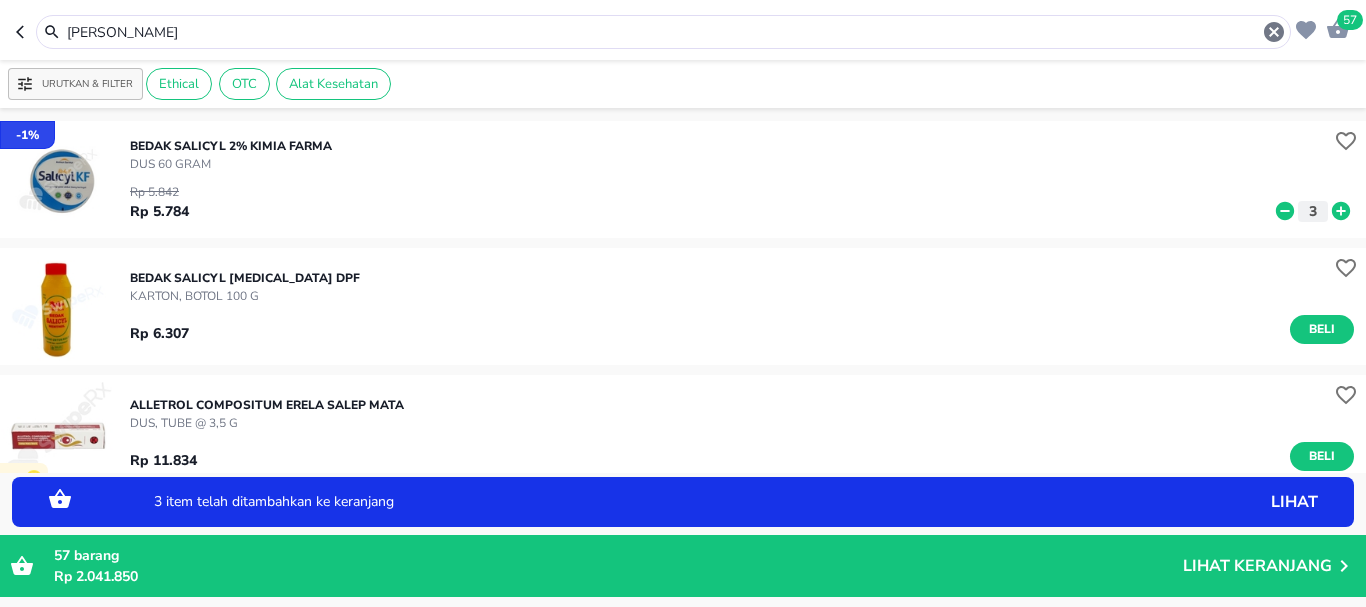 click 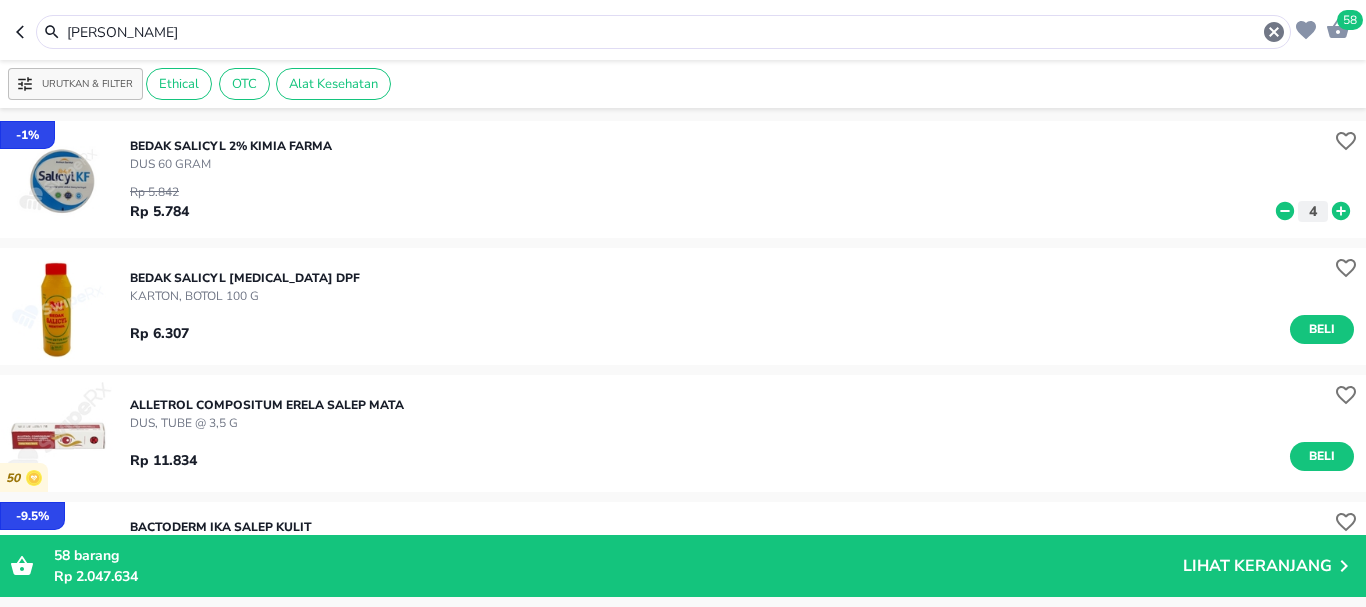 drag, startPoint x: 180, startPoint y: 29, endPoint x: 0, endPoint y: 29, distance: 180 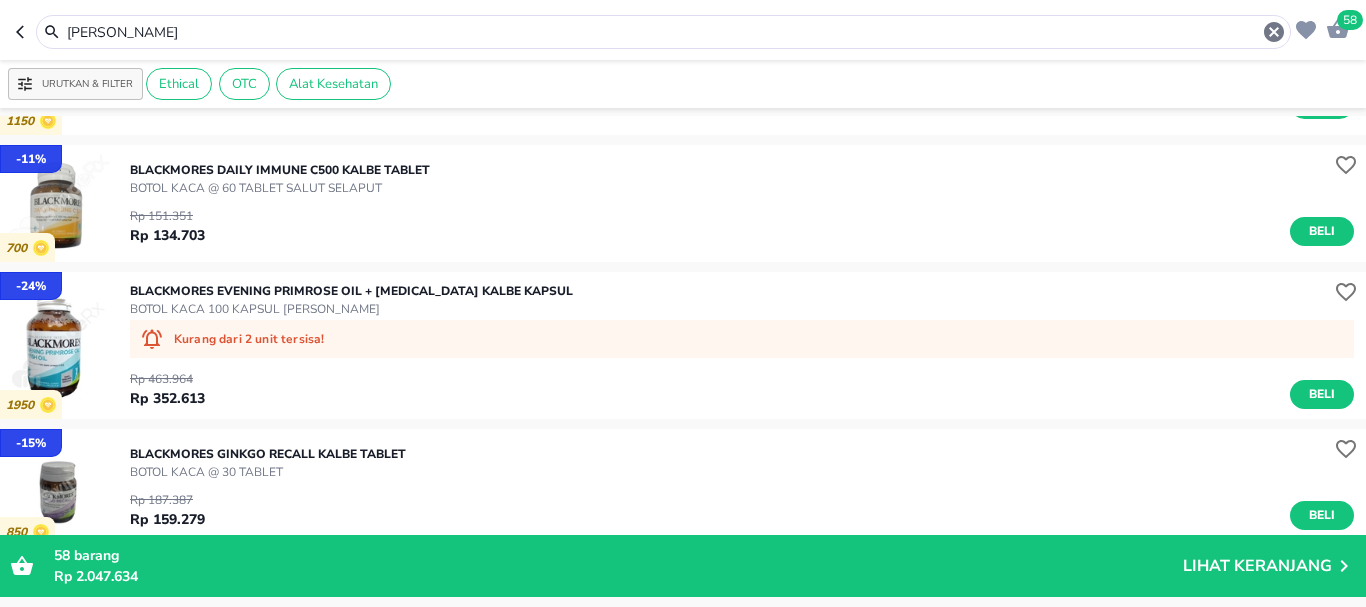 scroll, scrollTop: 800, scrollLeft: 0, axis: vertical 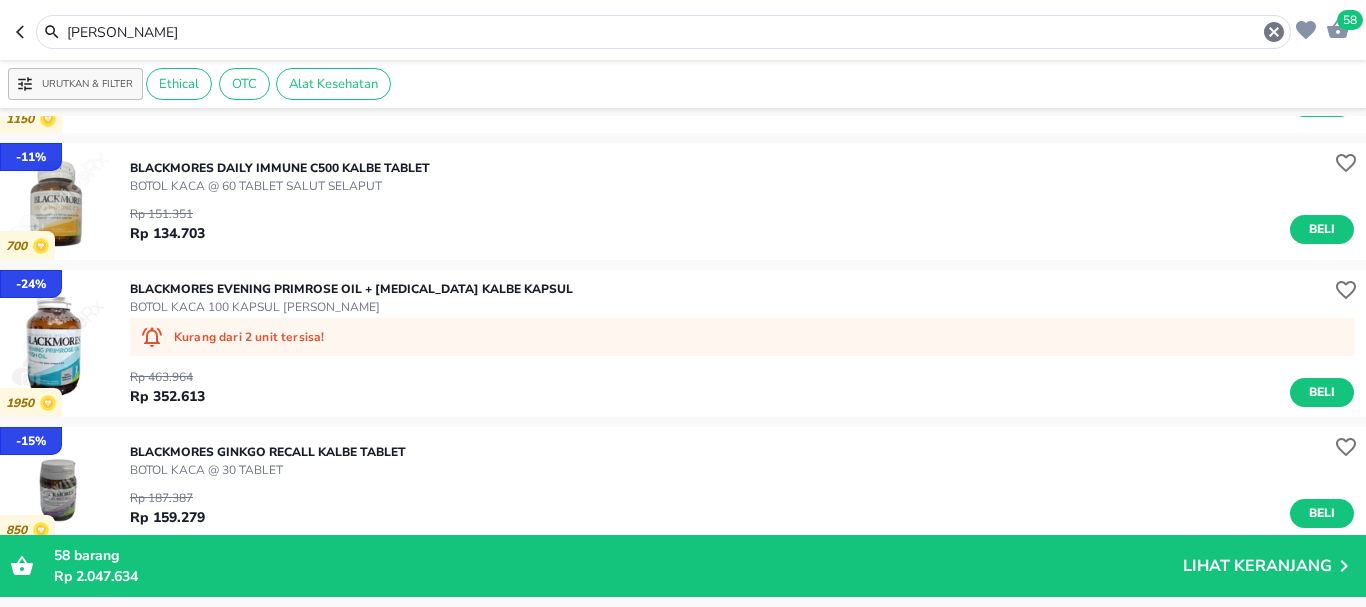 drag, startPoint x: 151, startPoint y: 27, endPoint x: 18, endPoint y: 32, distance: 133.09395 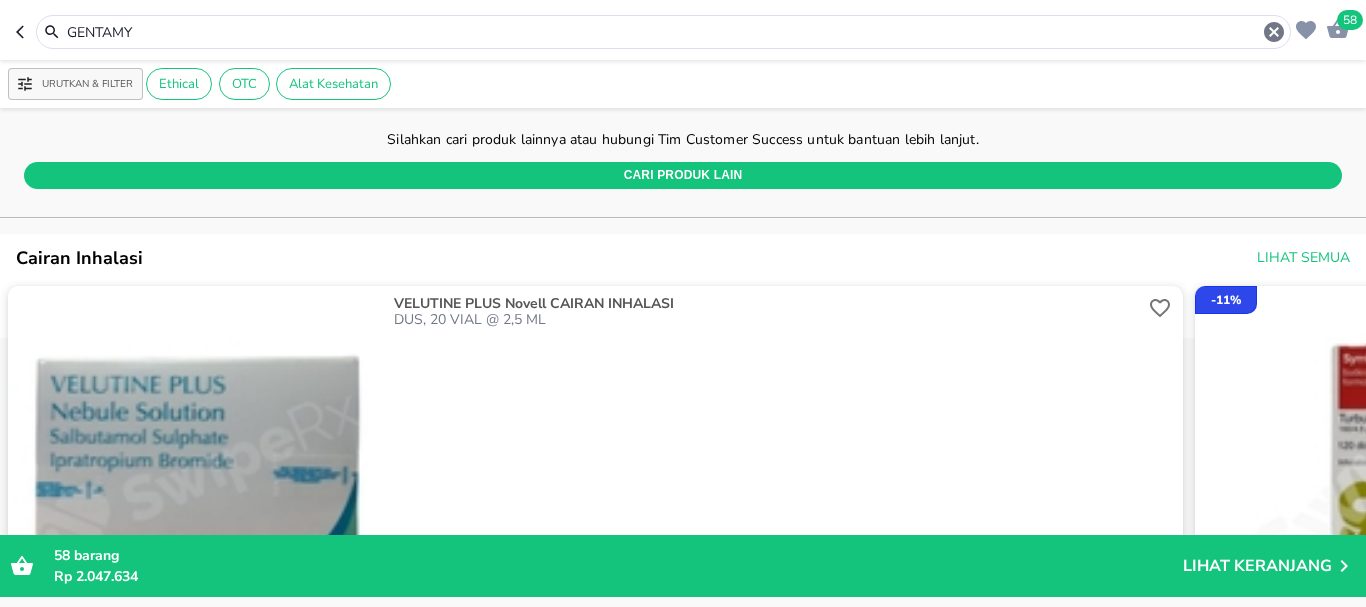 scroll, scrollTop: 0, scrollLeft: 0, axis: both 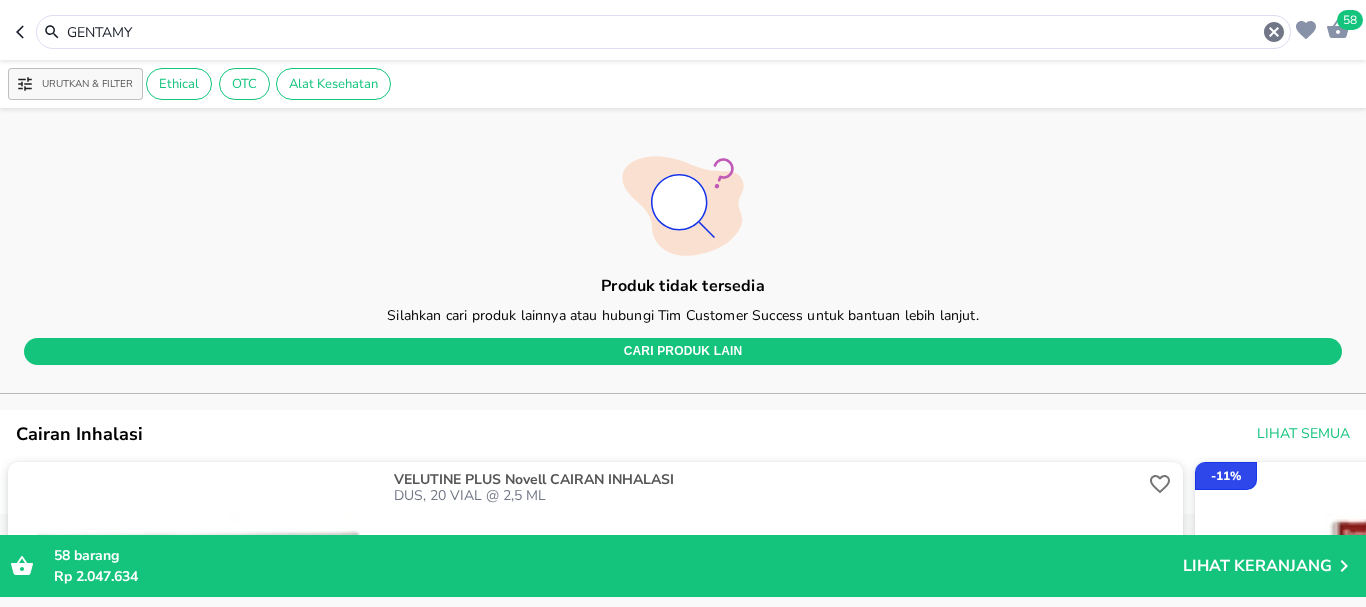 click on "GENTAMY" at bounding box center (663, 32) 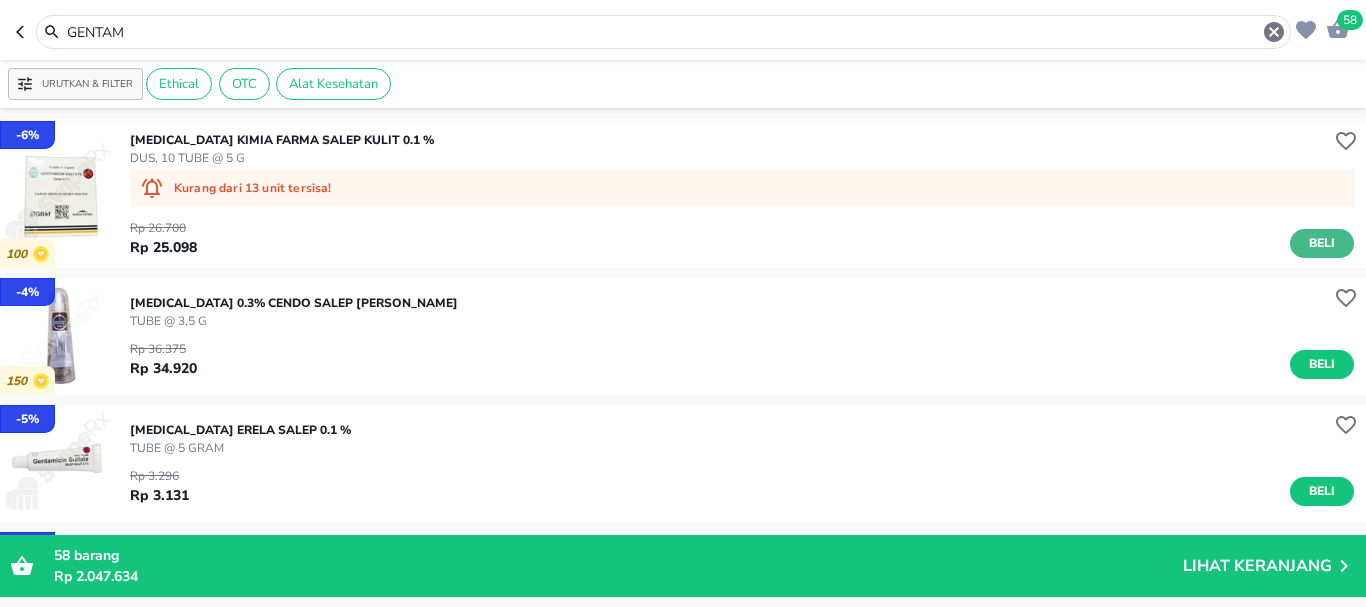 click on "Beli" at bounding box center (1322, 243) 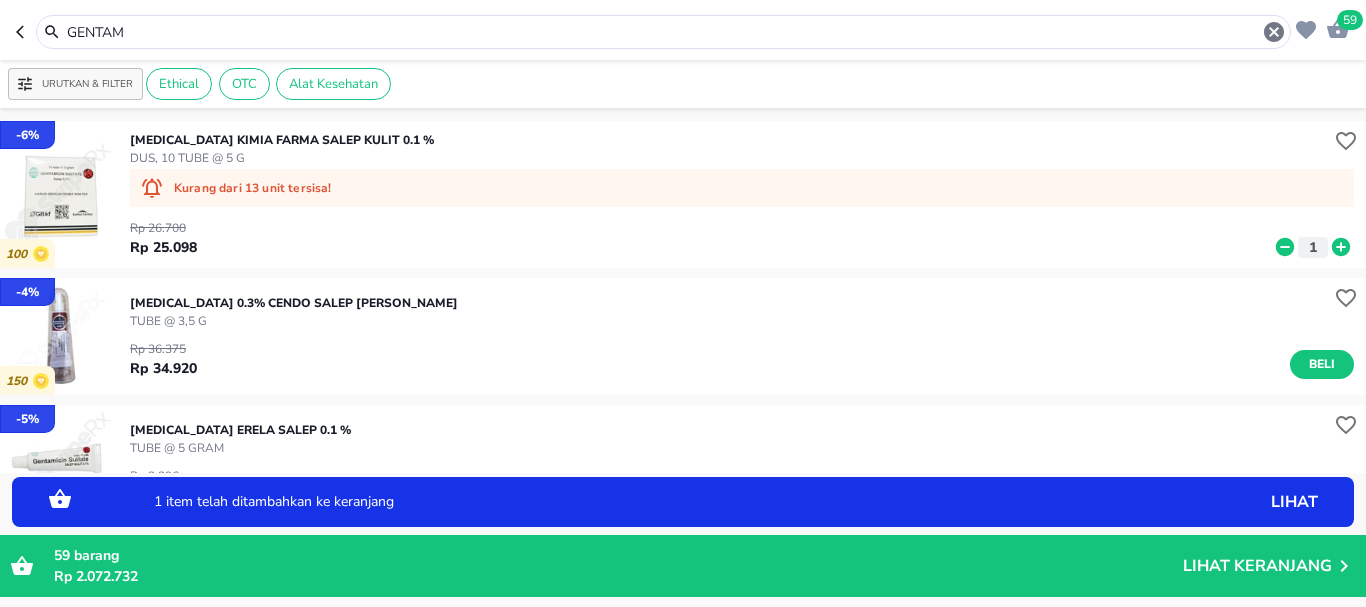 click 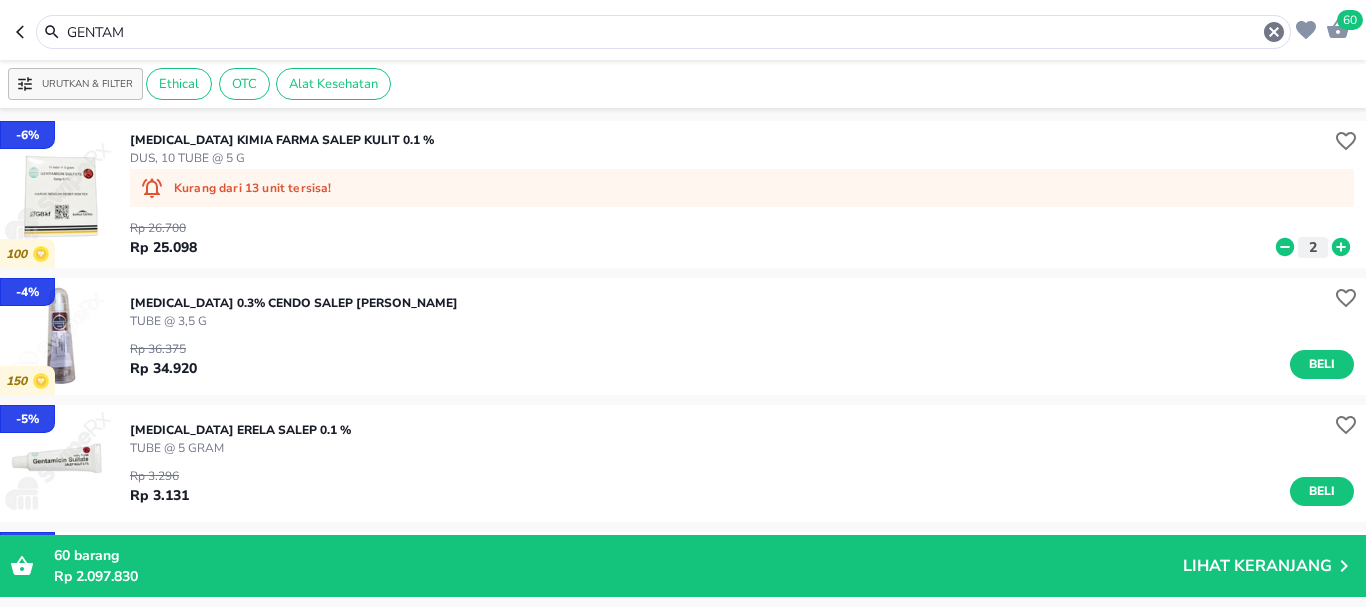 drag, startPoint x: 172, startPoint y: 35, endPoint x: 0, endPoint y: 31, distance: 172.04651 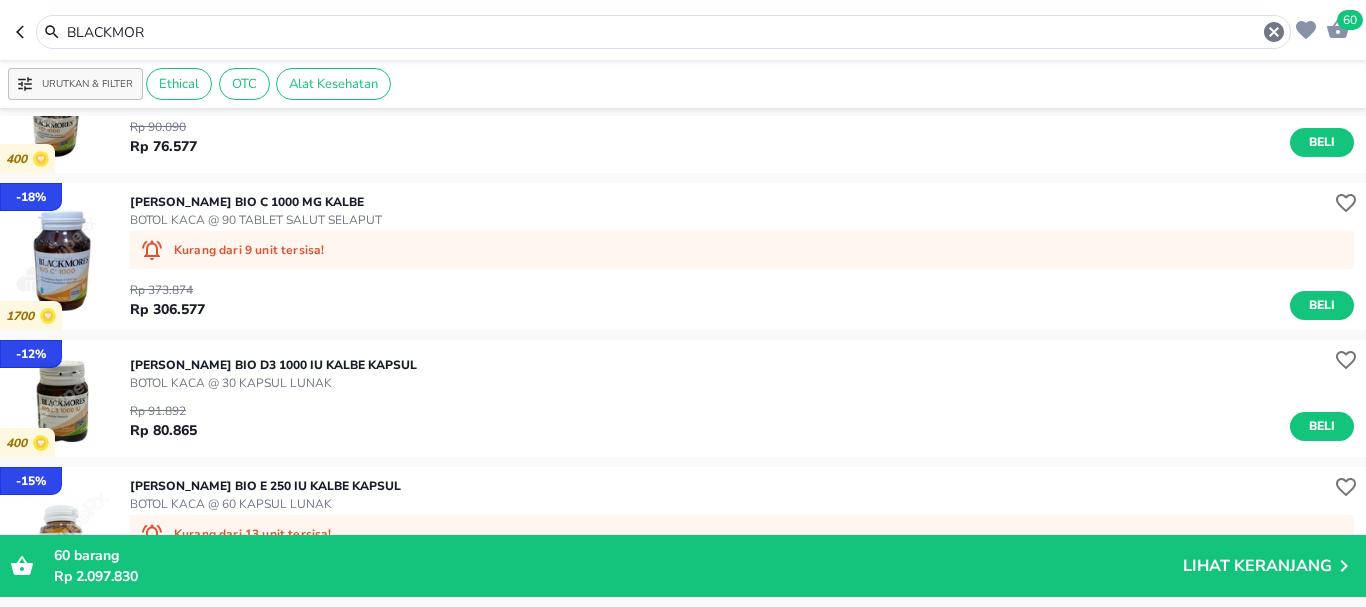 scroll, scrollTop: 100, scrollLeft: 0, axis: vertical 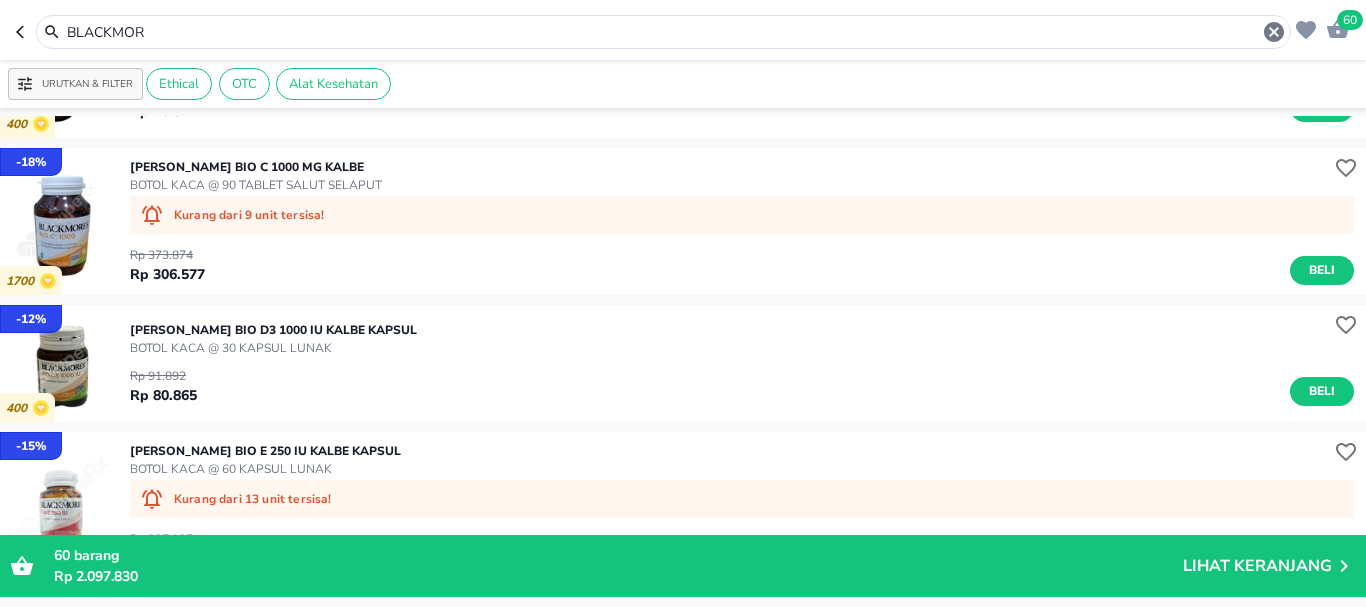 drag, startPoint x: 167, startPoint y: 30, endPoint x: 0, endPoint y: 40, distance: 167.29913 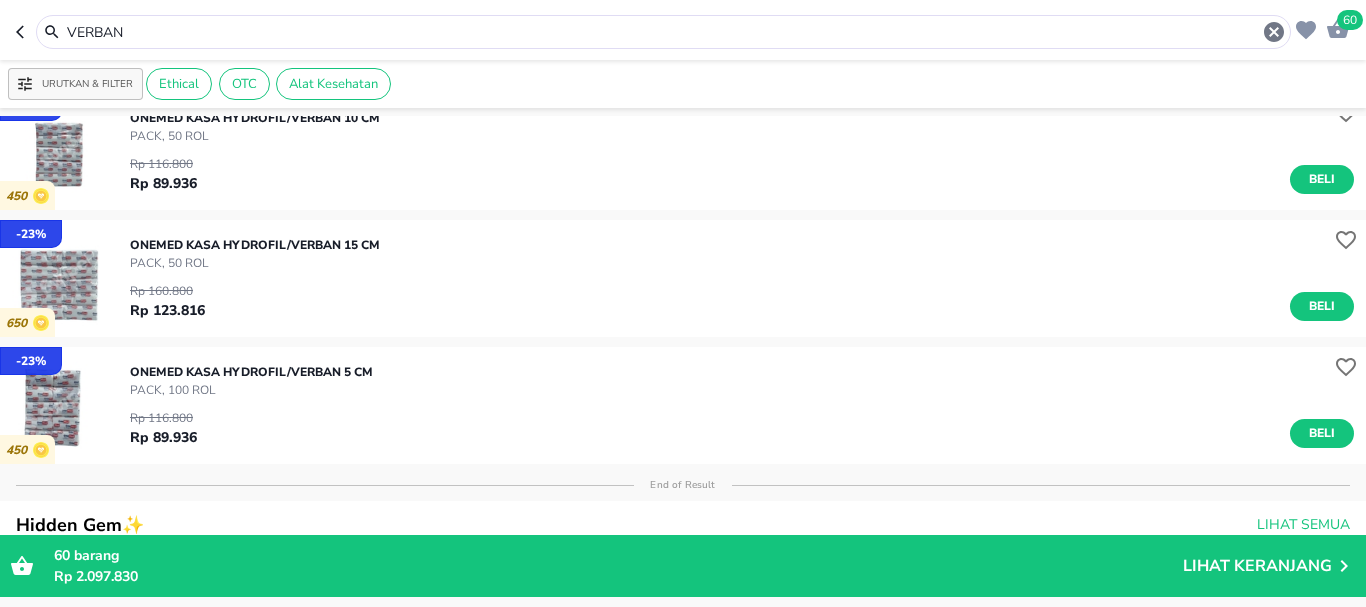 scroll, scrollTop: 0, scrollLeft: 0, axis: both 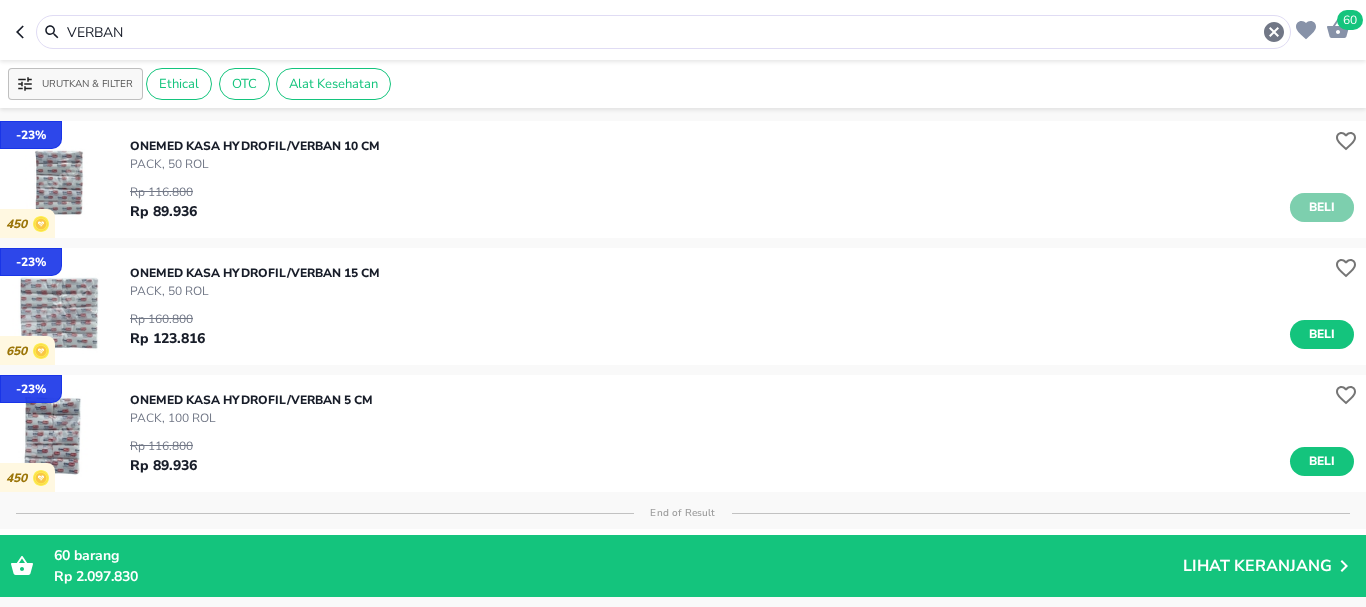 click on "Beli" at bounding box center [1322, 207] 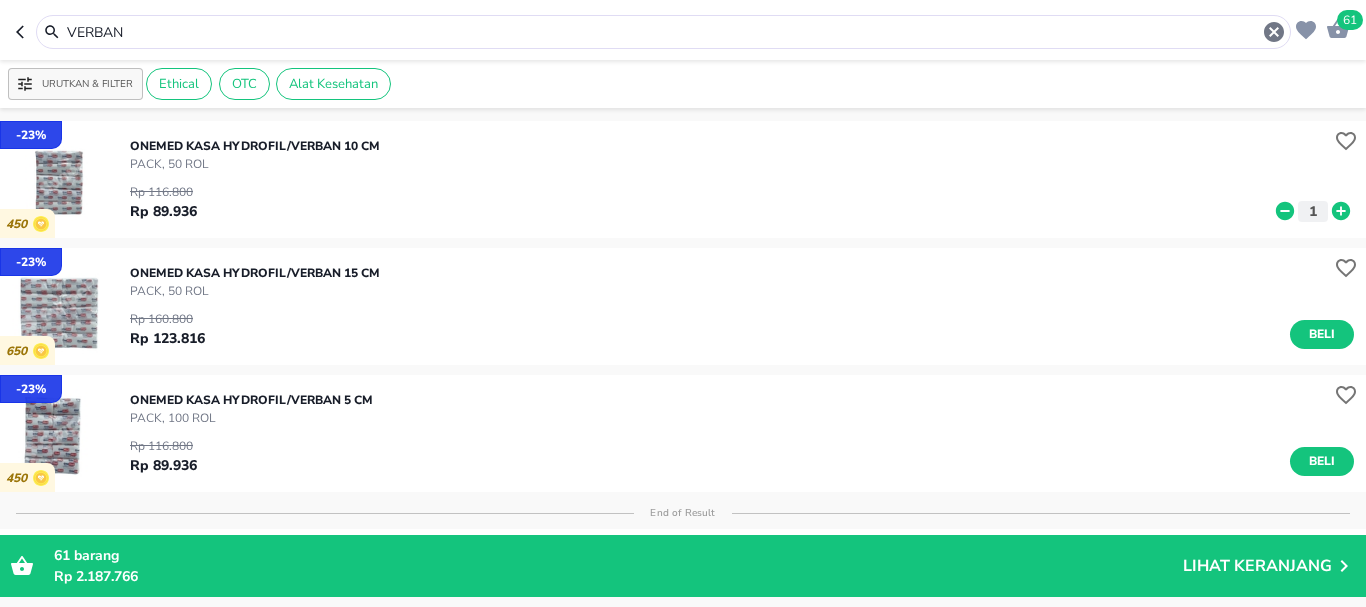 drag, startPoint x: 124, startPoint y: 30, endPoint x: 0, endPoint y: 91, distance: 138.1919 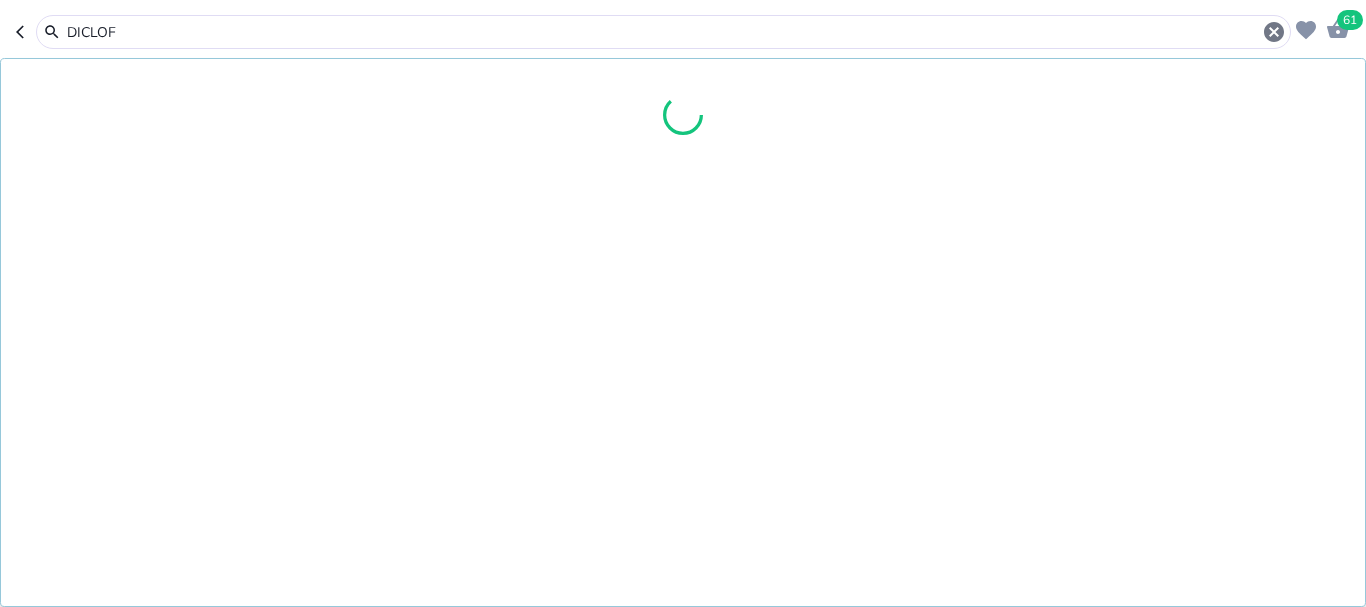 type on "DICLOF" 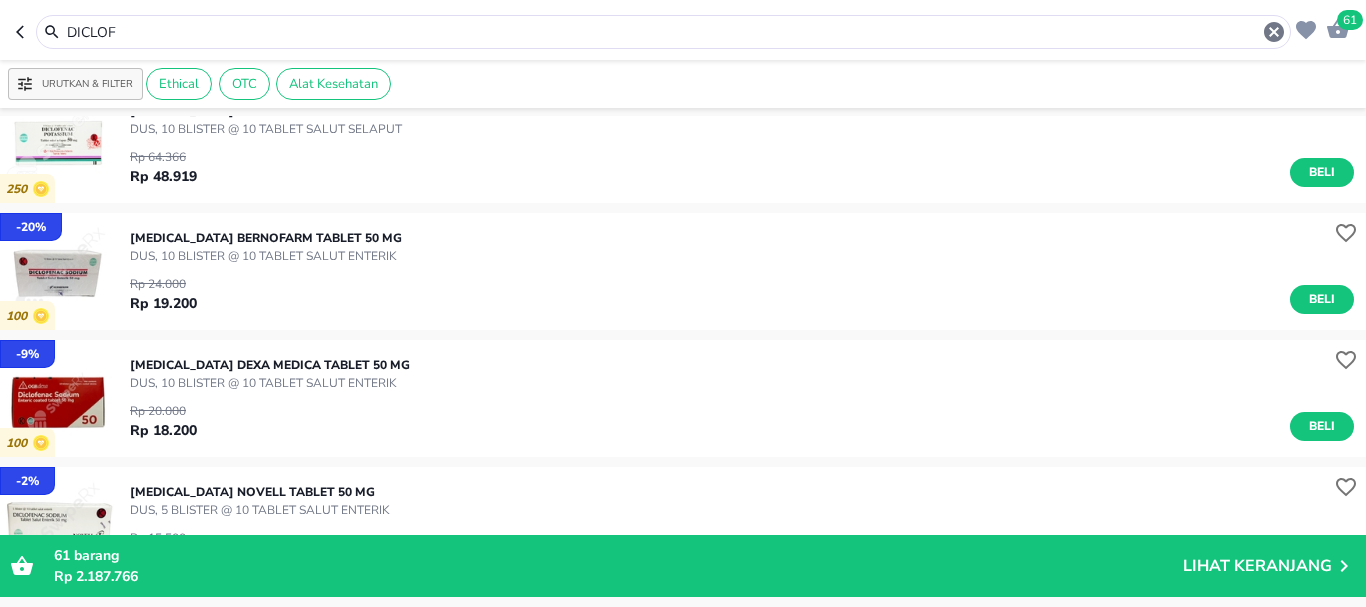 scroll, scrollTop: 800, scrollLeft: 0, axis: vertical 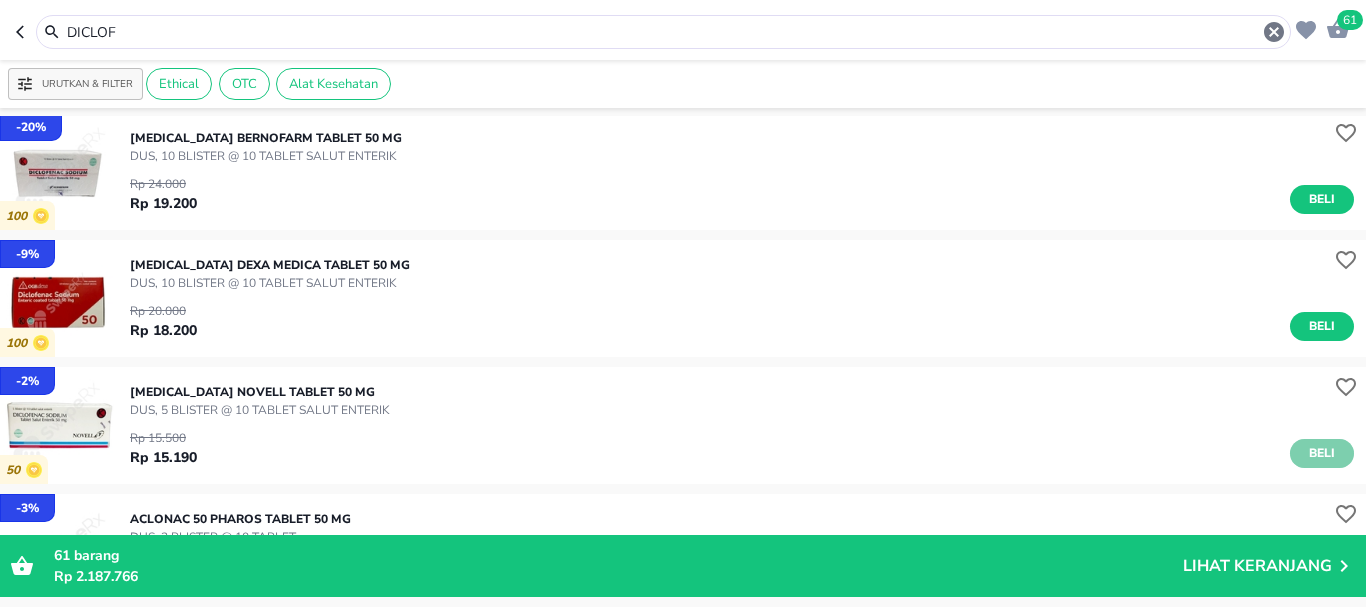 click on "Beli" at bounding box center [1322, 453] 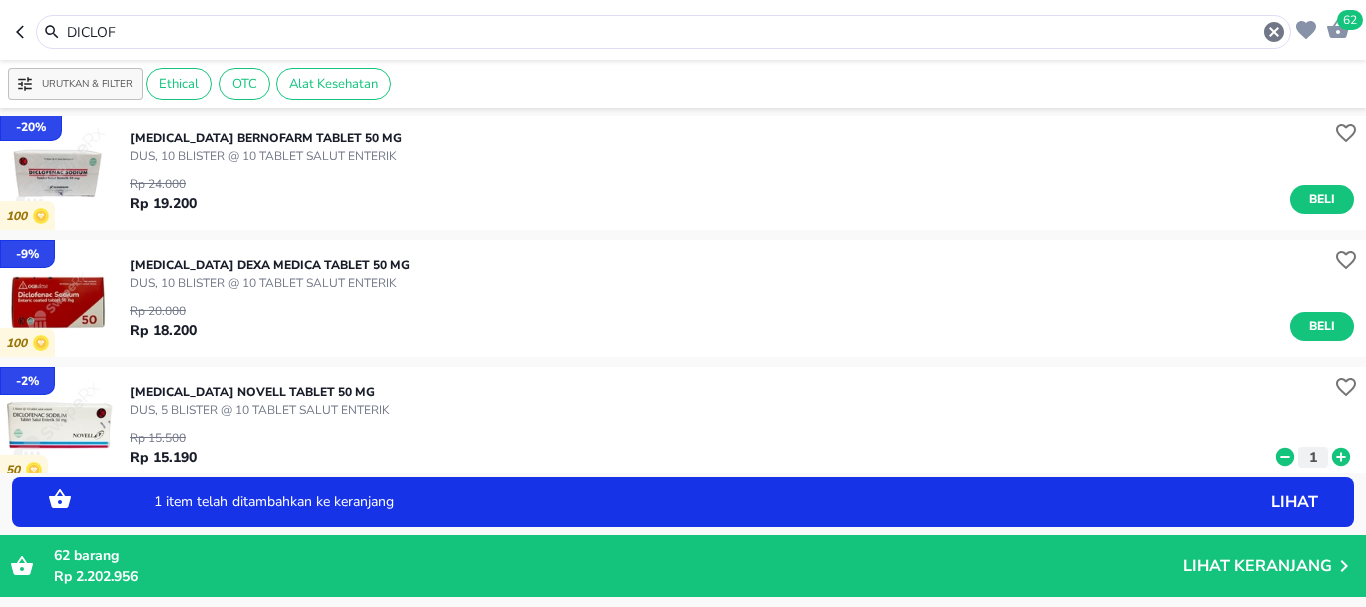 click 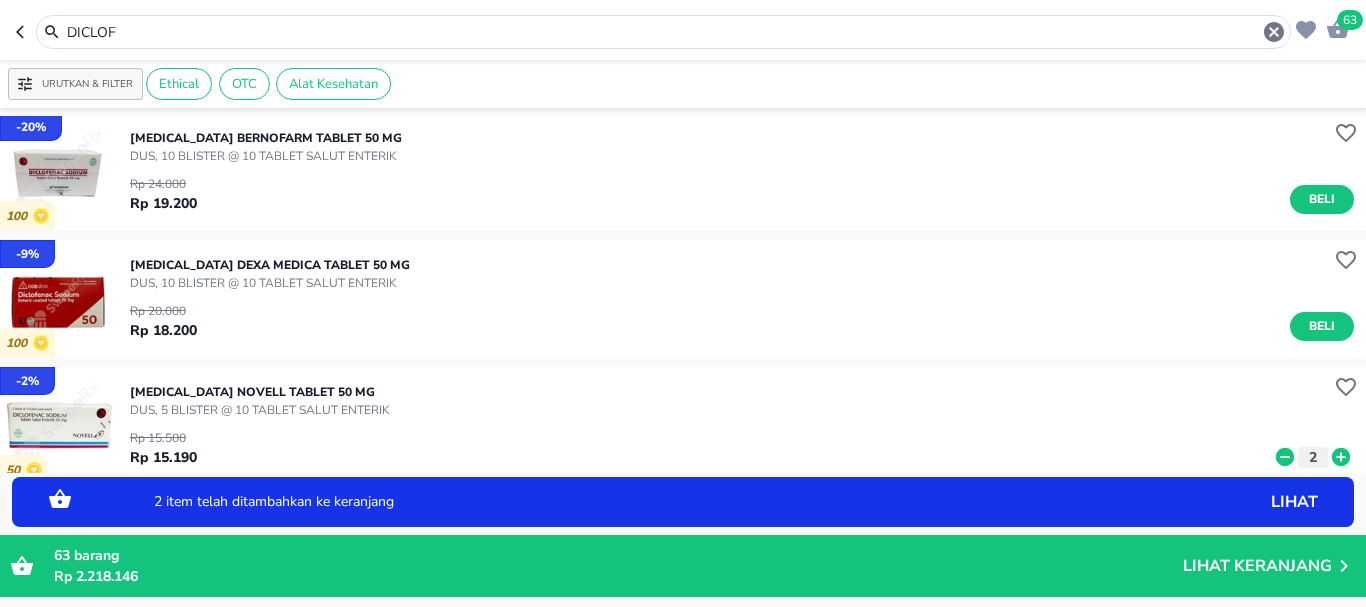 click 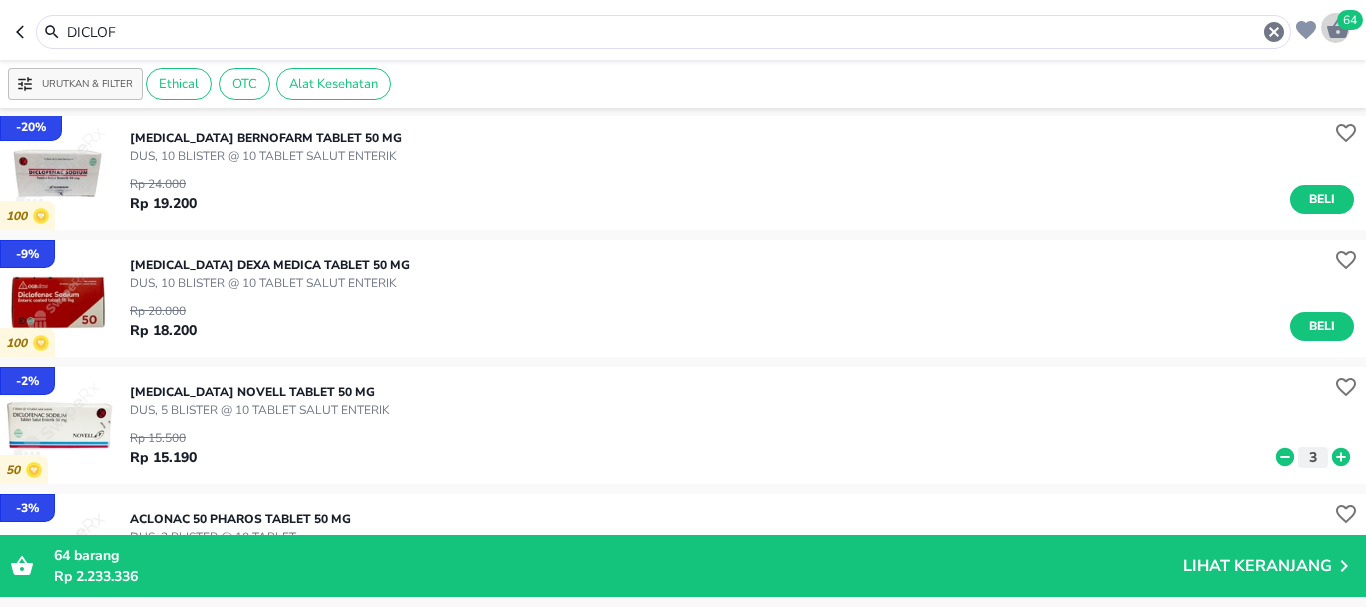 click 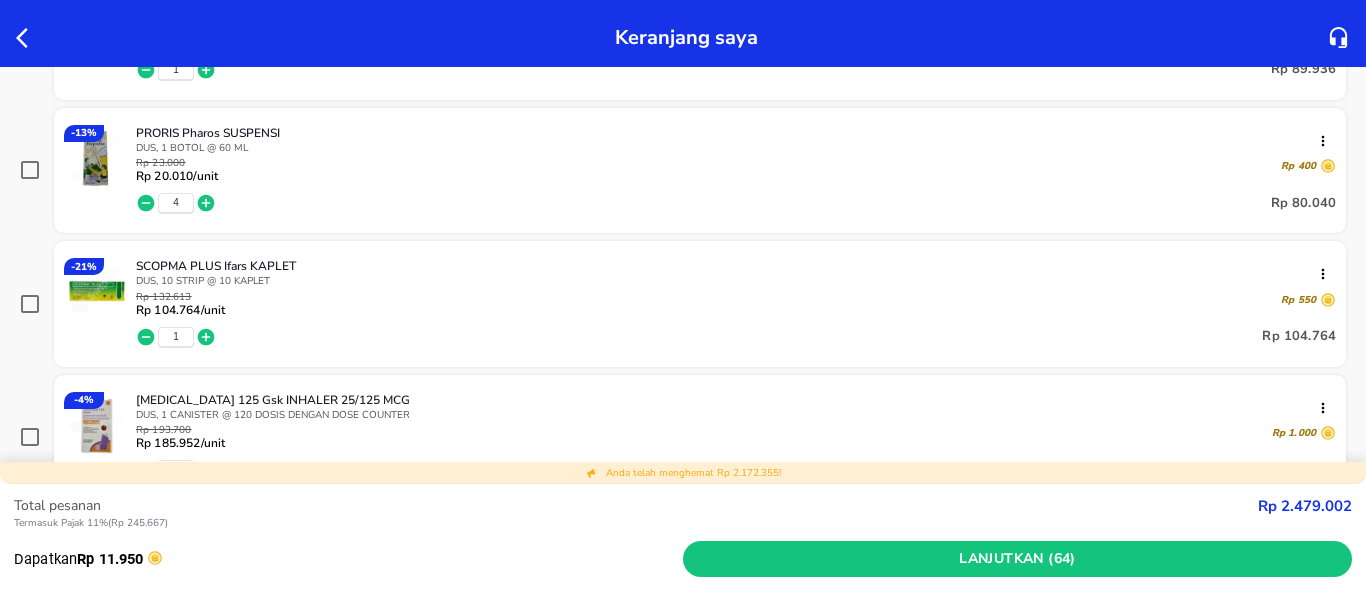 scroll, scrollTop: 2400, scrollLeft: 0, axis: vertical 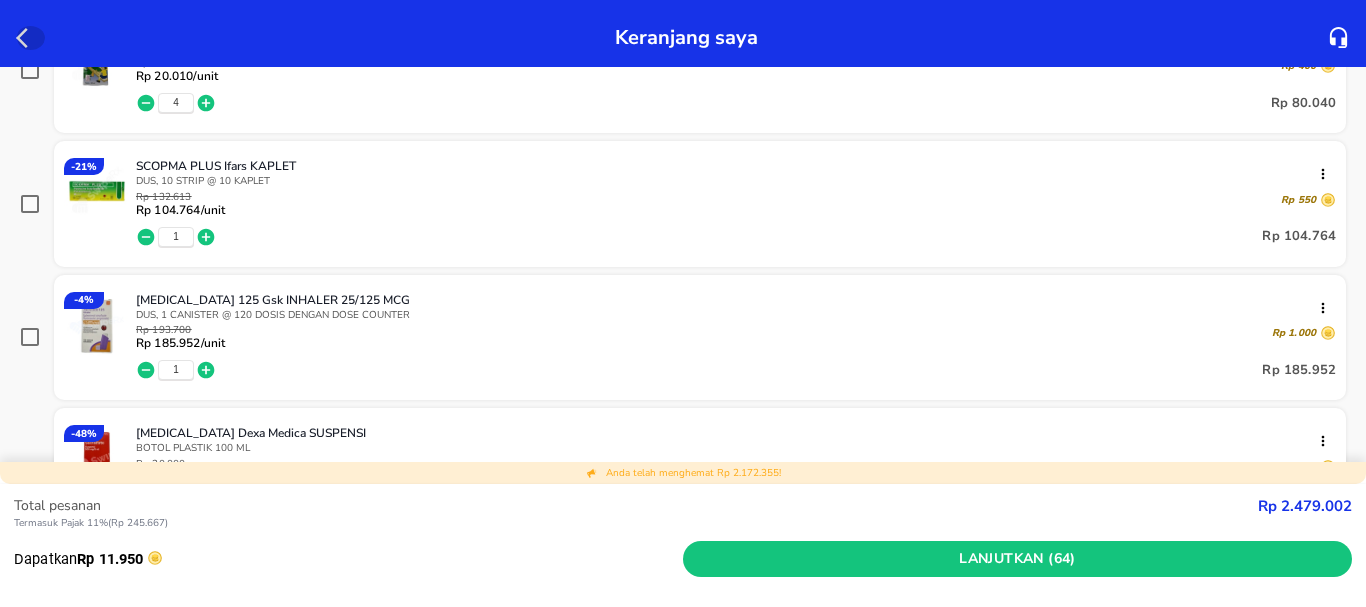 click 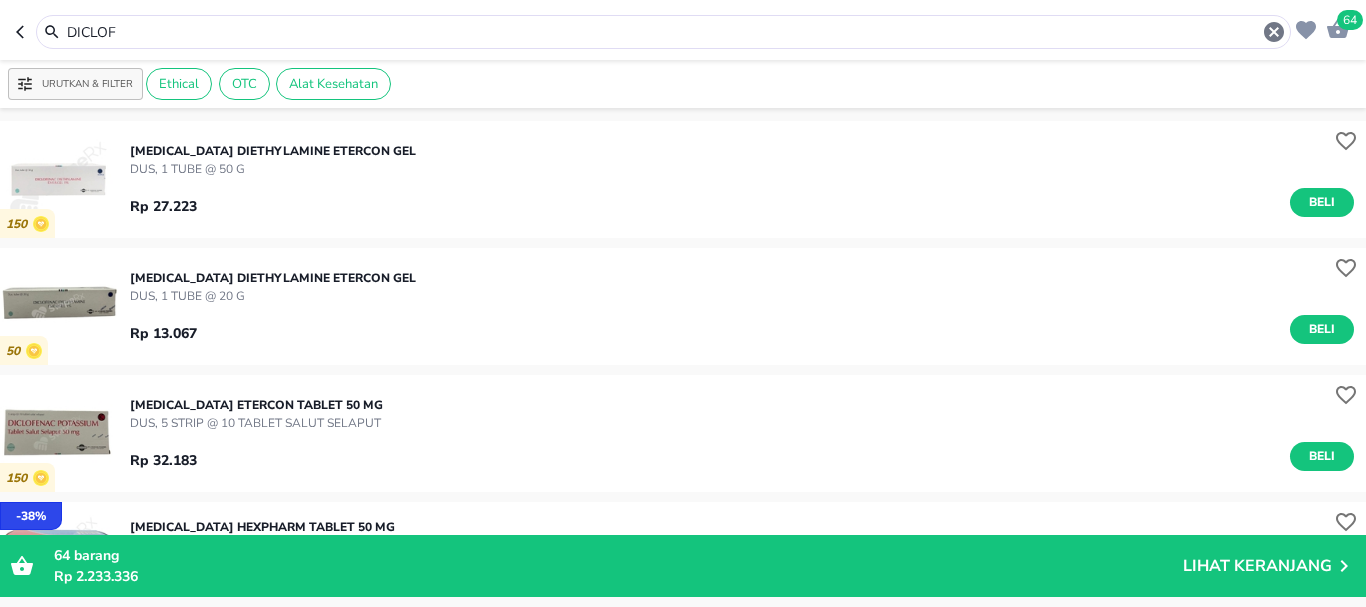 drag, startPoint x: 162, startPoint y: 39, endPoint x: 0, endPoint y: 20, distance: 163.1104 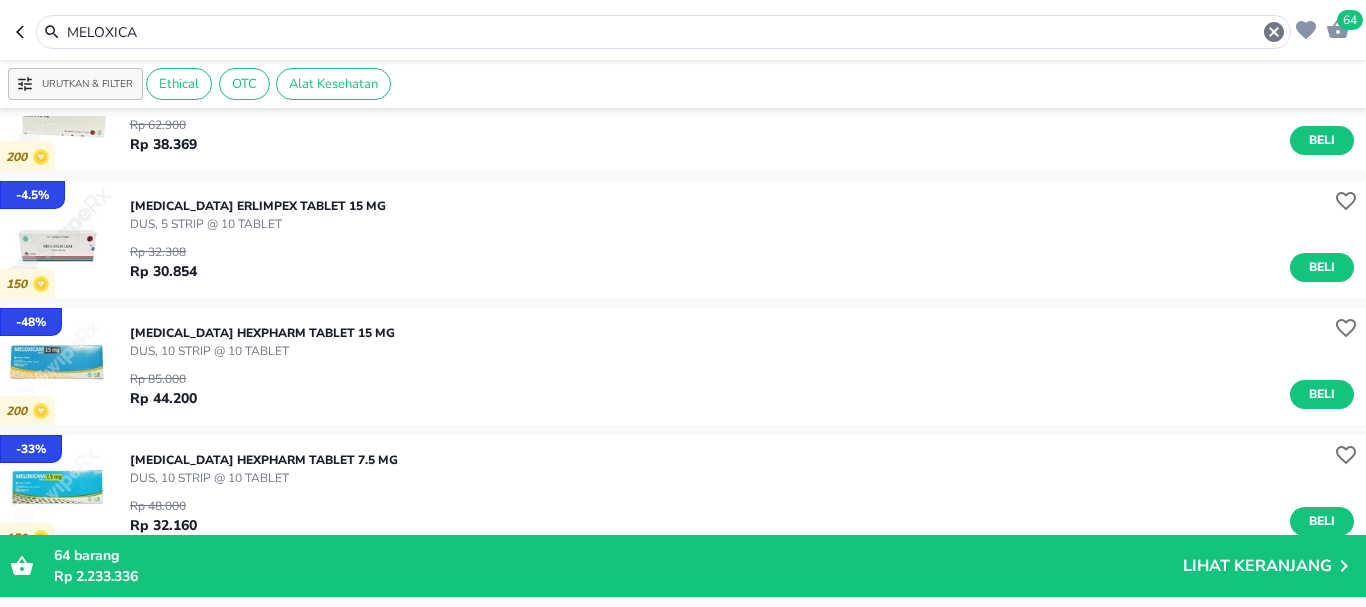 scroll, scrollTop: 200, scrollLeft: 0, axis: vertical 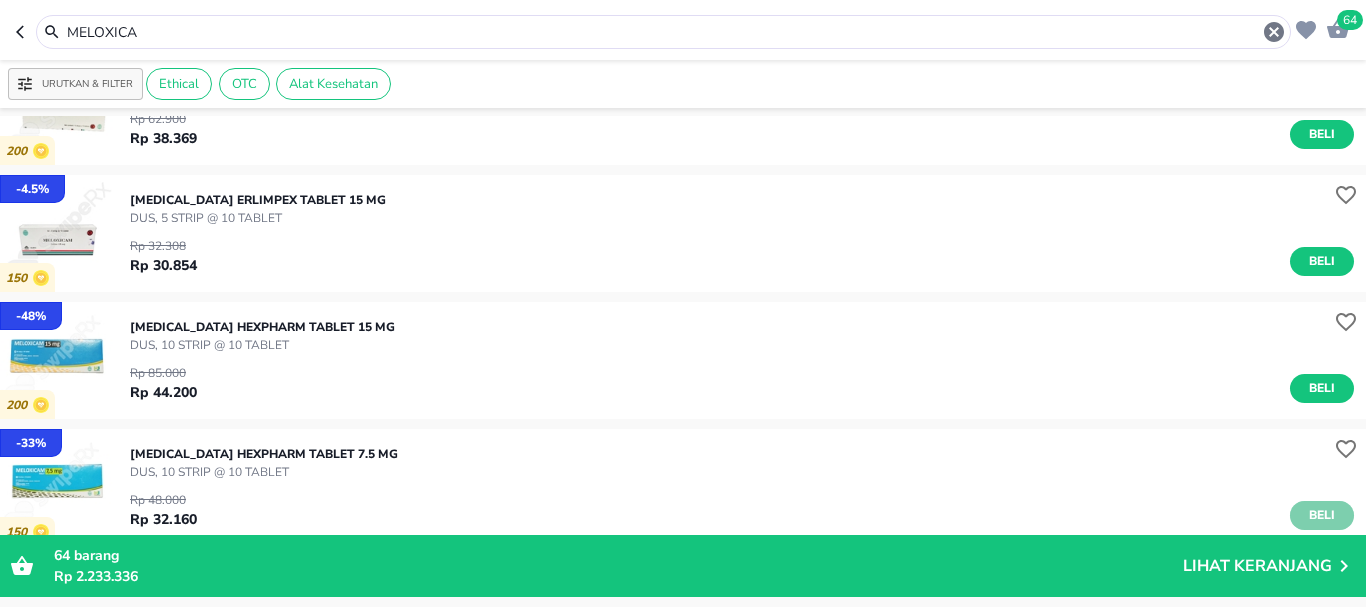 click on "Beli" at bounding box center [1322, 515] 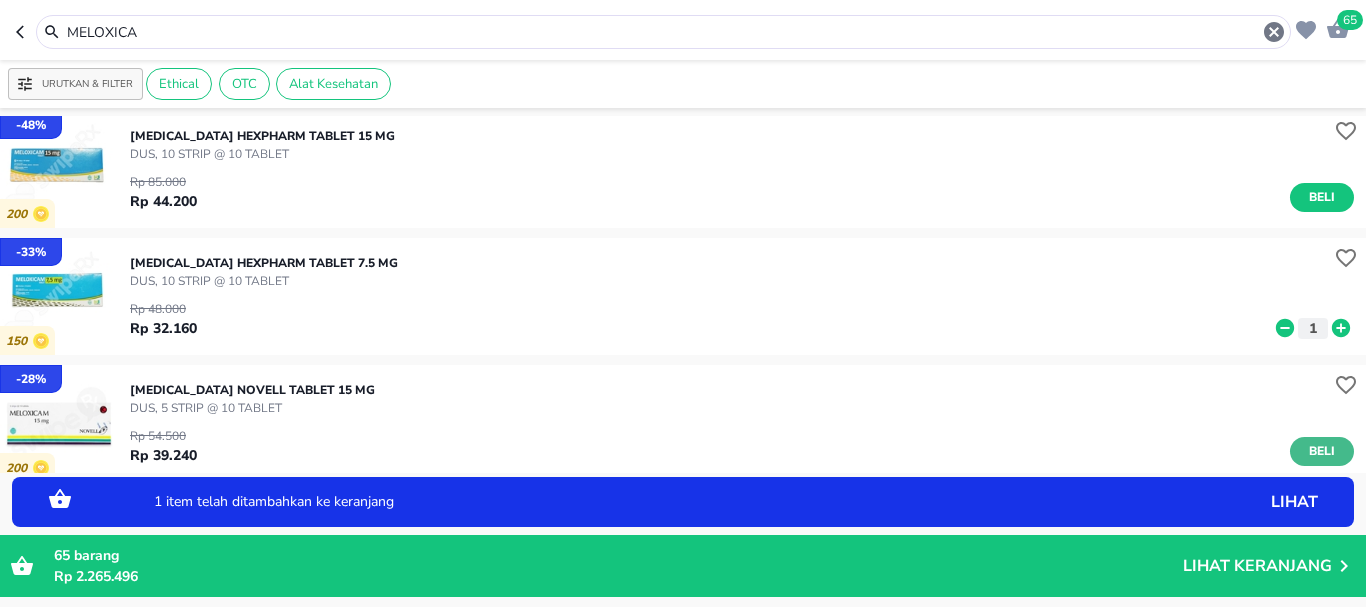 scroll, scrollTop: 400, scrollLeft: 0, axis: vertical 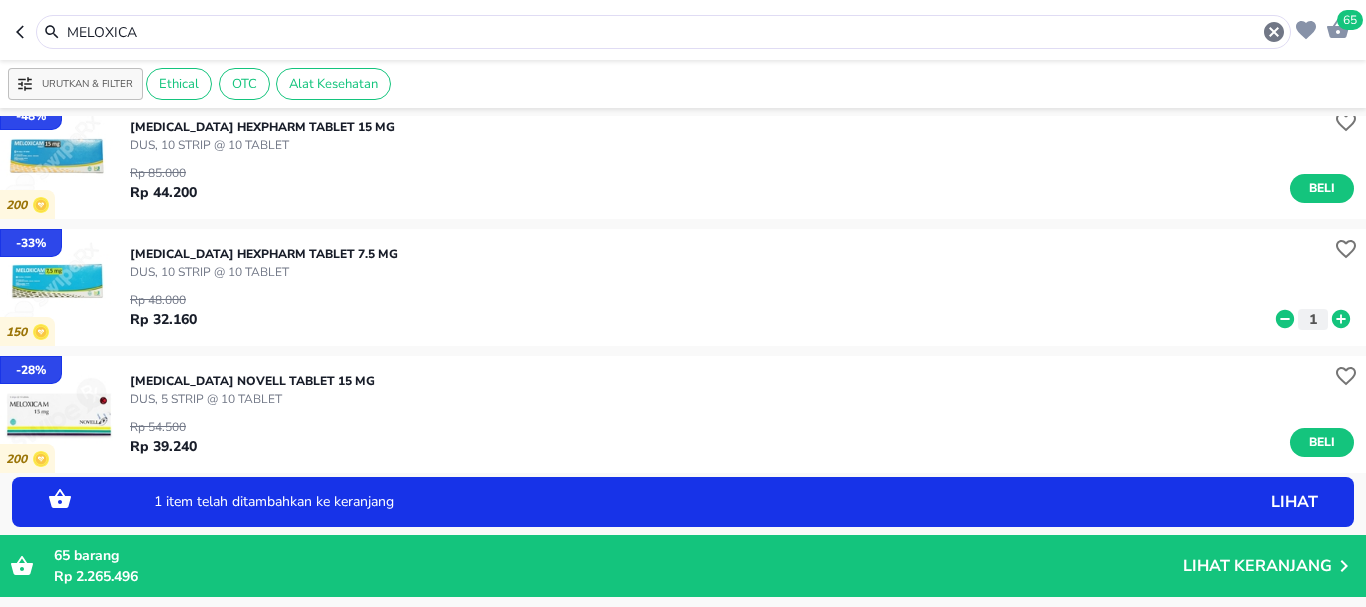 click 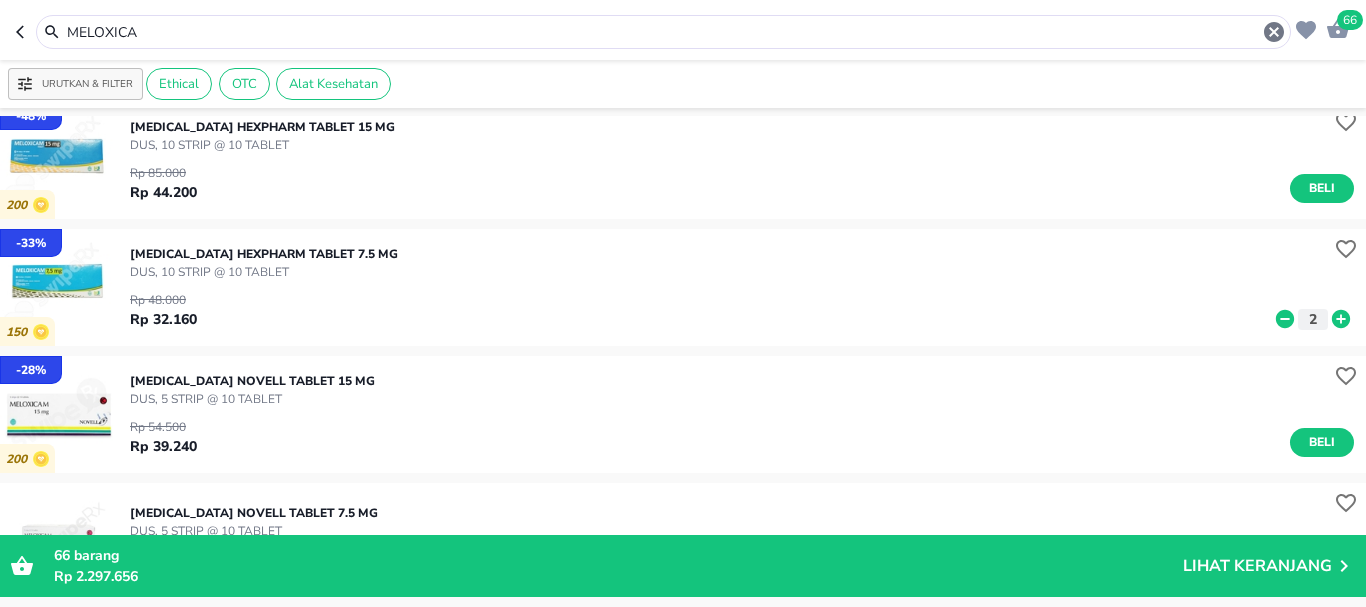 drag, startPoint x: 149, startPoint y: 40, endPoint x: 0, endPoint y: -12, distance: 157.81319 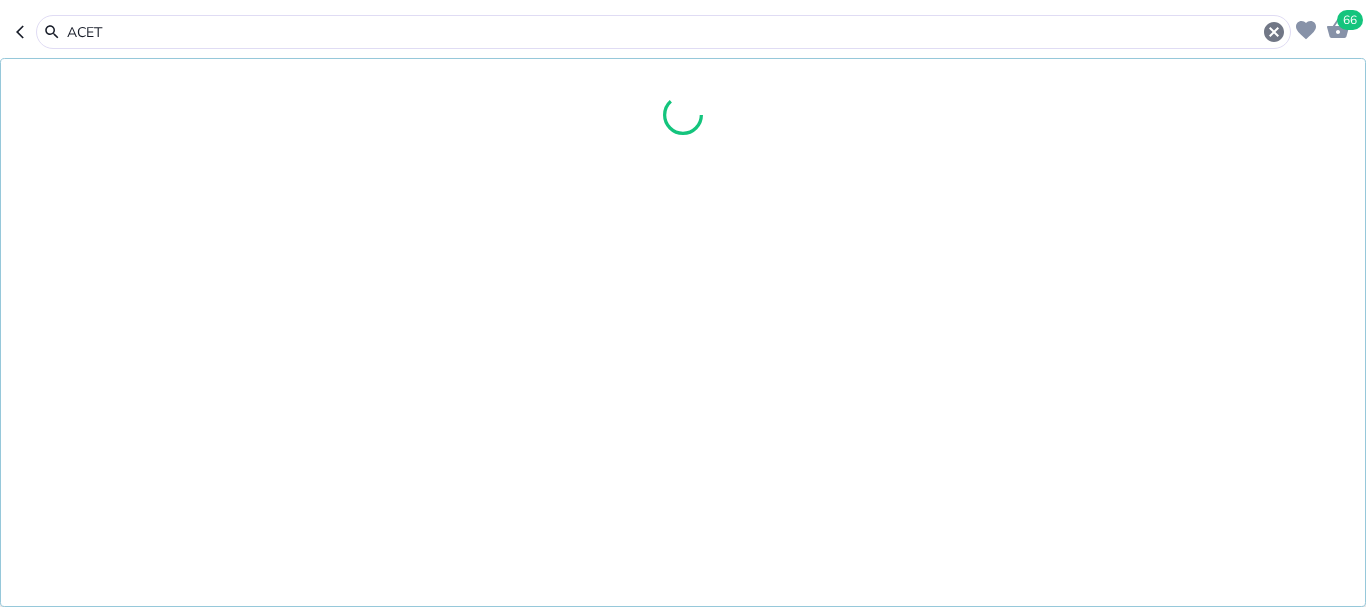 type on "ACET" 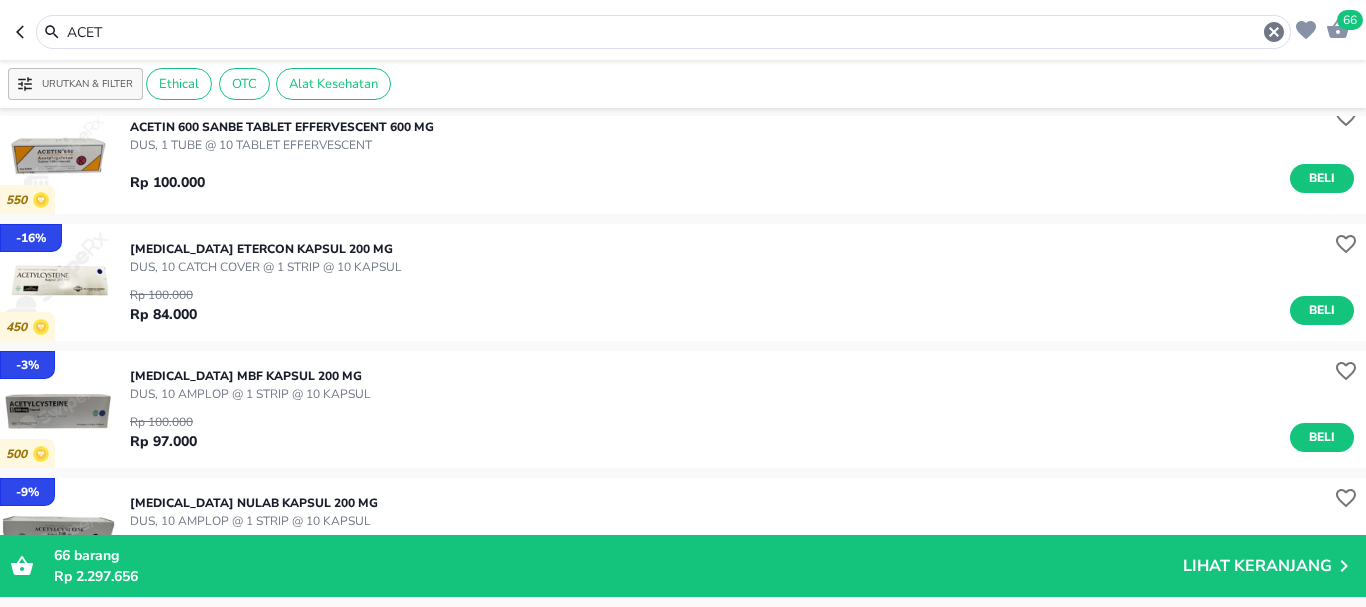 scroll, scrollTop: 200, scrollLeft: 0, axis: vertical 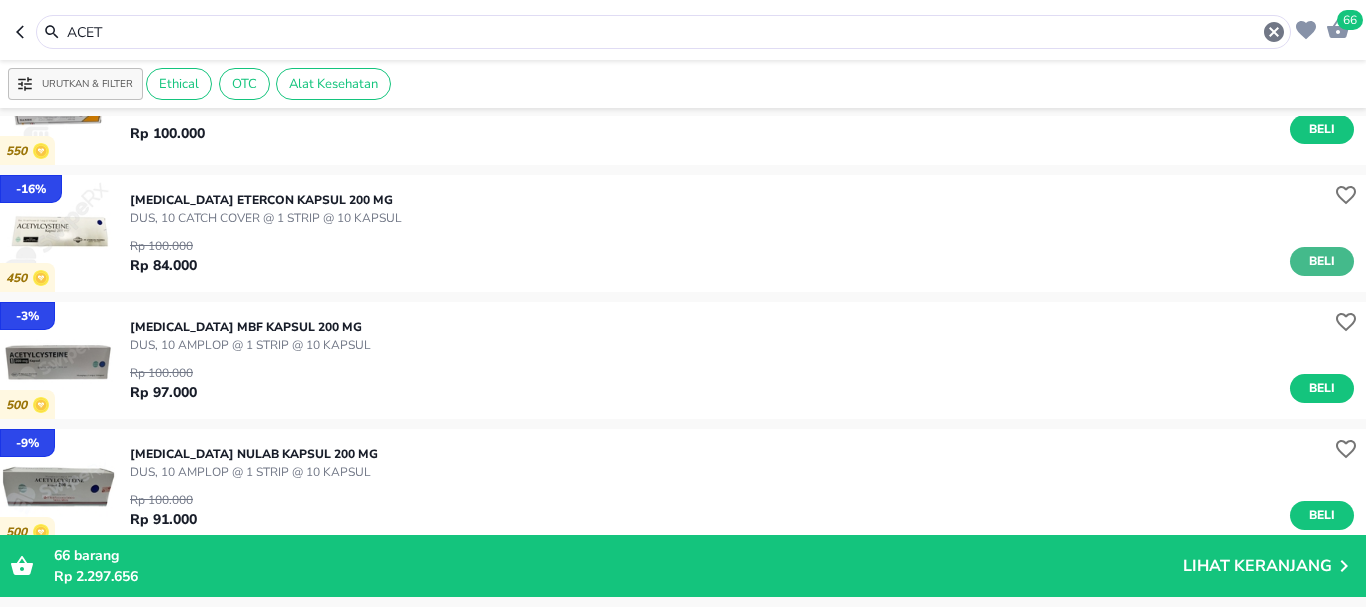 click on "Beli" at bounding box center [1322, 261] 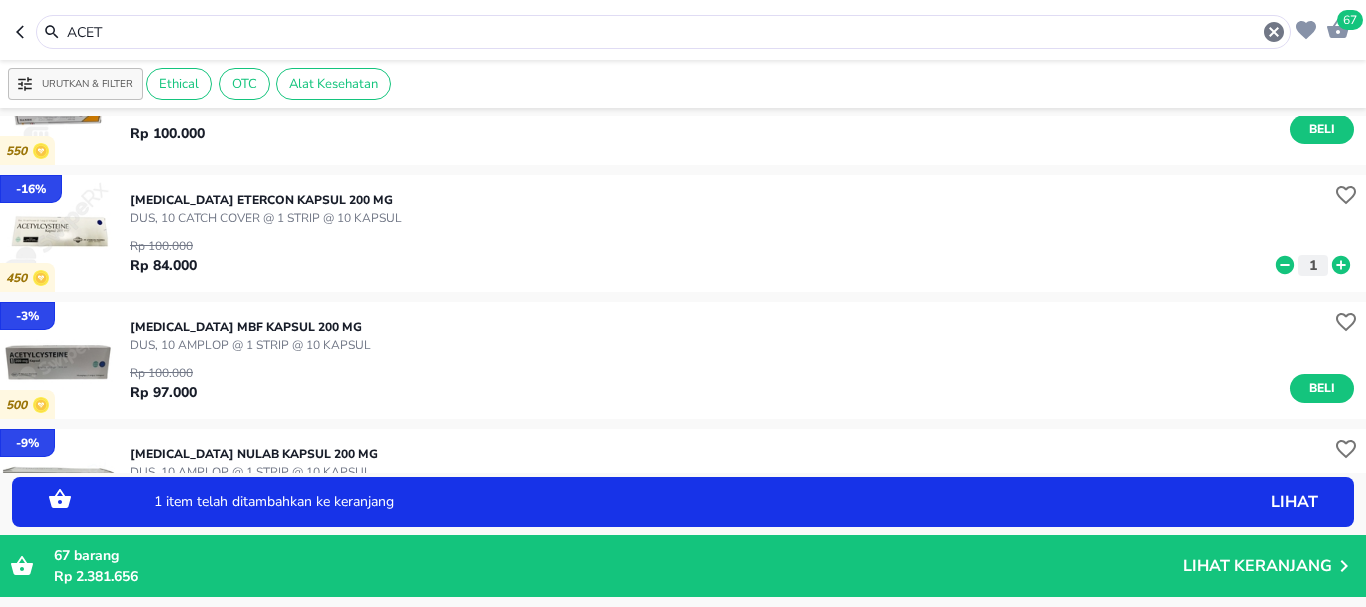 click 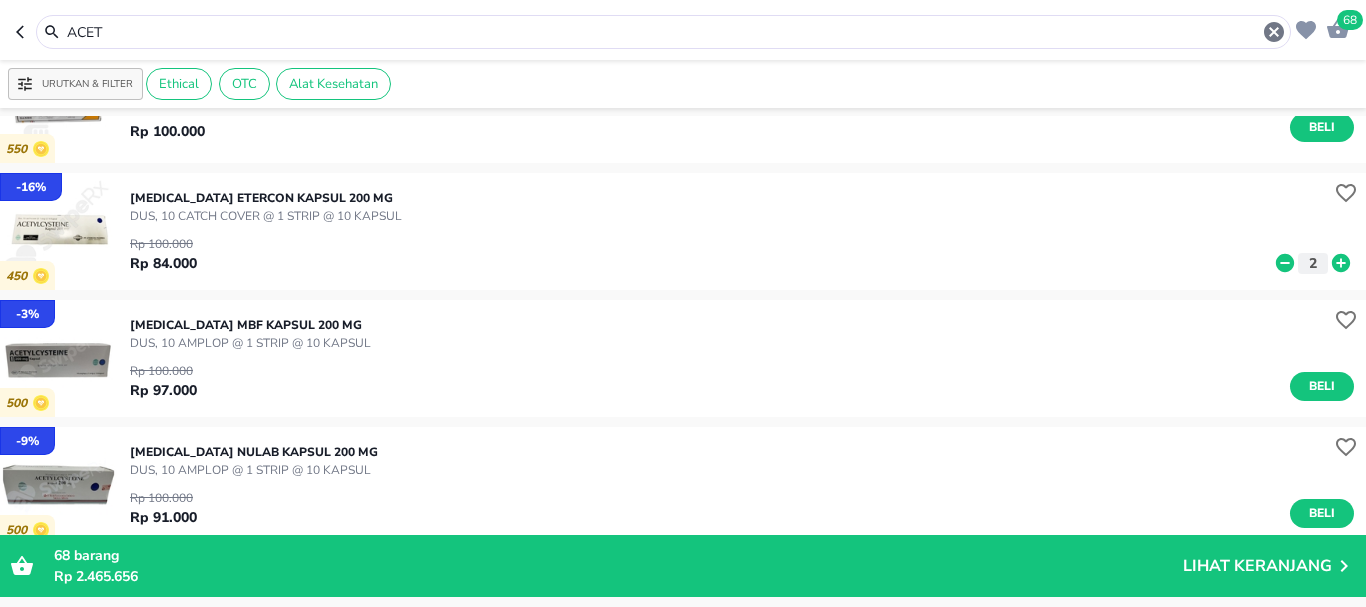 scroll, scrollTop: 200, scrollLeft: 0, axis: vertical 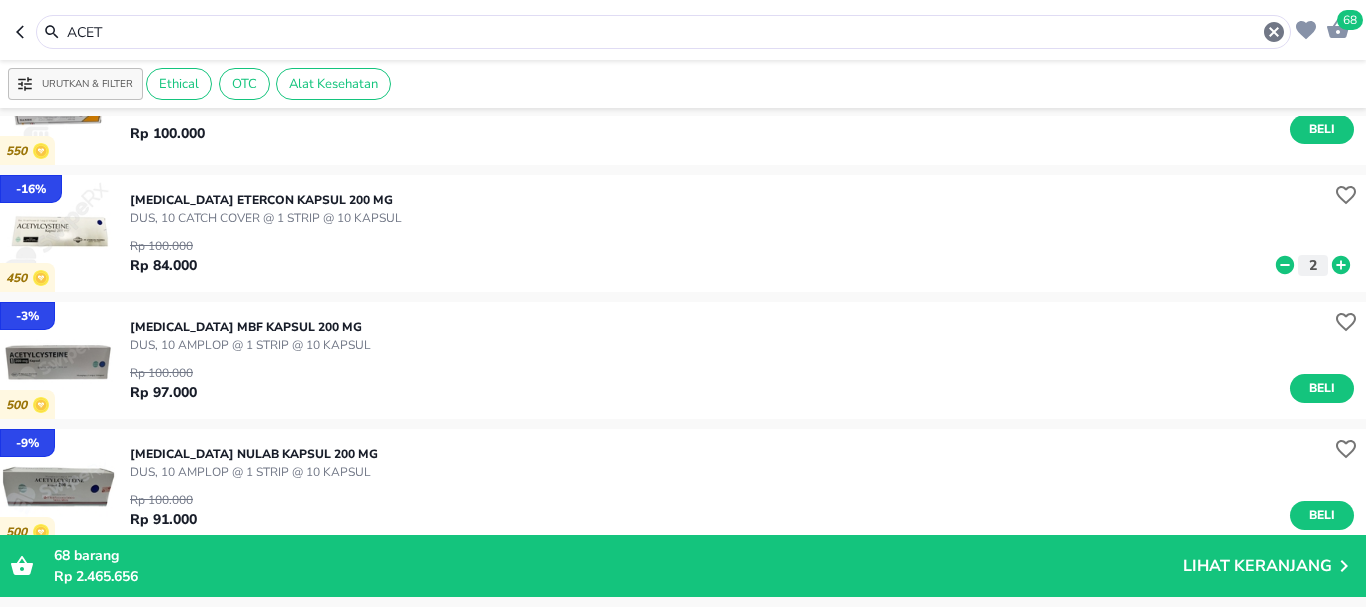 click 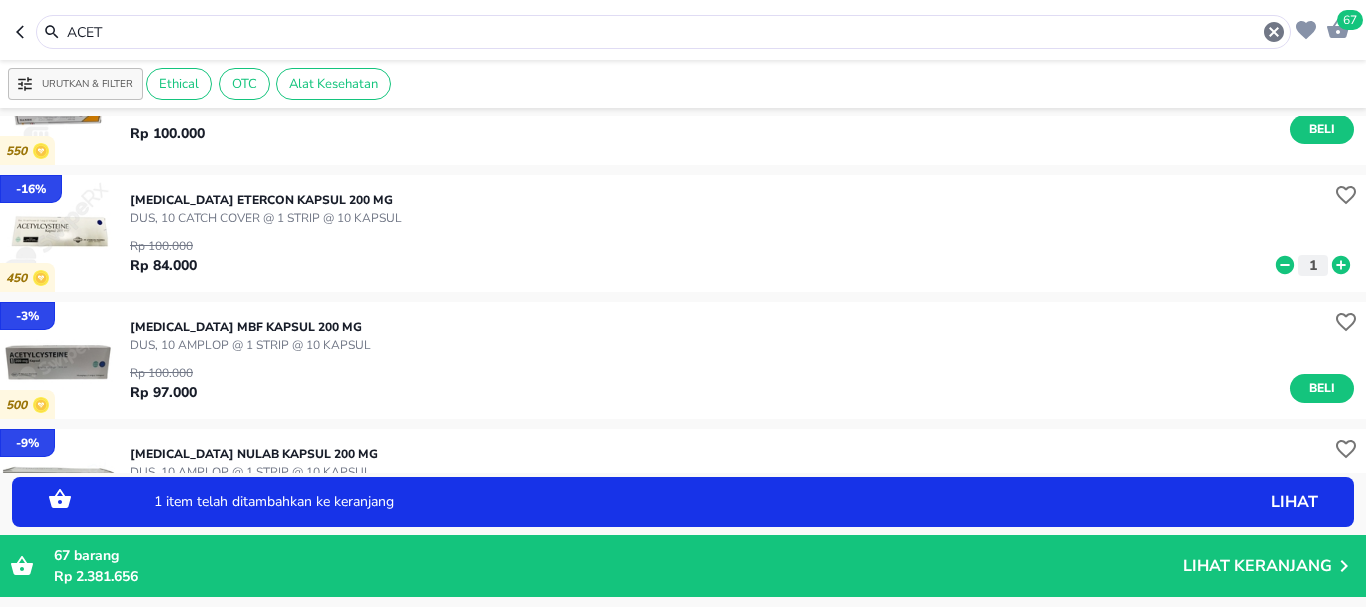 click 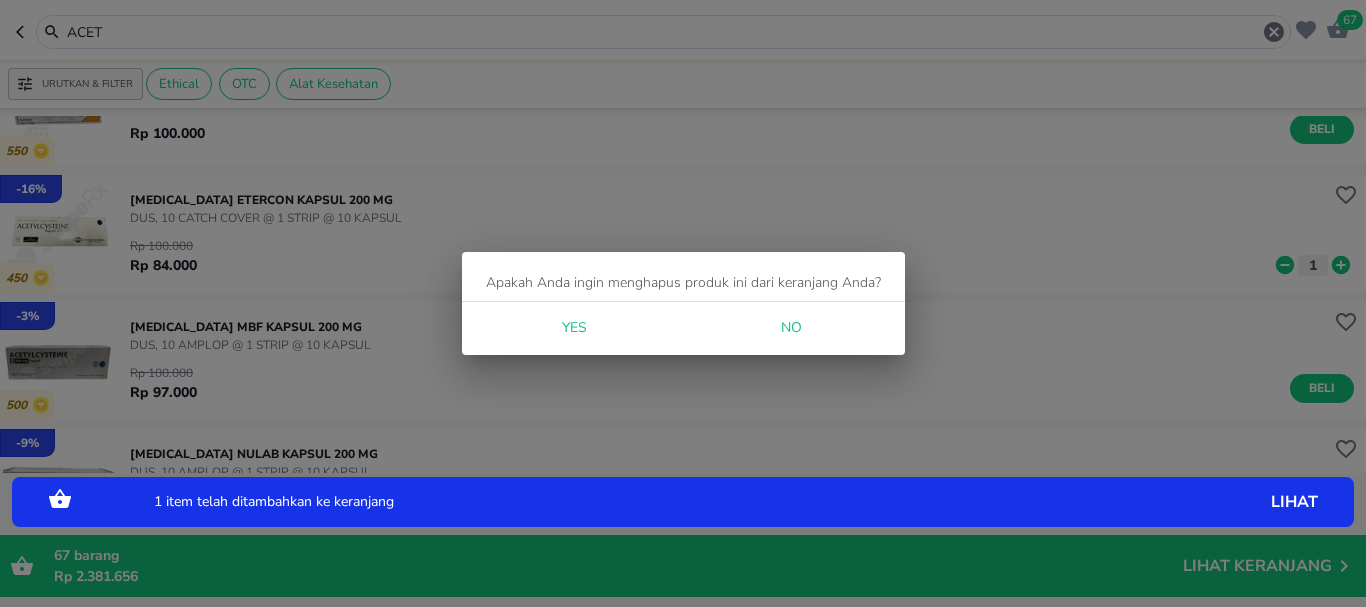 click on "Yes" at bounding box center (574, 328) 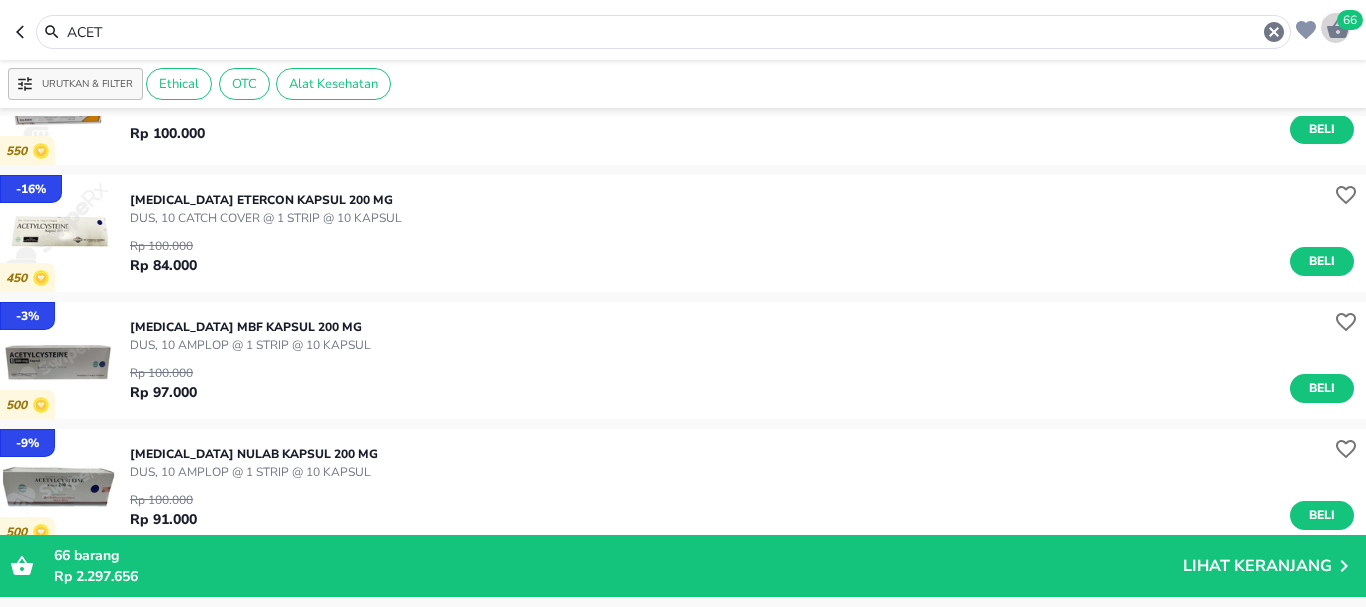 click 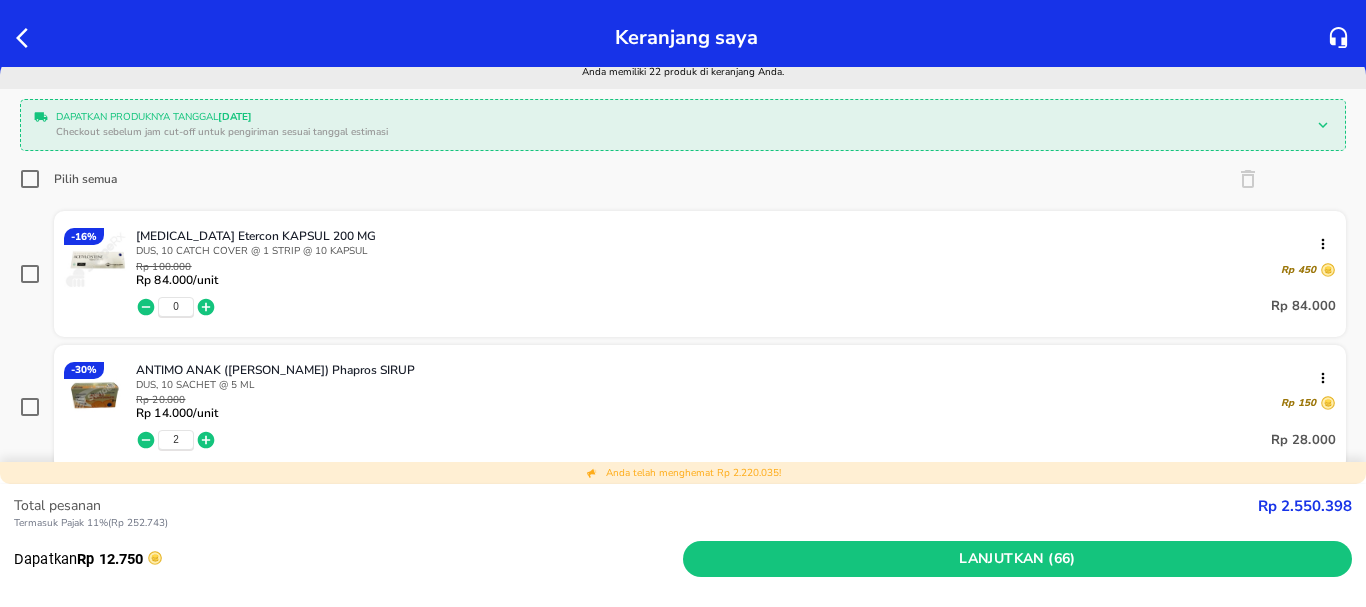 scroll, scrollTop: 200, scrollLeft: 0, axis: vertical 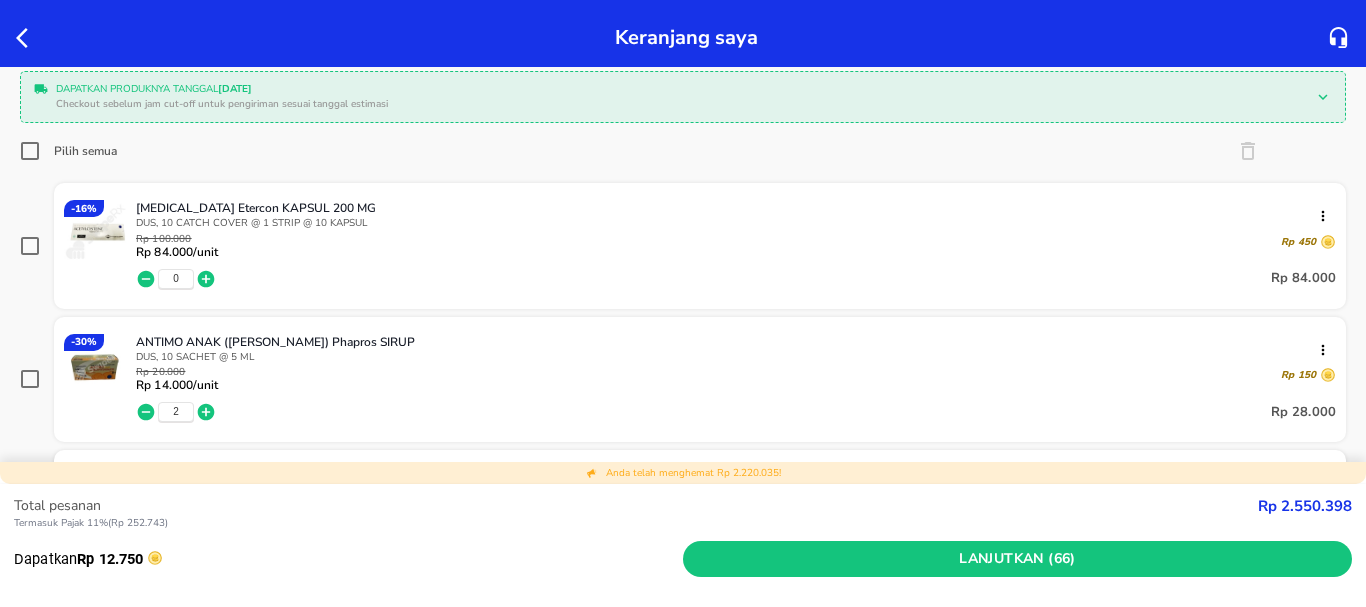 click 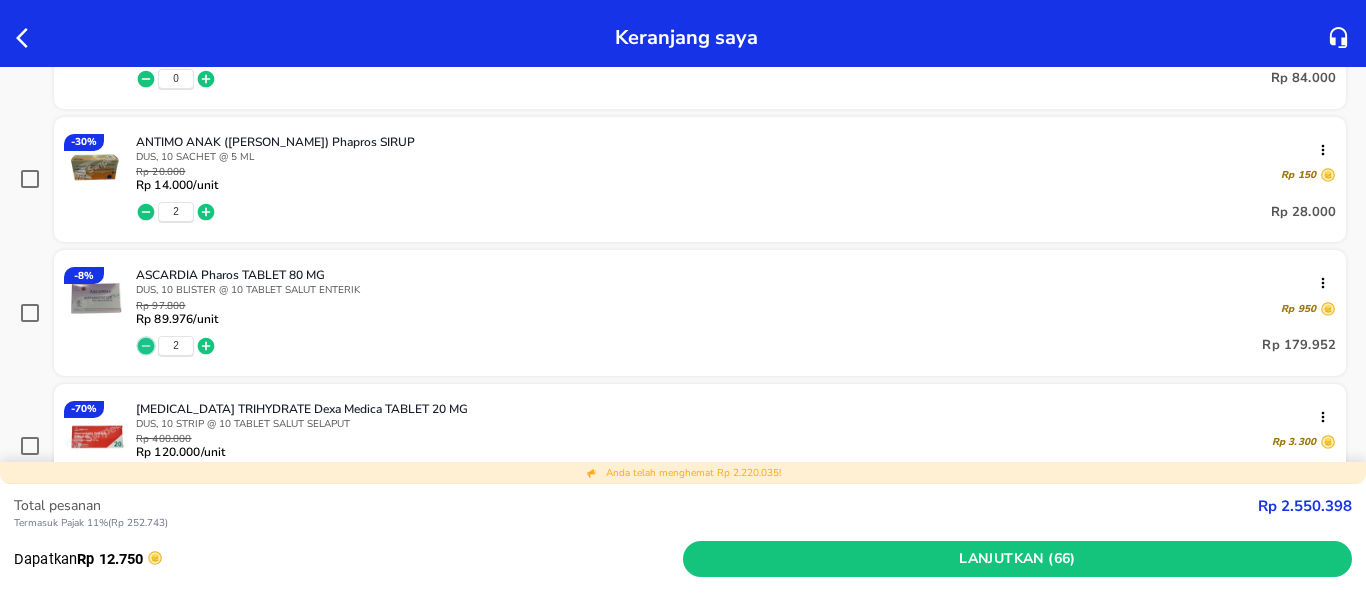 click 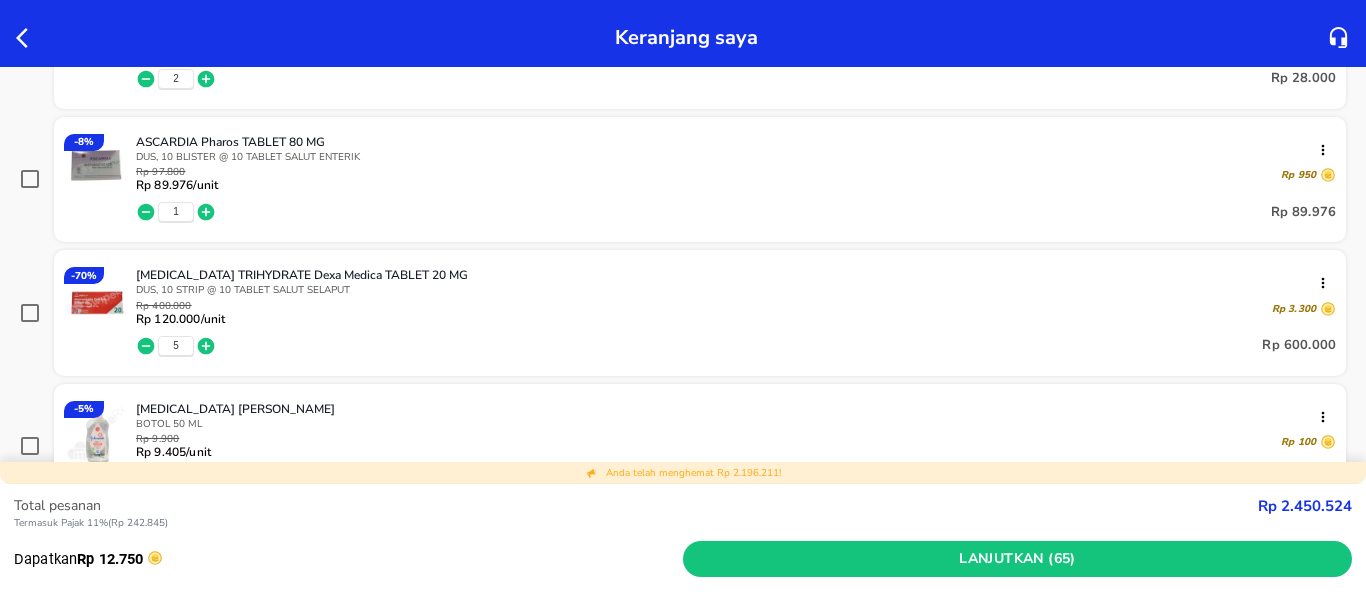 scroll, scrollTop: 266, scrollLeft: 0, axis: vertical 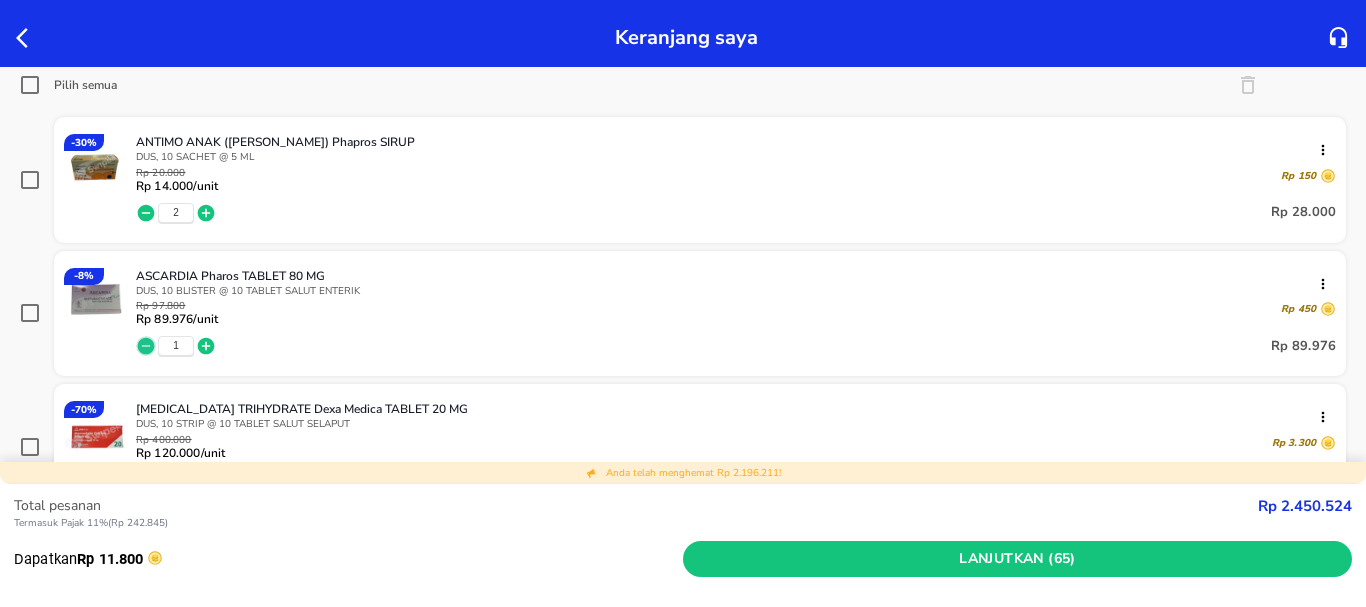 click 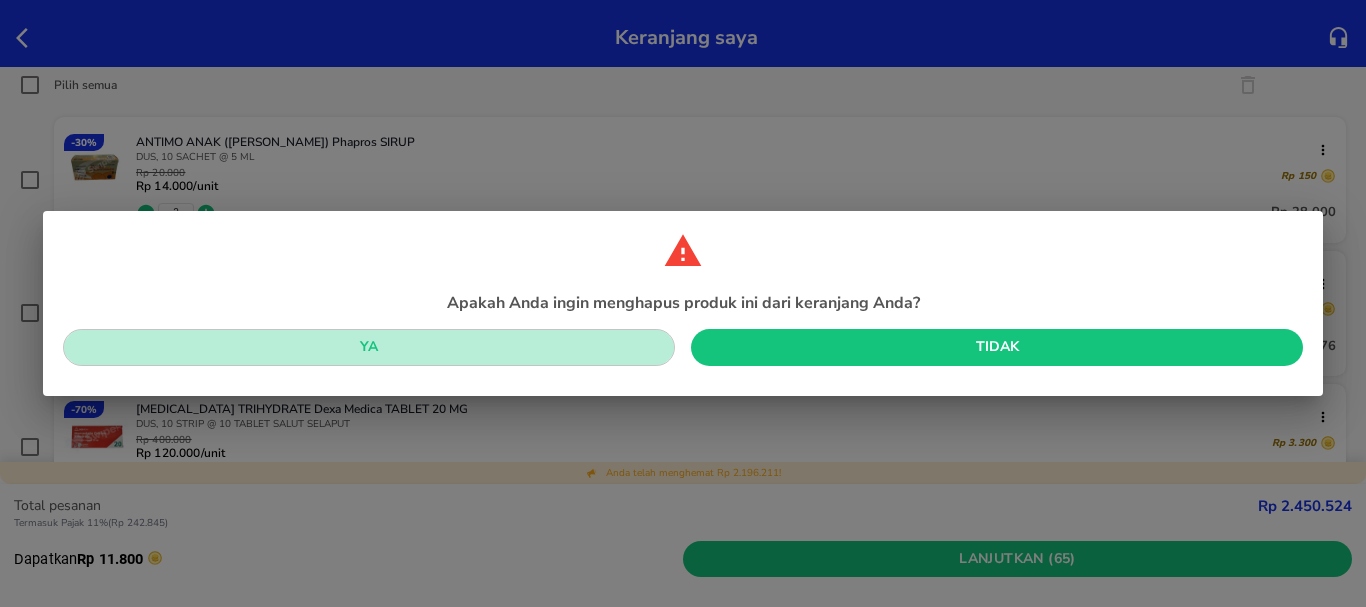 click on "Ya" at bounding box center (369, 347) 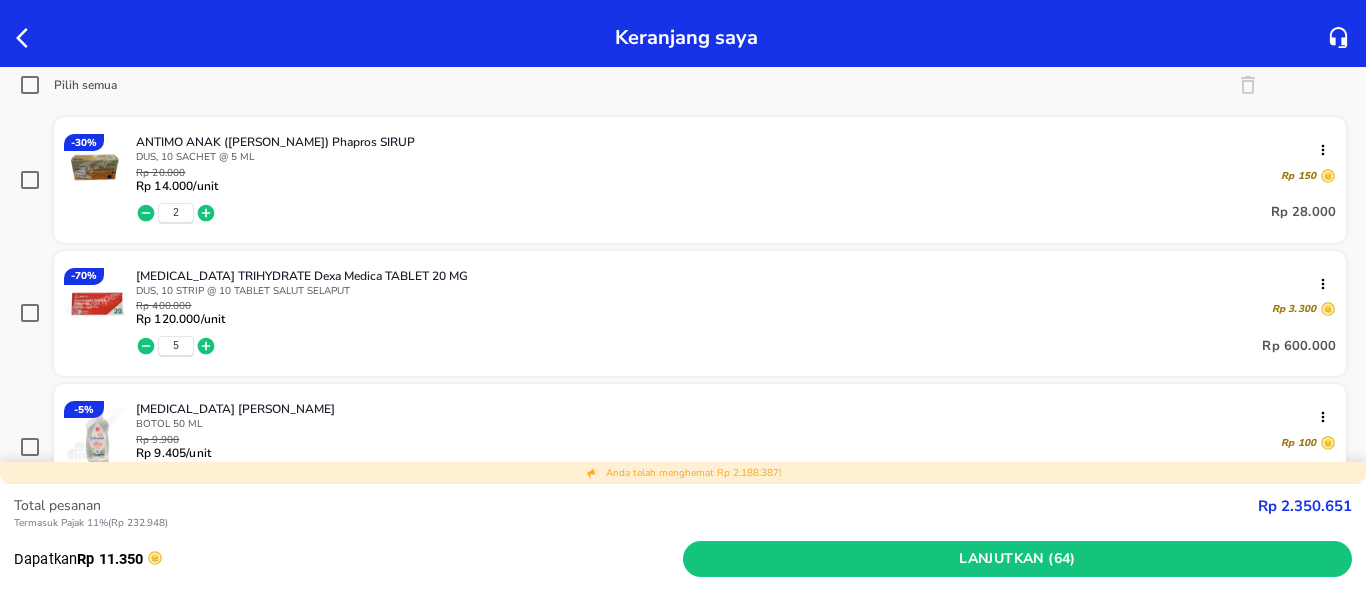 click 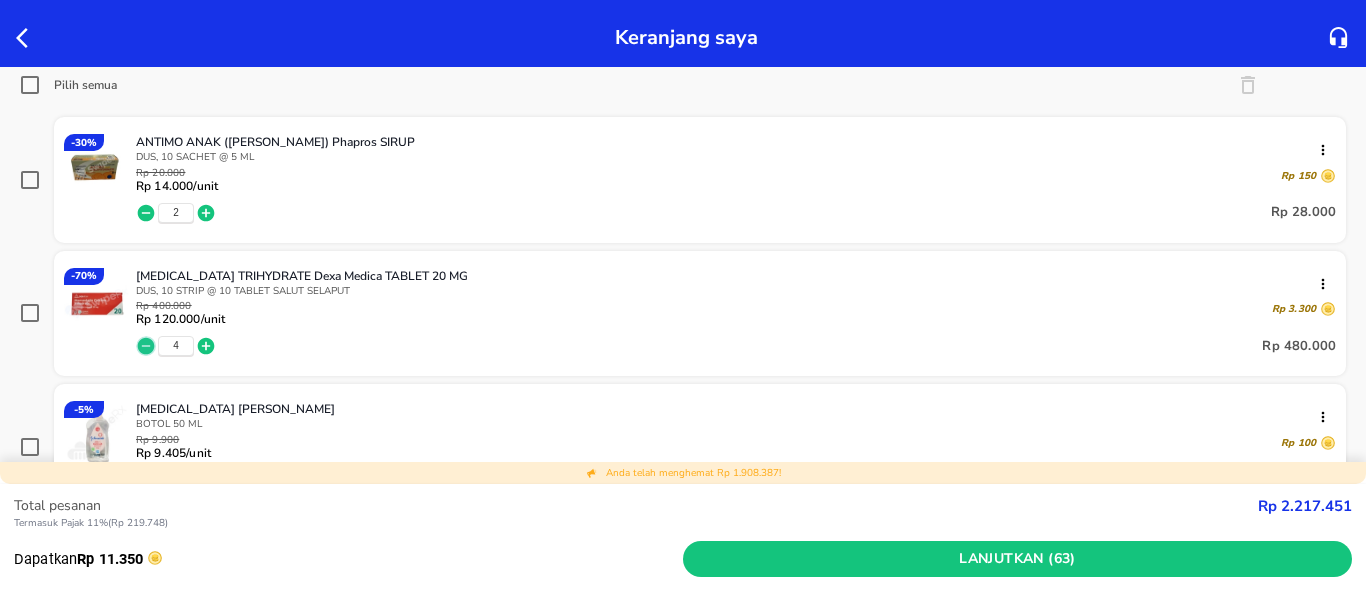 click 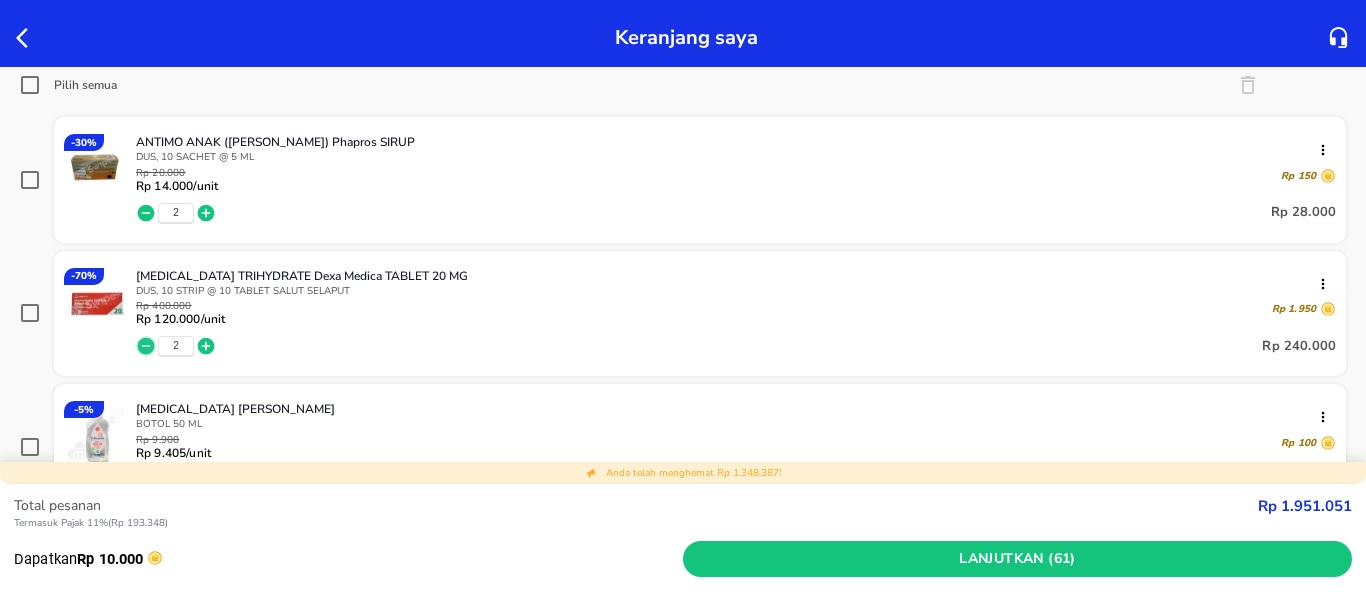 click 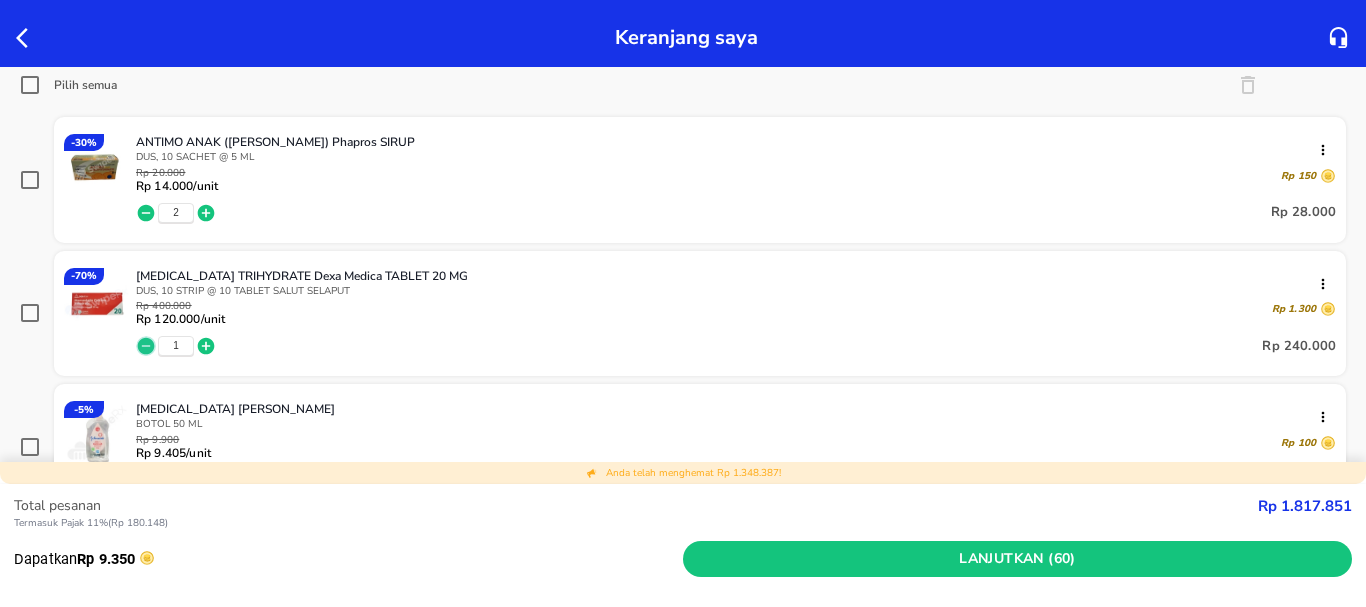 click 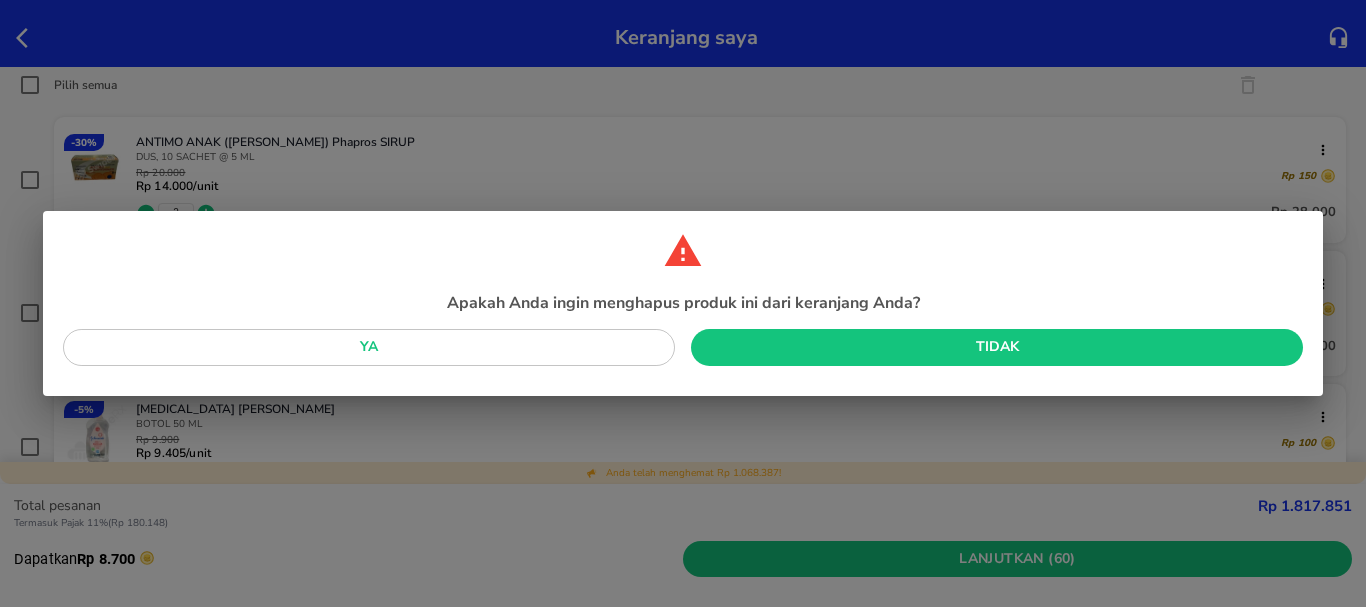 click on "Ya" at bounding box center (369, 347) 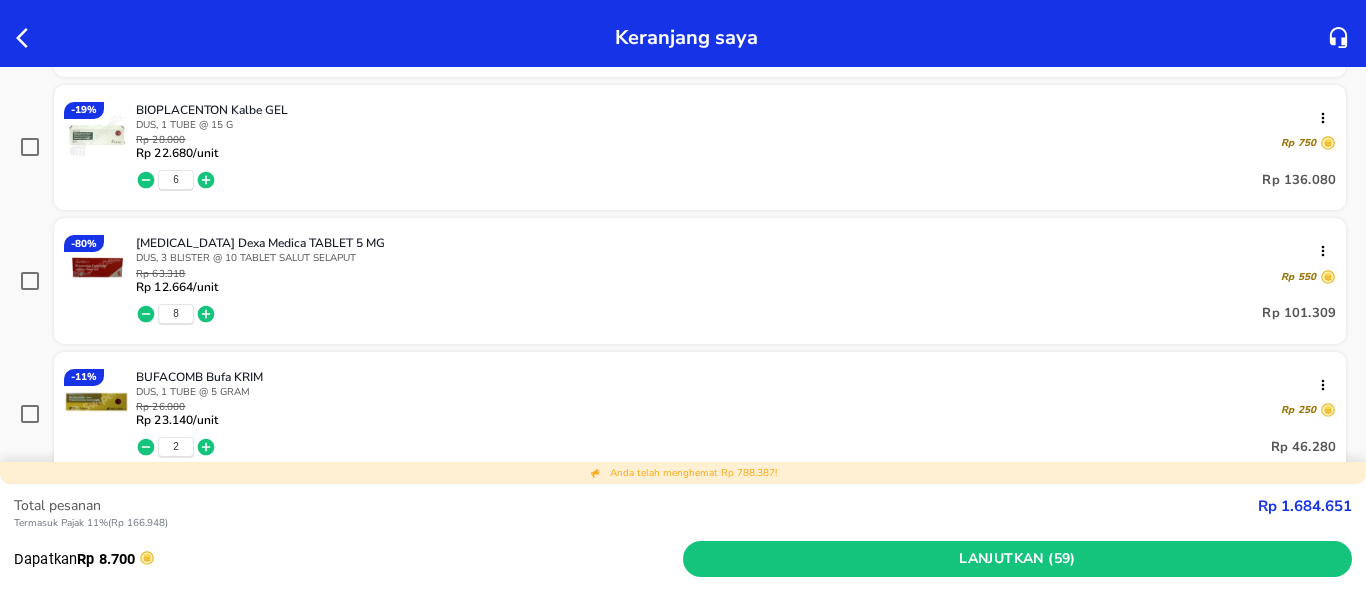 scroll, scrollTop: 566, scrollLeft: 0, axis: vertical 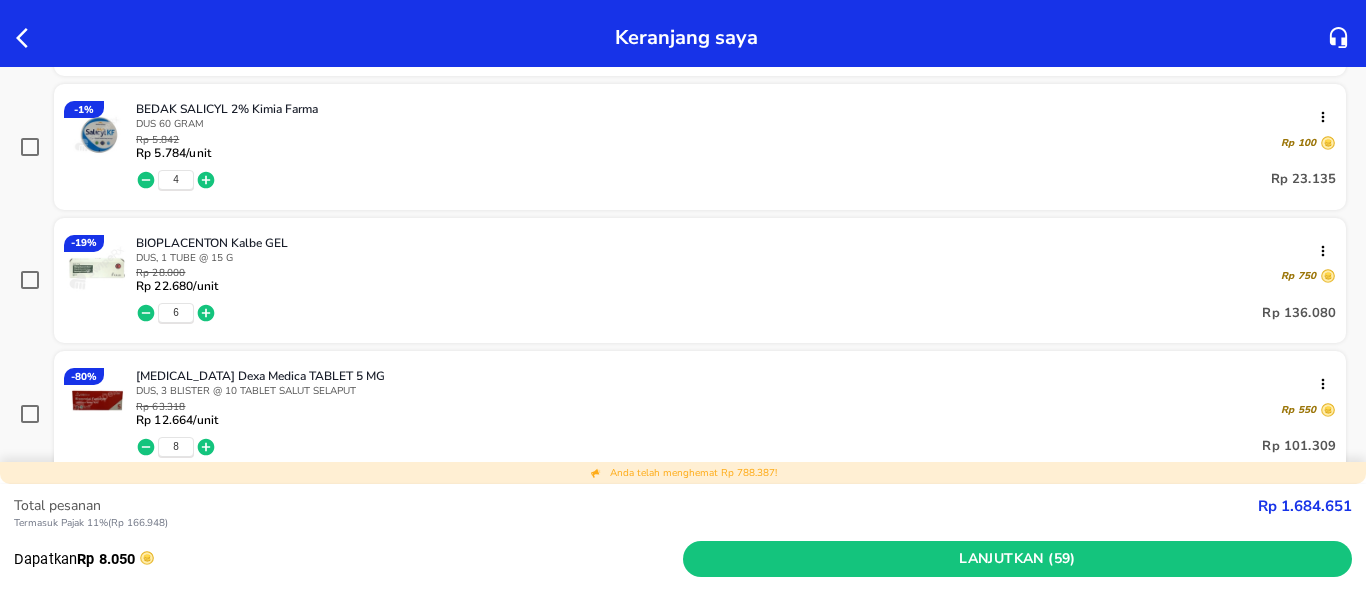 click 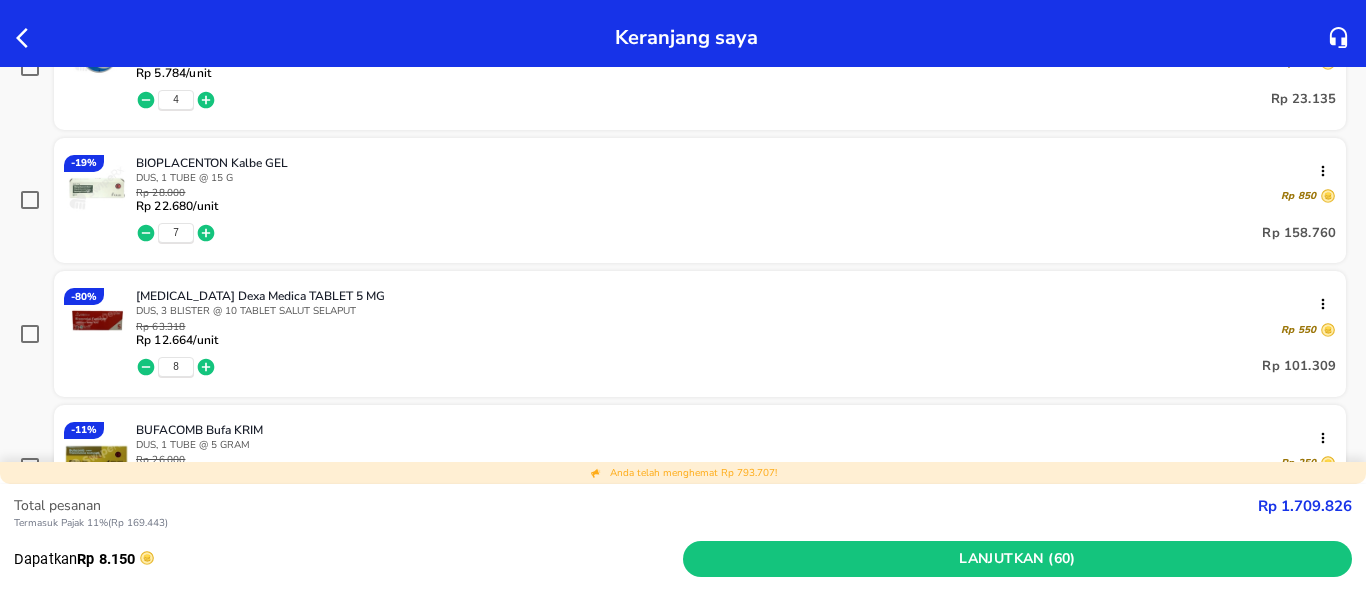 scroll, scrollTop: 766, scrollLeft: 0, axis: vertical 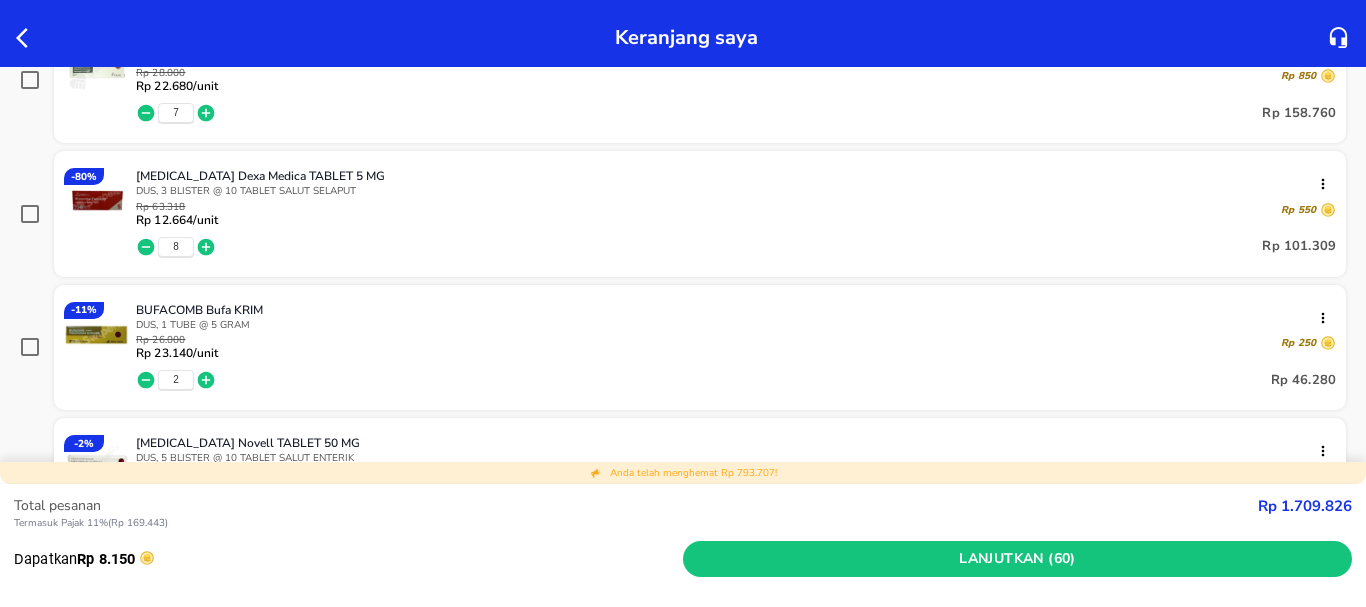 click on "[MEDICAL_DATA] Dexa Medica TABLET 5 MG DUS, 3 BLISTER @ 10 TABLET SALUT SELAPUT Rp 63.318 Rp 12.664 /unit Rp 550 8   Rp 101.309 - 80 %" at bounding box center (700, 214) 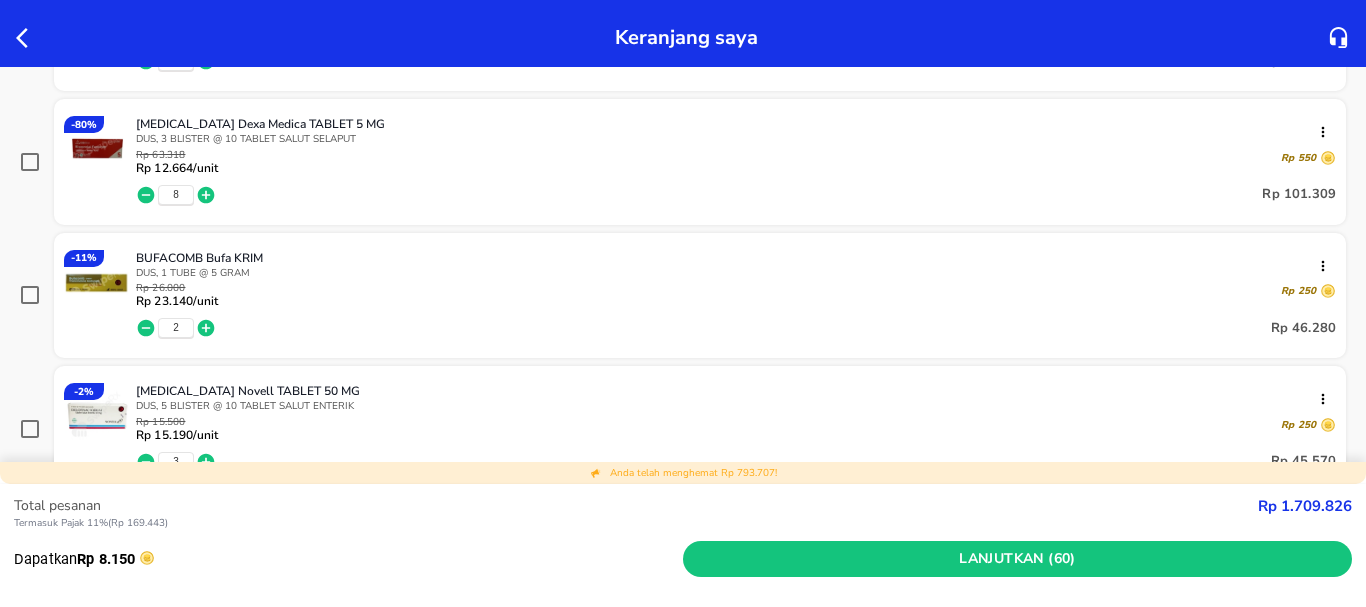 scroll, scrollTop: 866, scrollLeft: 0, axis: vertical 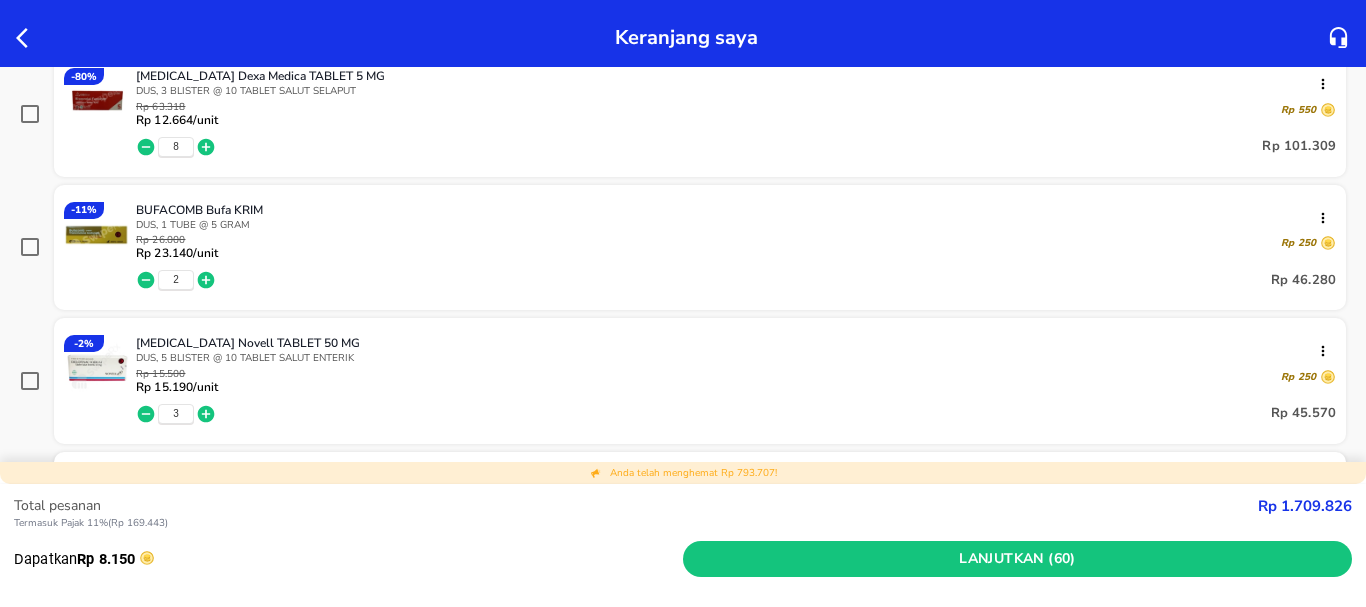 click on "Rp 26.000 Rp 23.140 /unit Rp 250" at bounding box center (736, 247) 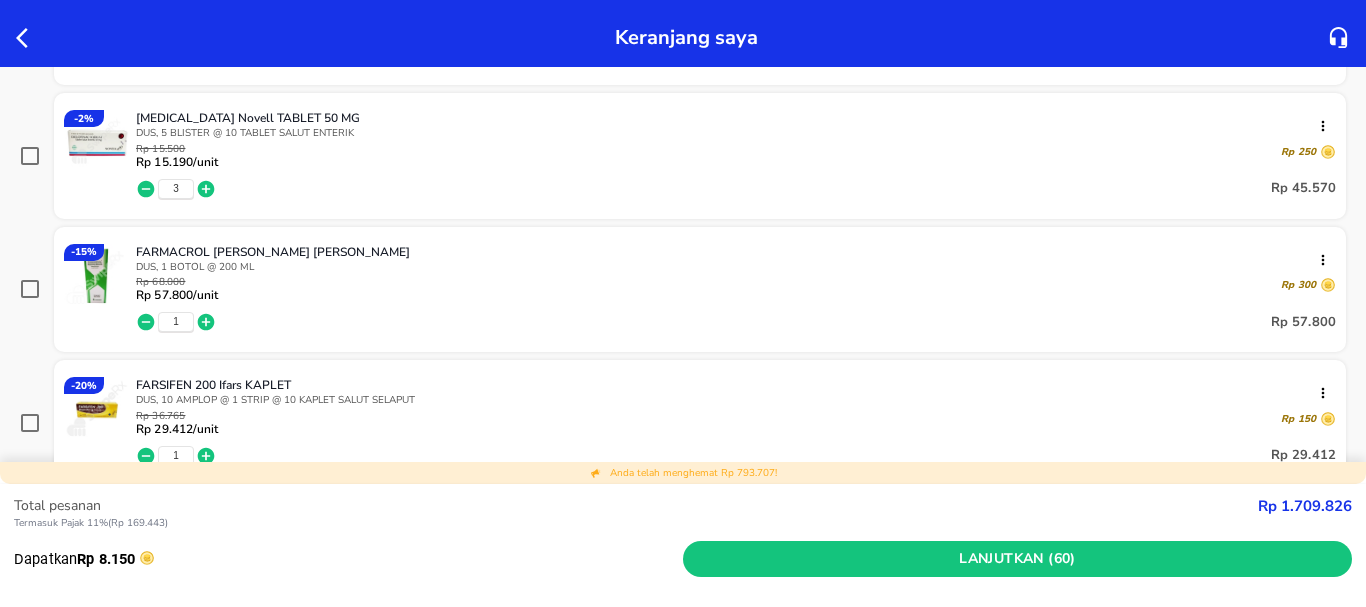 scroll, scrollTop: 1166, scrollLeft: 0, axis: vertical 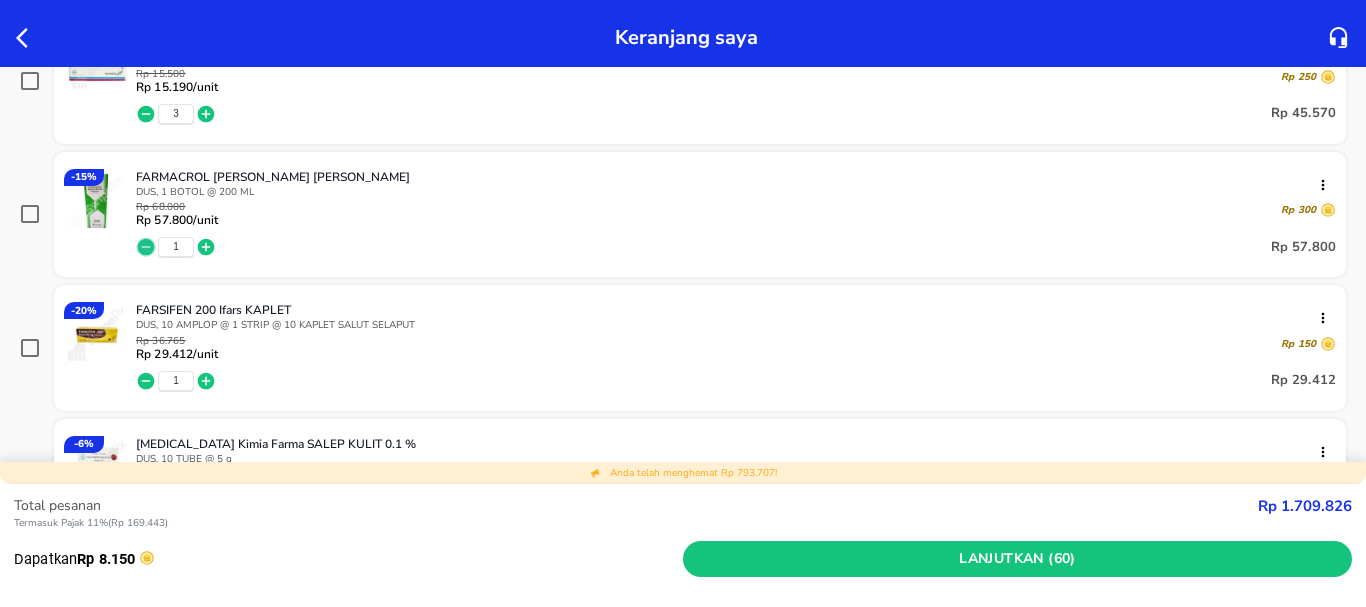 click 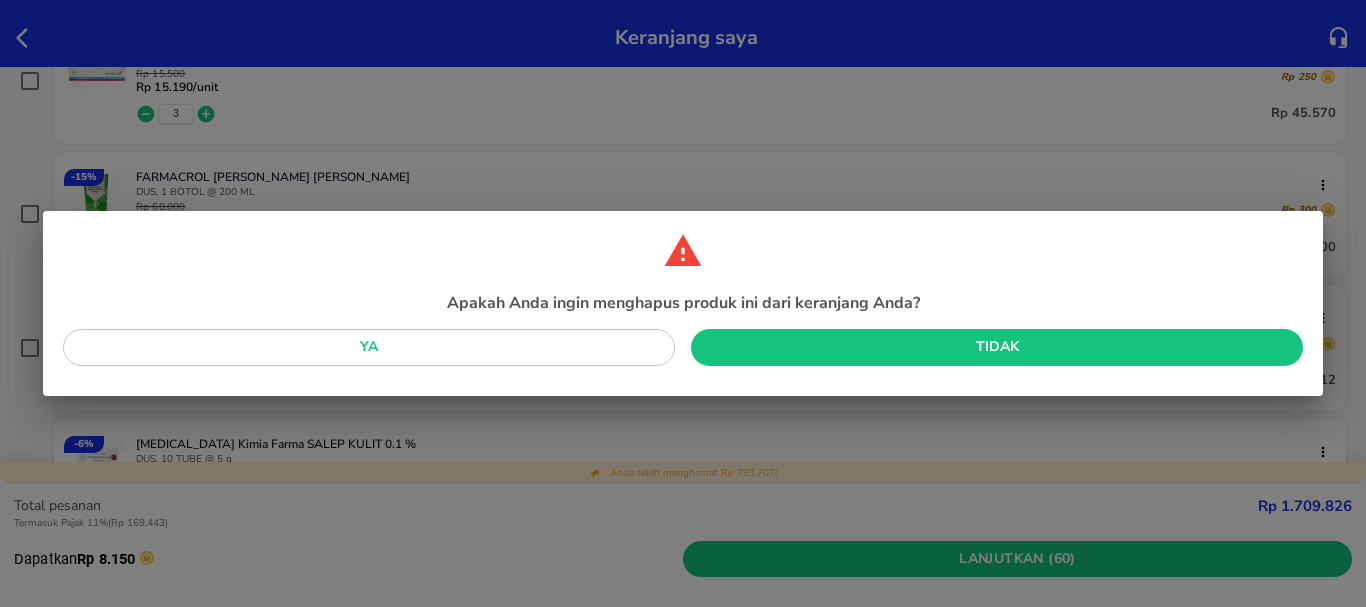 click on "Ya" at bounding box center [369, 347] 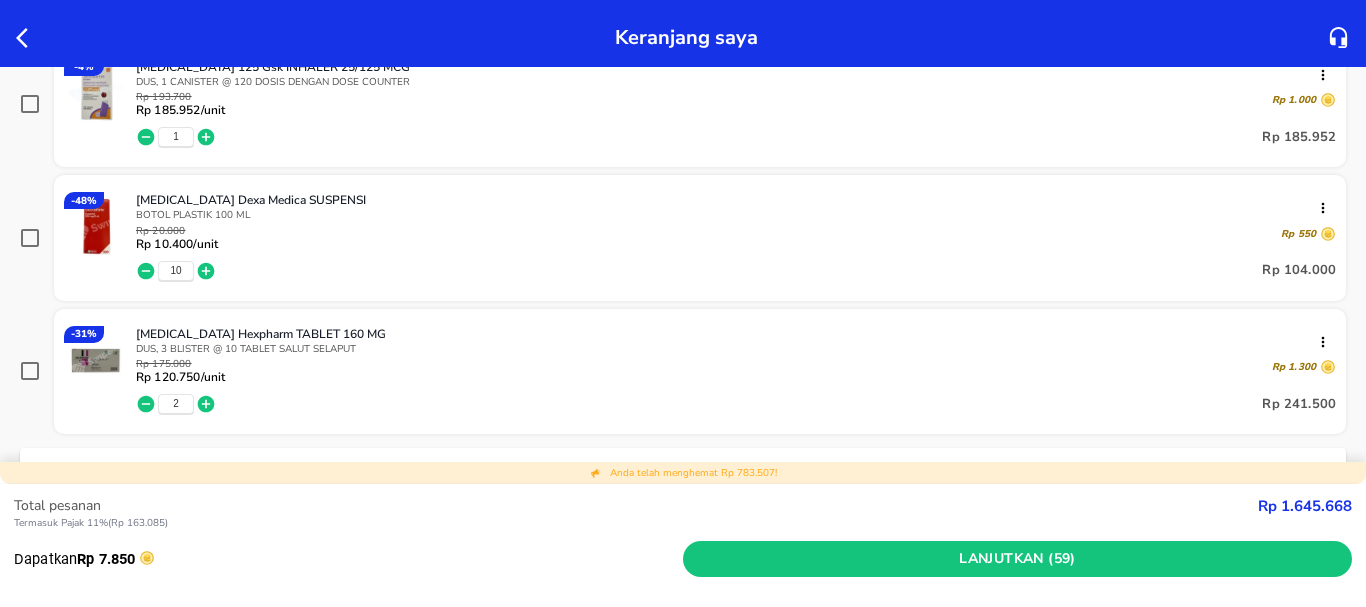 scroll, scrollTop: 2266, scrollLeft: 0, axis: vertical 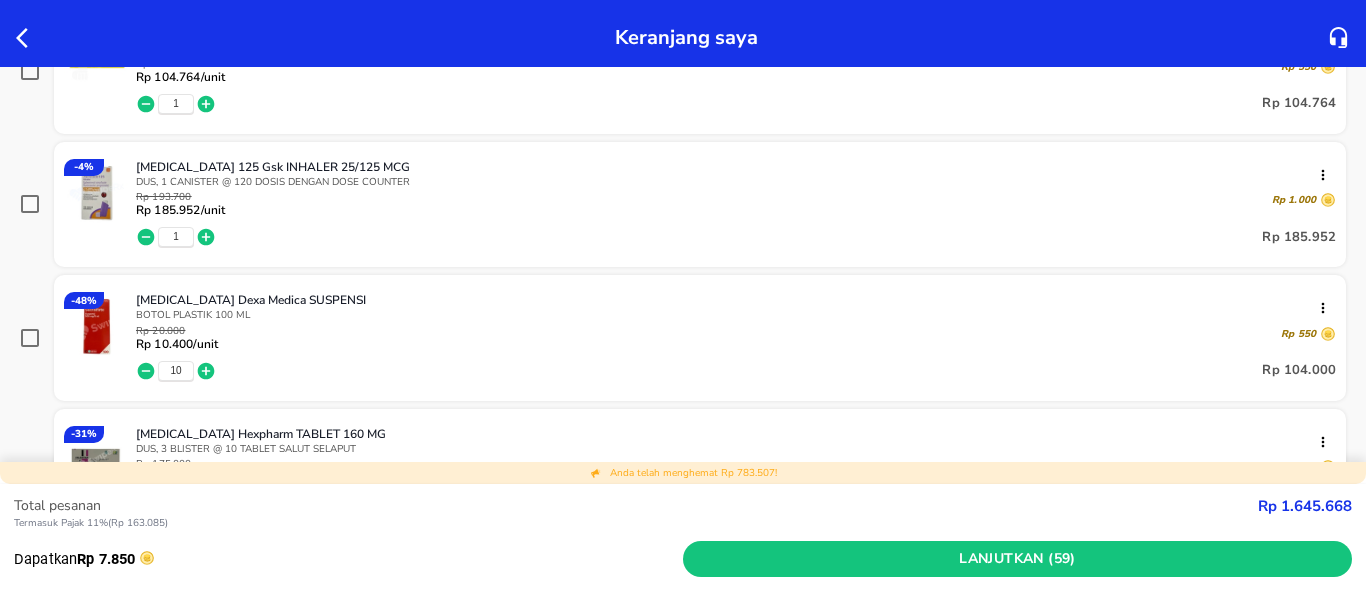 click 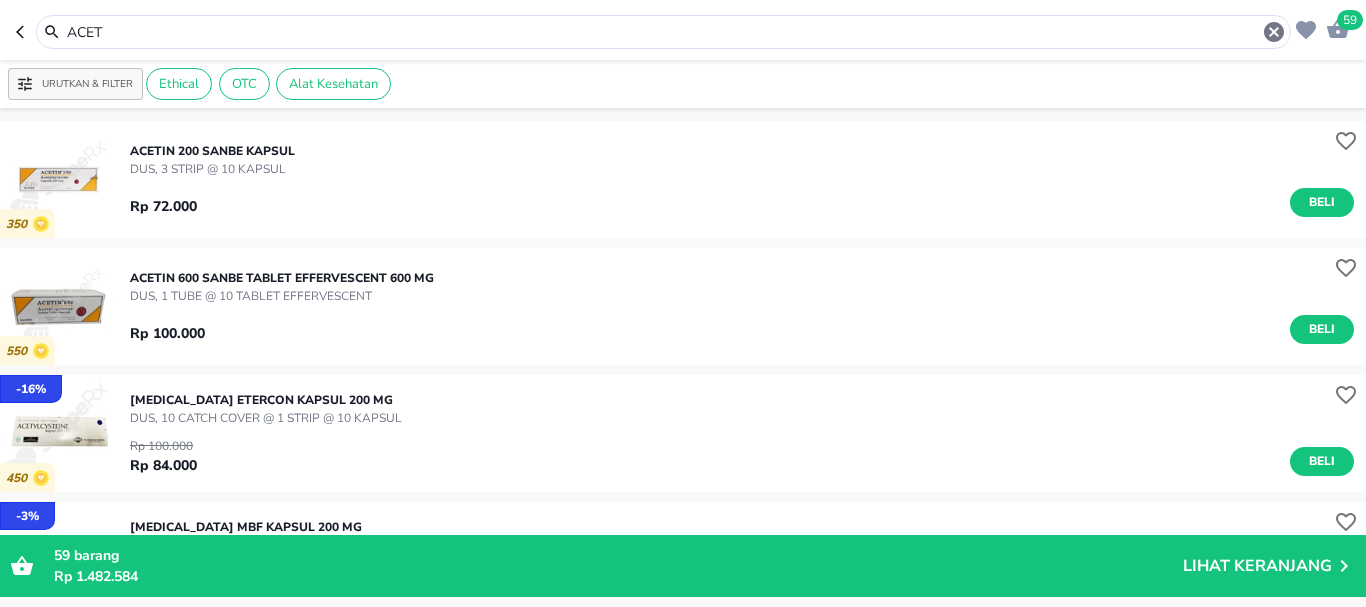 drag, startPoint x: 124, startPoint y: 39, endPoint x: 0, endPoint y: 51, distance: 124.57929 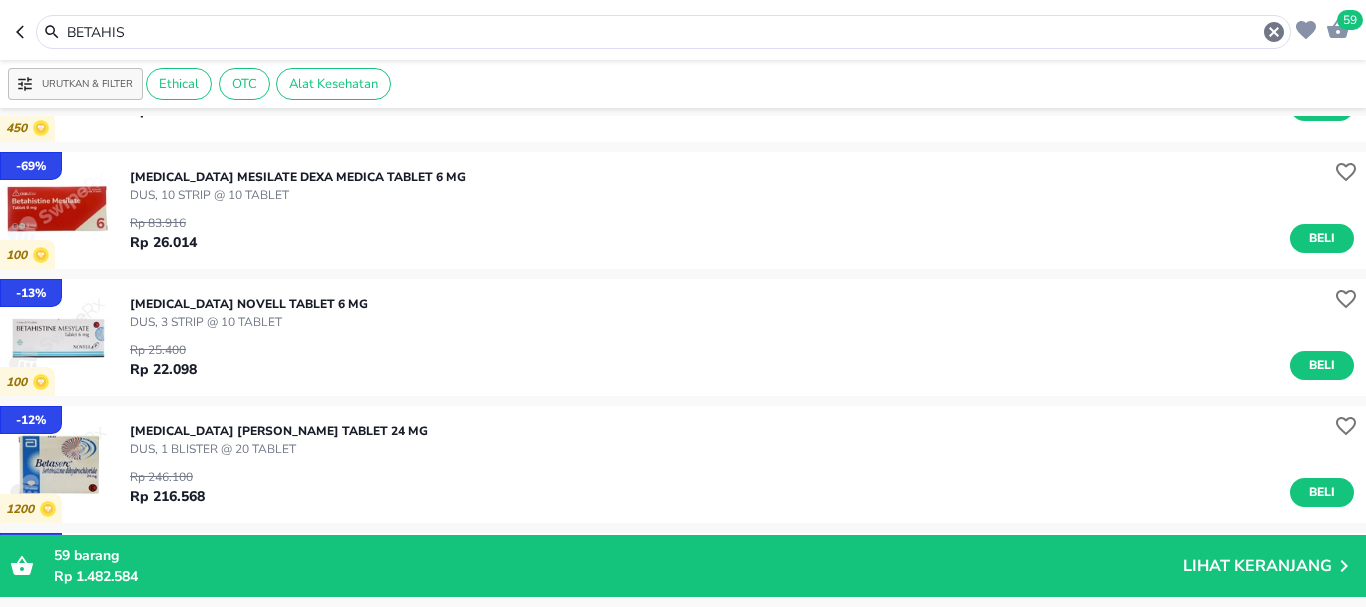 scroll, scrollTop: 100, scrollLeft: 0, axis: vertical 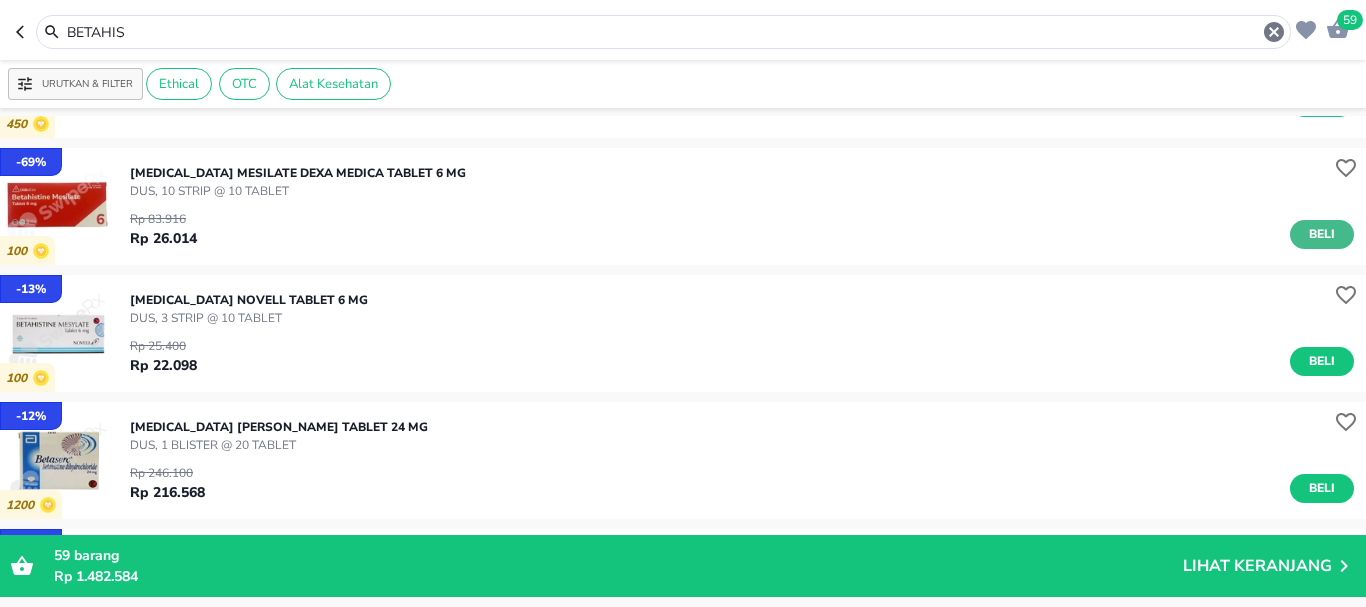 click on "Beli" at bounding box center [1322, 234] 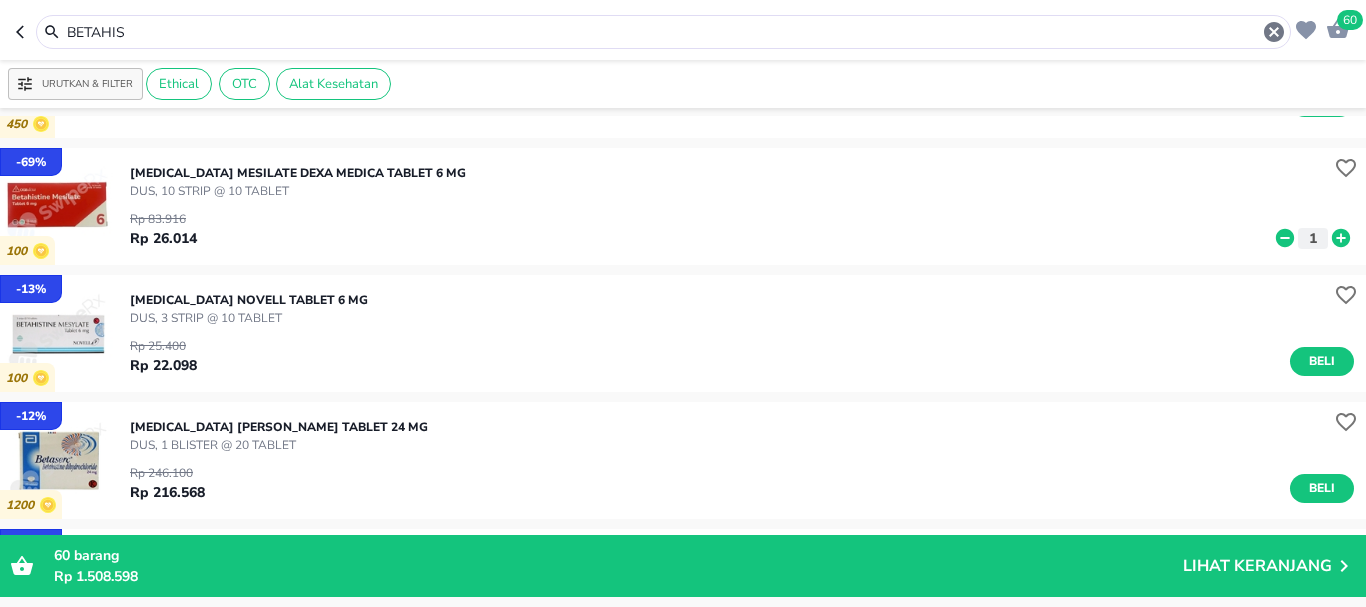 drag, startPoint x: 0, startPoint y: 43, endPoint x: 0, endPoint y: 58, distance: 15 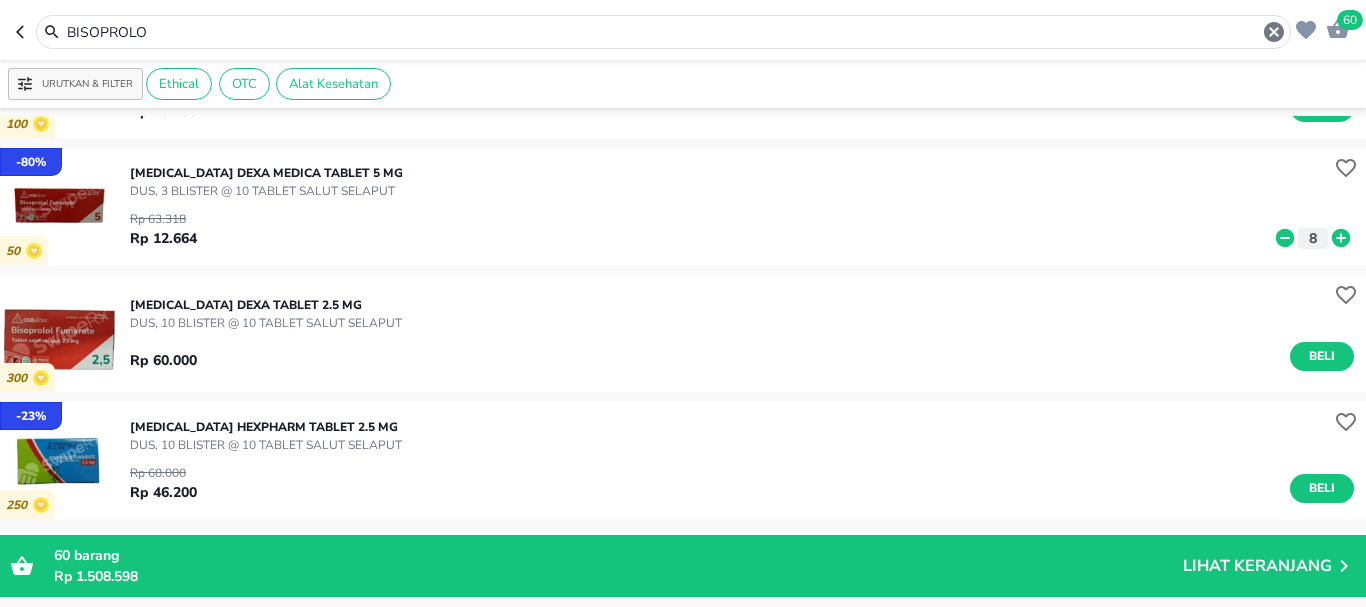 drag, startPoint x: 173, startPoint y: 33, endPoint x: 0, endPoint y: 25, distance: 173.18488 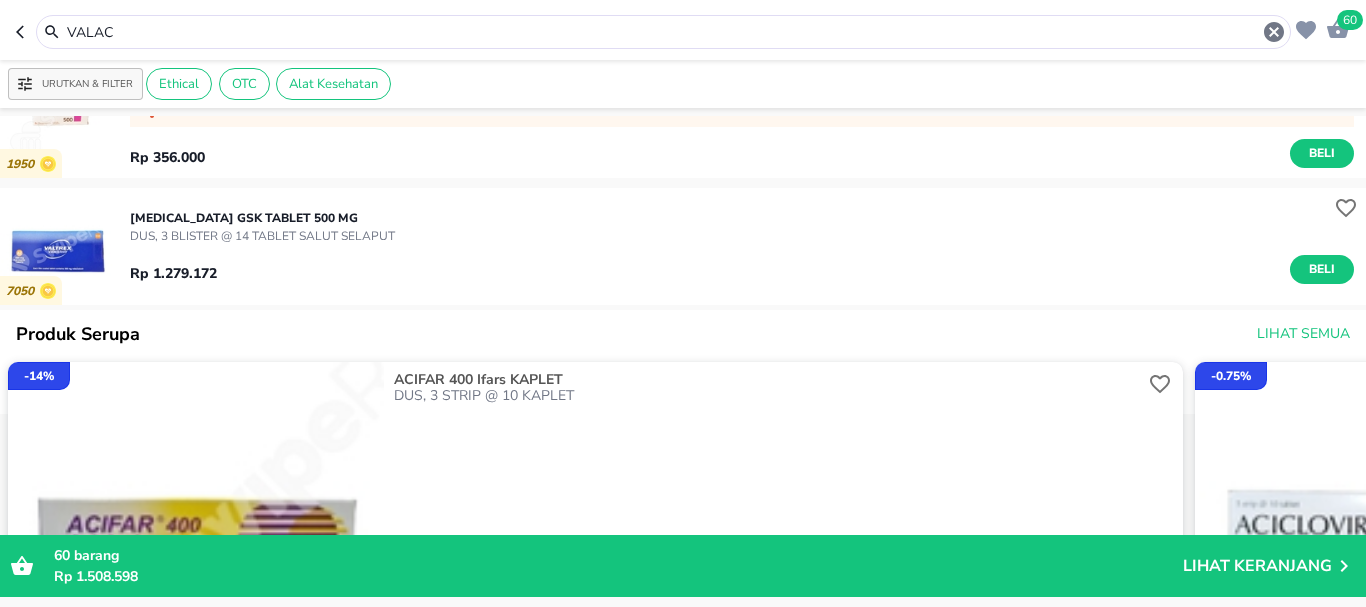 scroll, scrollTop: 400, scrollLeft: 0, axis: vertical 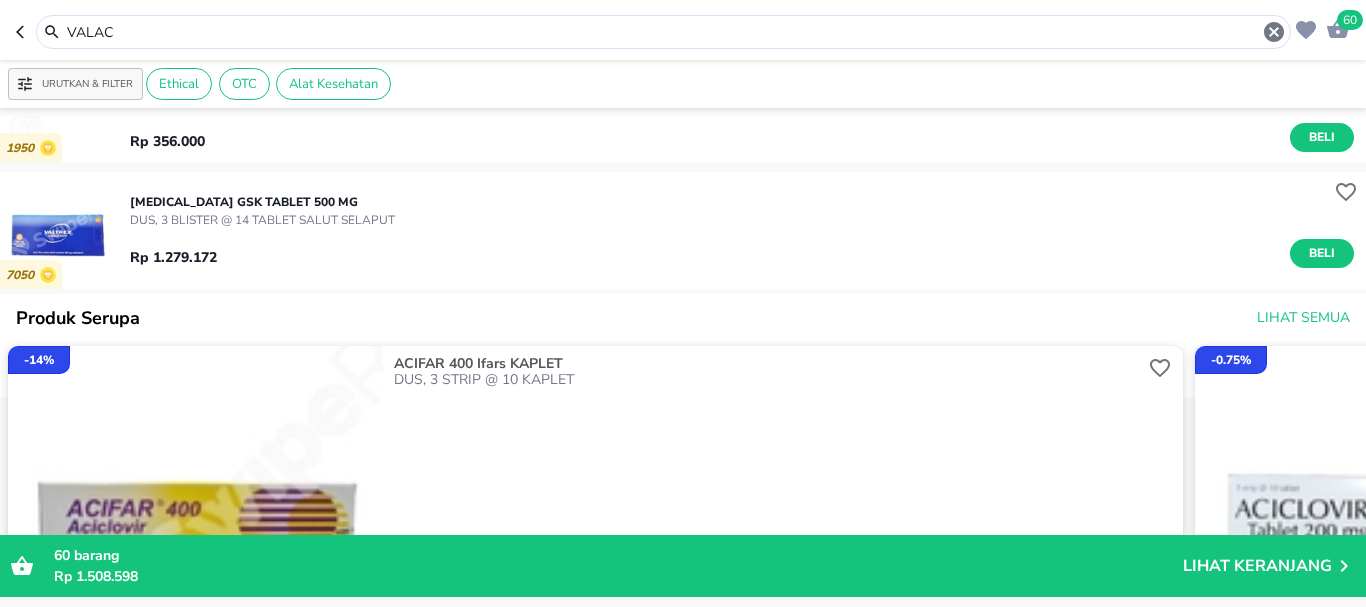 drag, startPoint x: 149, startPoint y: 36, endPoint x: 9, endPoint y: 10, distance: 142.39381 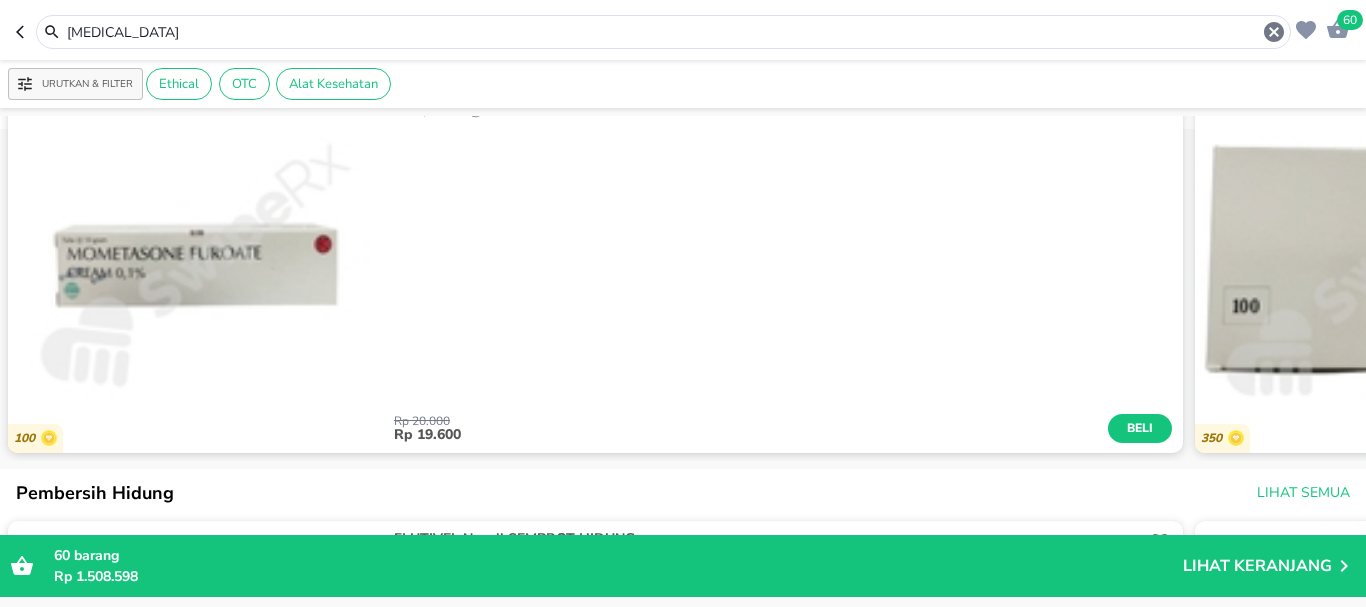 scroll, scrollTop: 400, scrollLeft: 0, axis: vertical 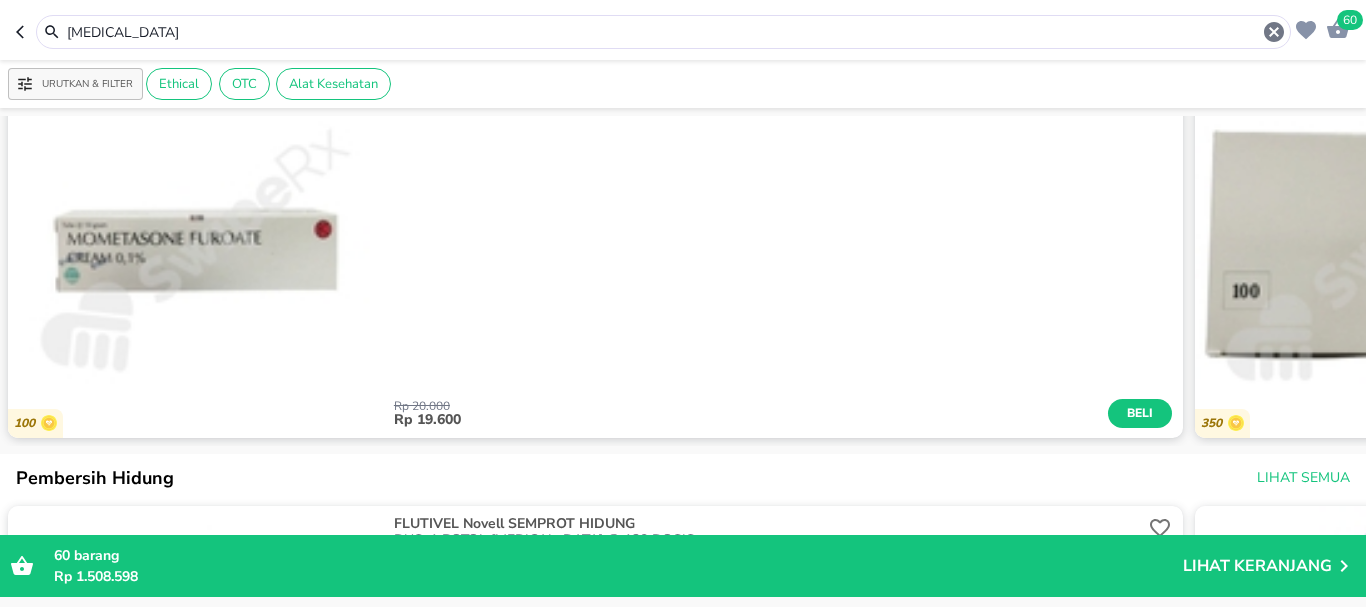 click on "[MEDICAL_DATA]" at bounding box center [663, 32] 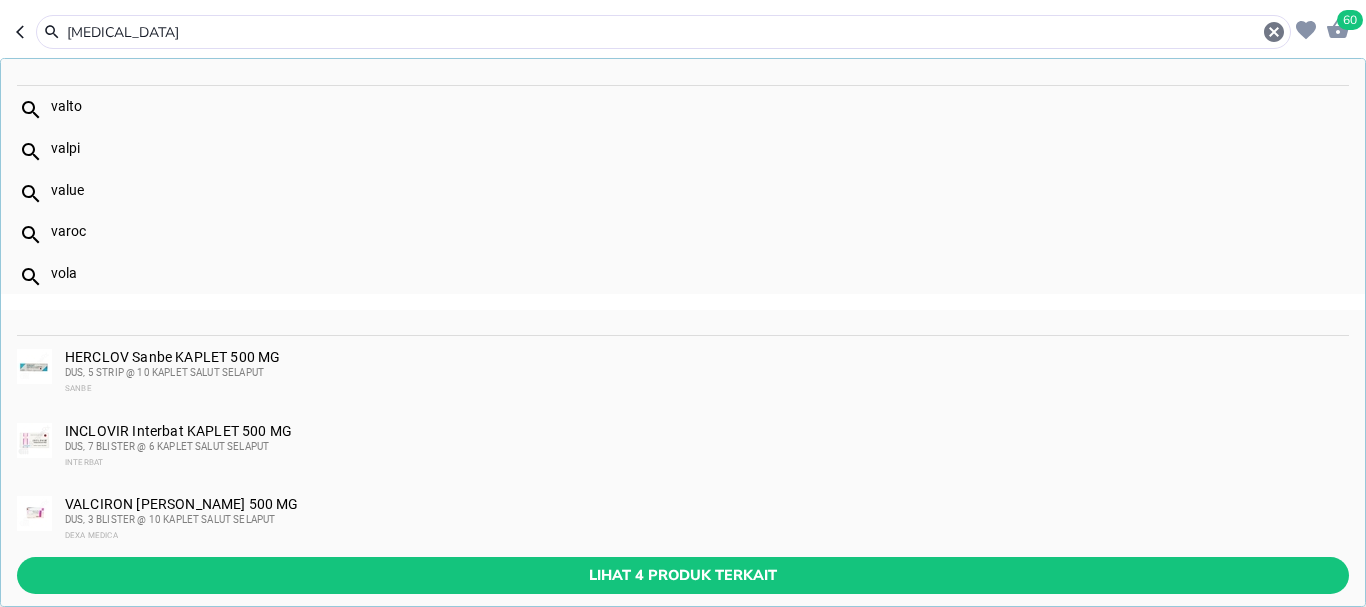 click on "[MEDICAL_DATA]" at bounding box center (663, 32) 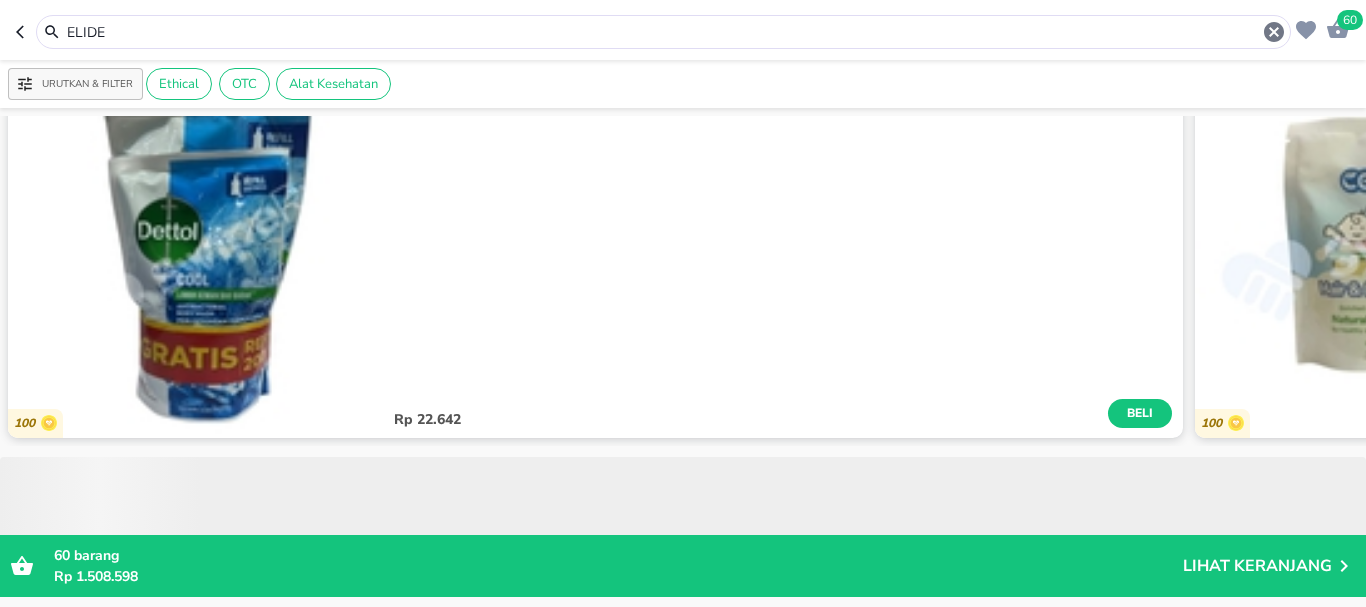 scroll, scrollTop: 0, scrollLeft: 0, axis: both 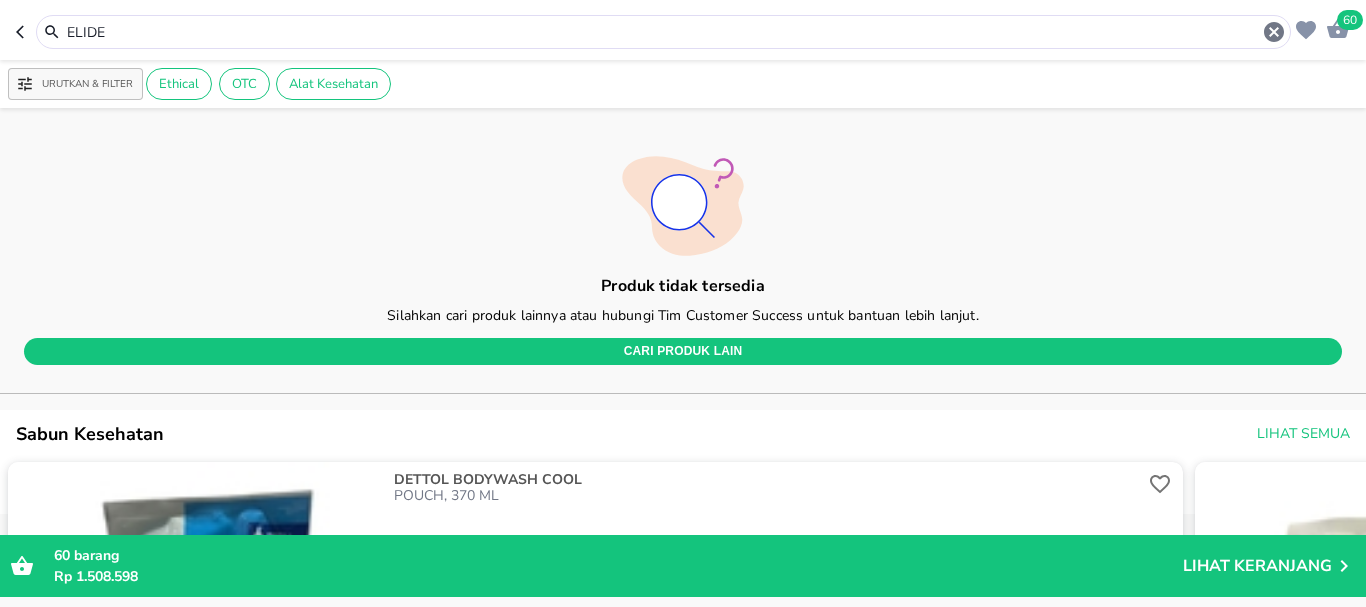 drag, startPoint x: 143, startPoint y: 32, endPoint x: 0, endPoint y: 50, distance: 144.12842 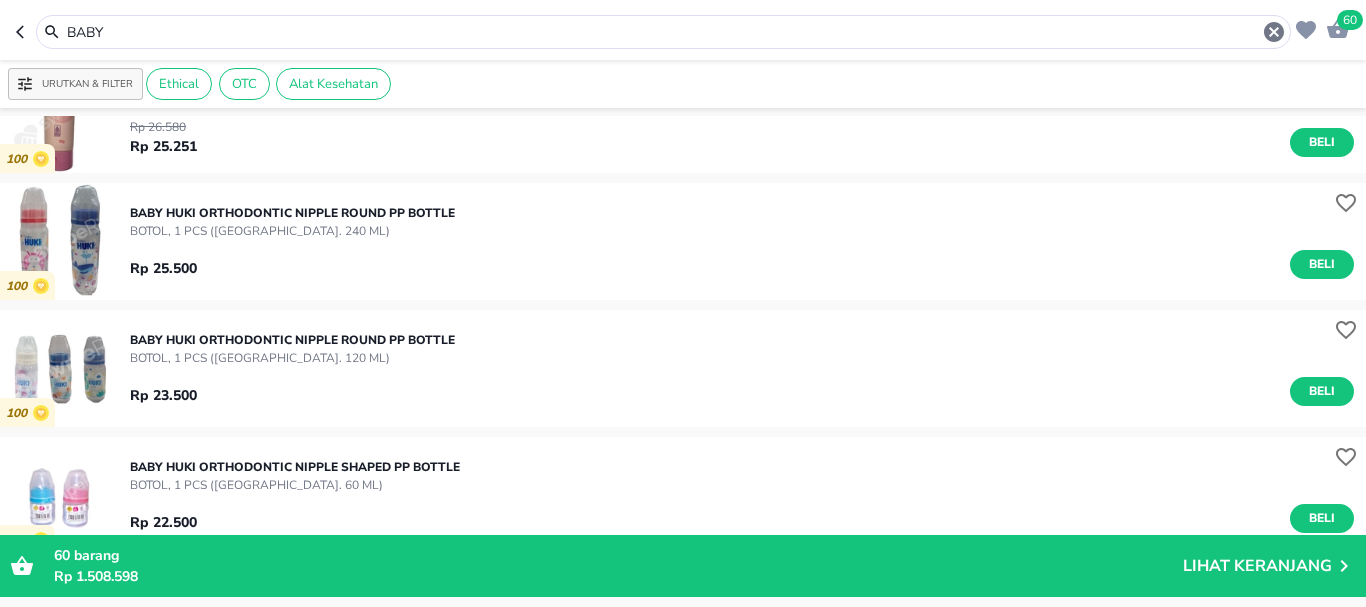 scroll, scrollTop: 200, scrollLeft: 0, axis: vertical 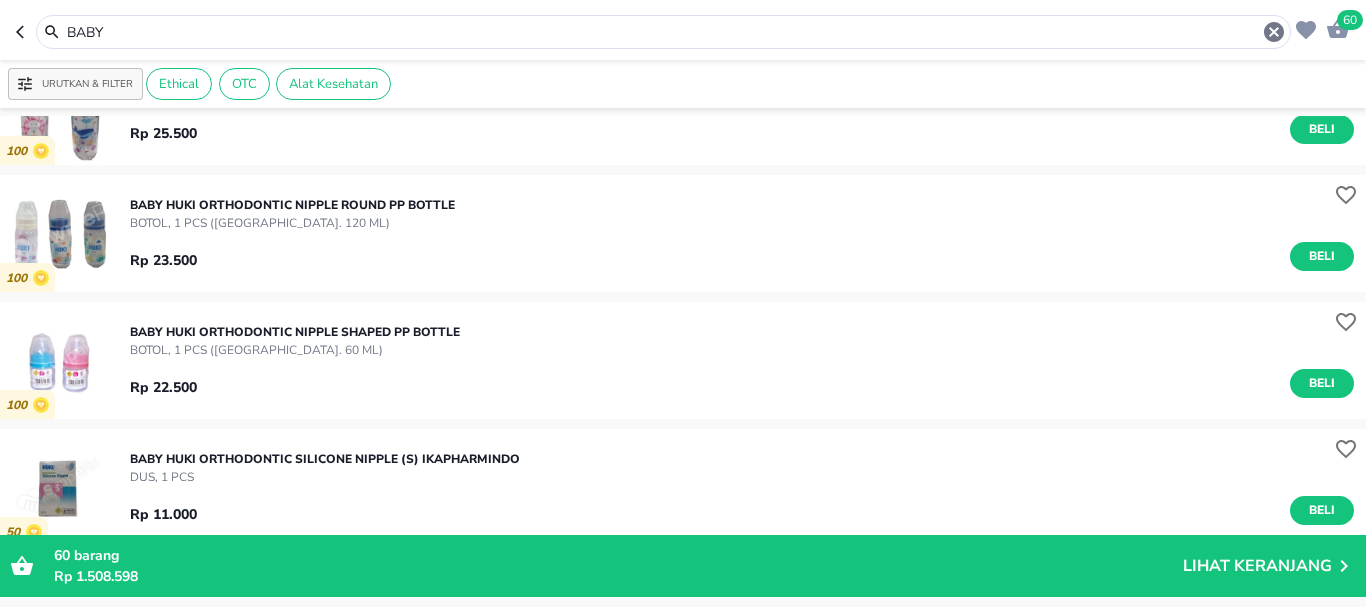 drag, startPoint x: 72, startPoint y: 40, endPoint x: 0, endPoint y: 32, distance: 72.443085 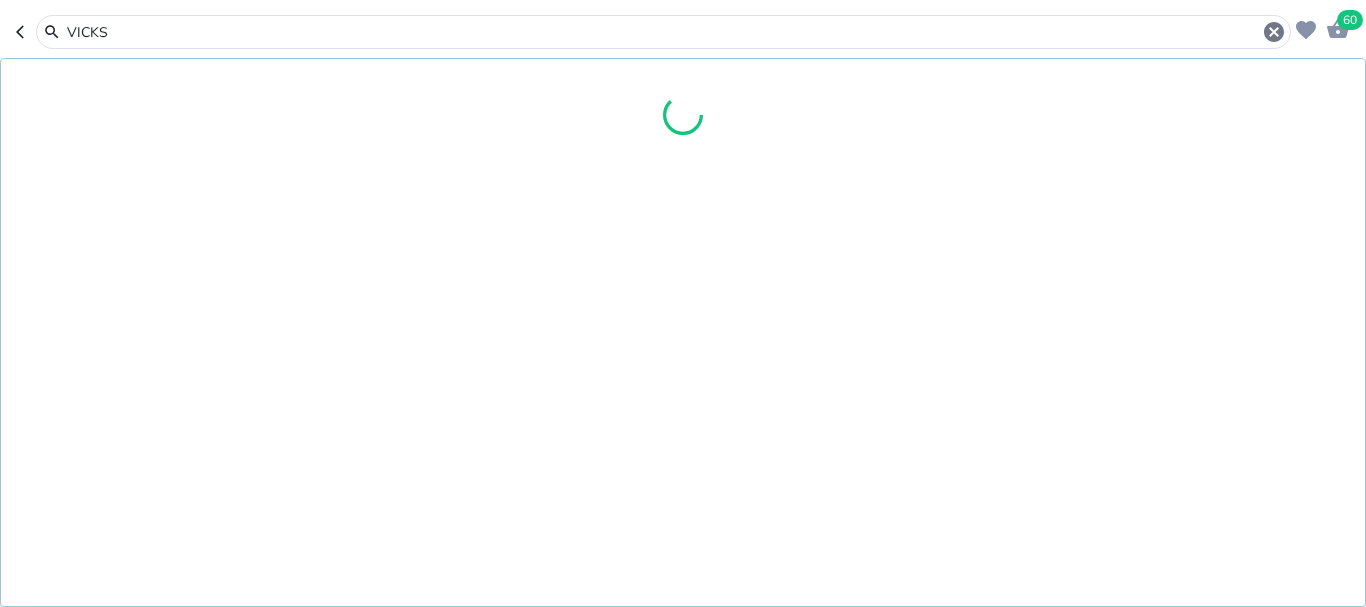 type on "VICKS" 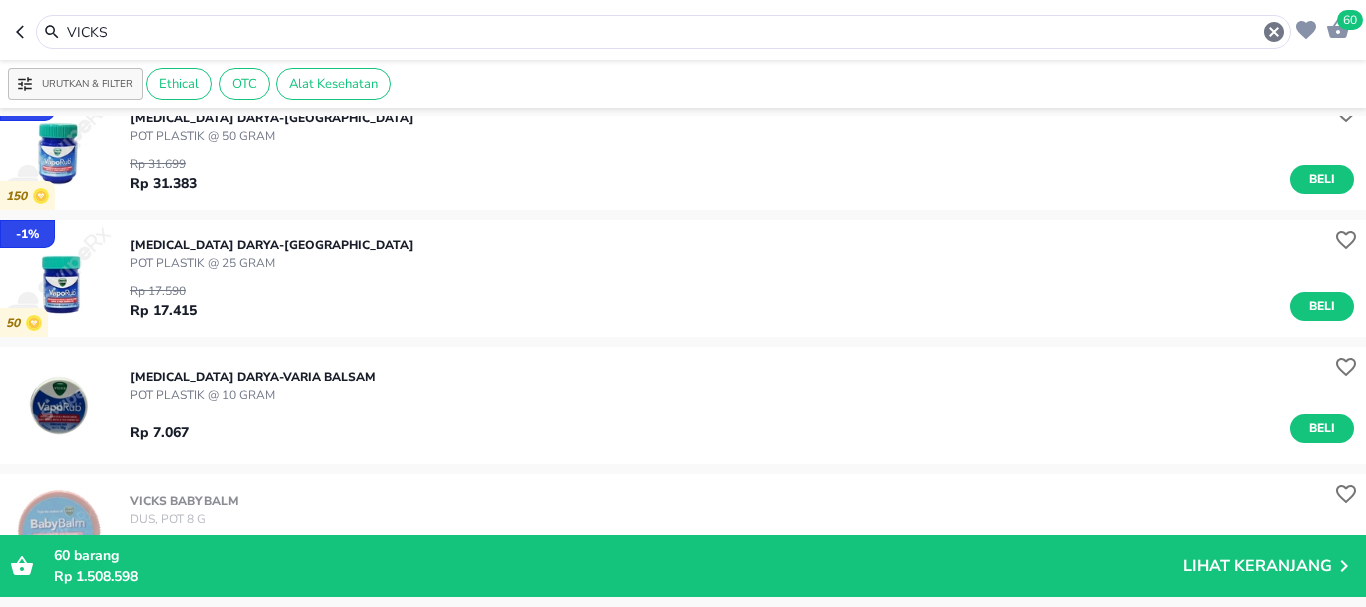 scroll, scrollTop: 900, scrollLeft: 0, axis: vertical 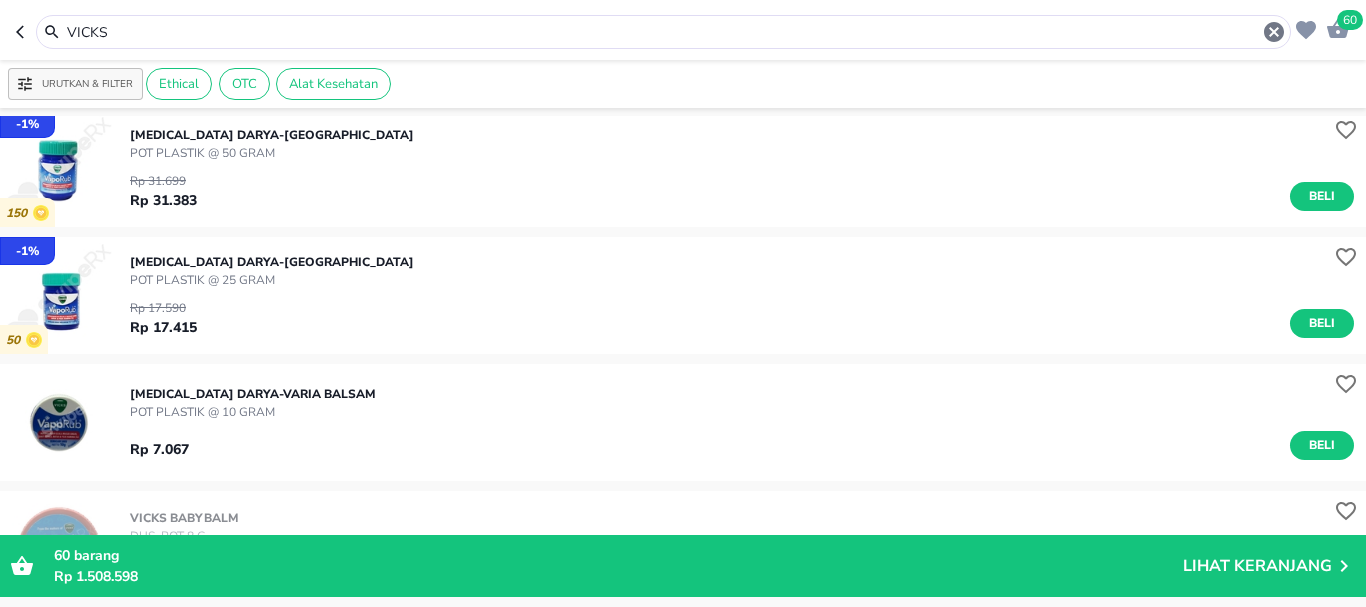 click 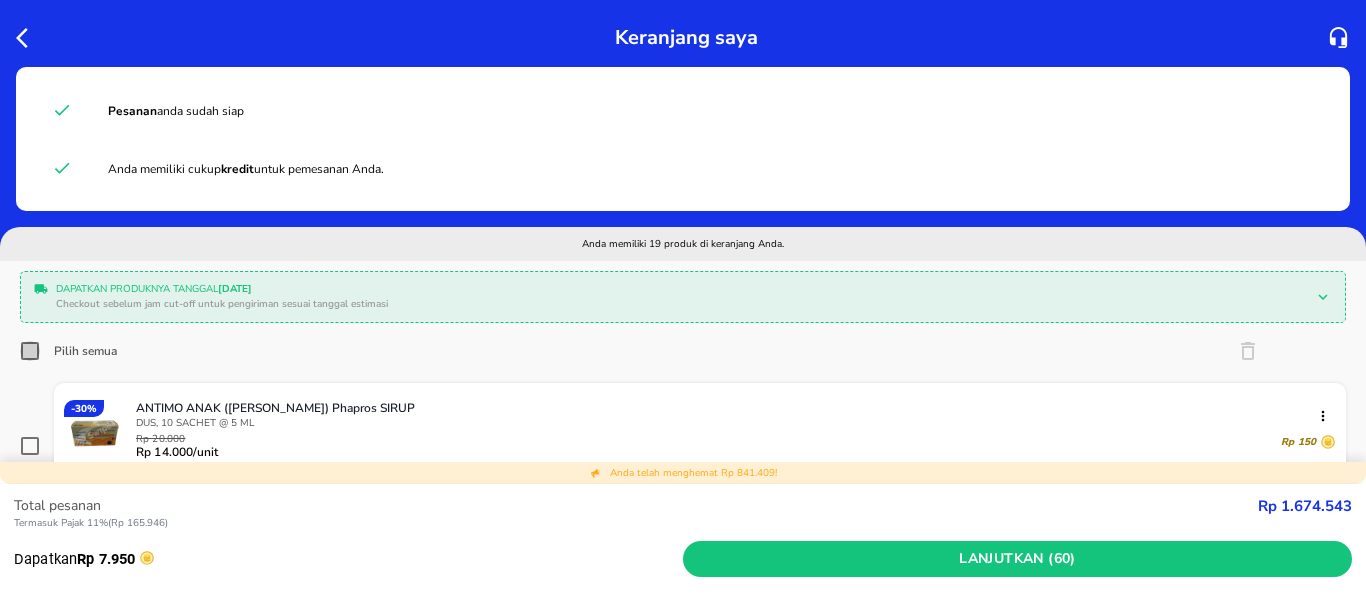 click on "Pilih semua" at bounding box center (30, 351) 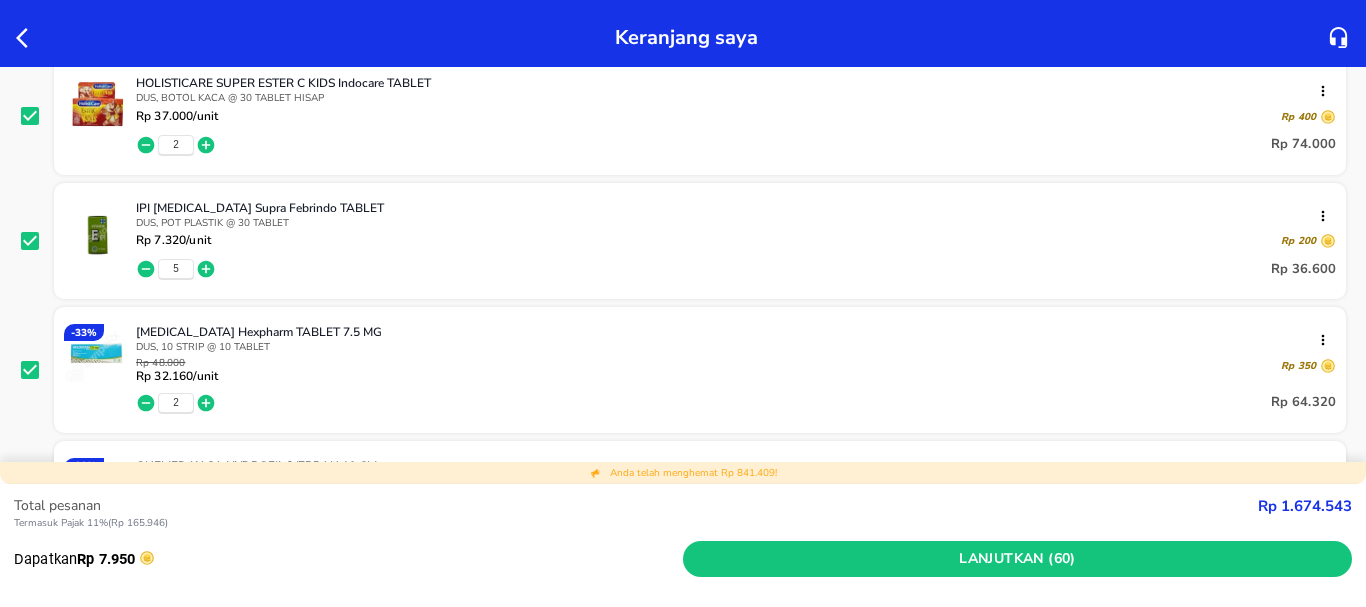 scroll, scrollTop: 1800, scrollLeft: 0, axis: vertical 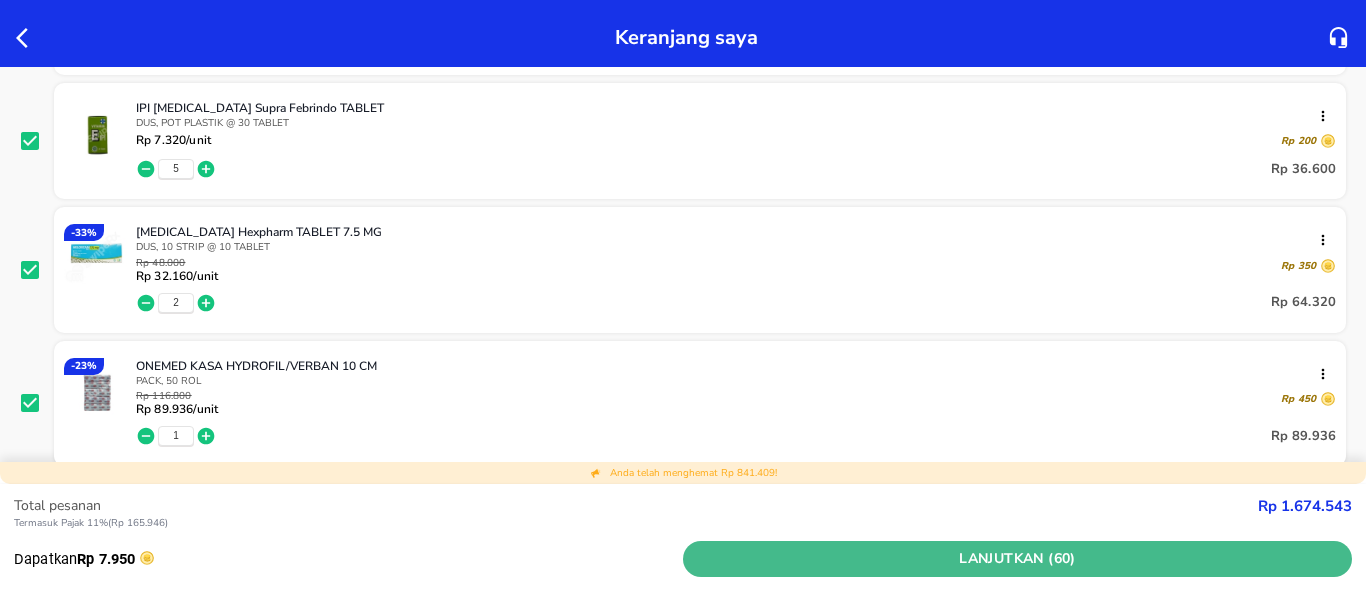 click on "Lanjutkan (60)" at bounding box center [1017, 559] 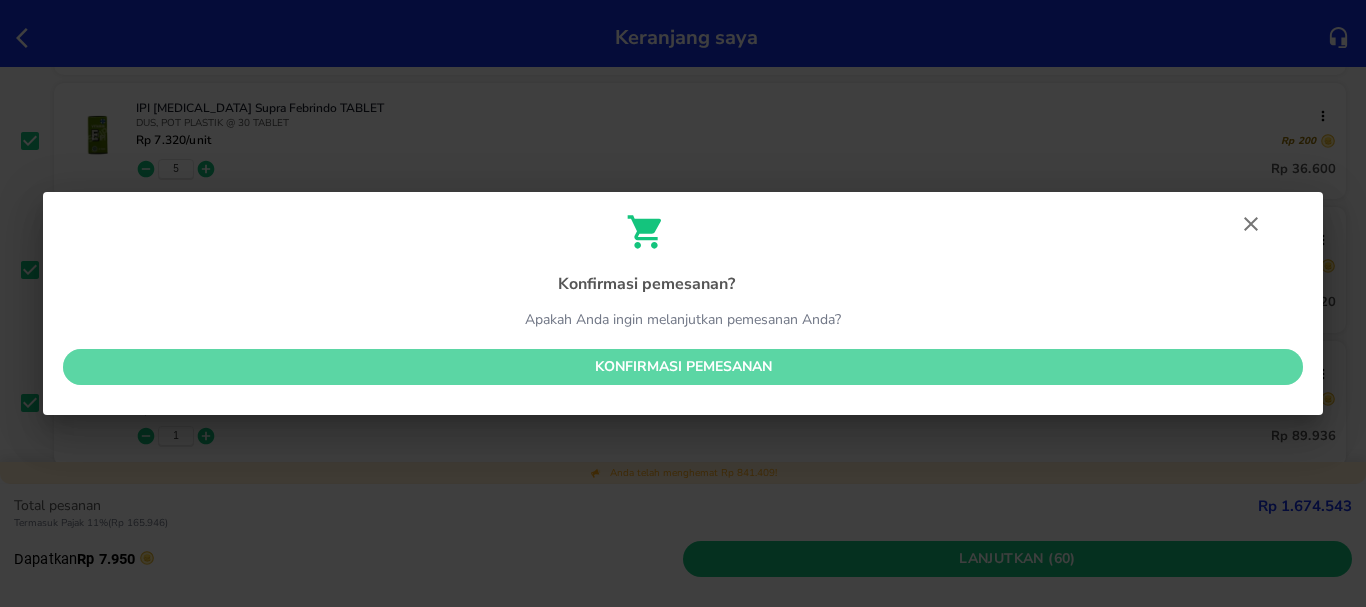 drag, startPoint x: 817, startPoint y: 359, endPoint x: 280, endPoint y: 10, distance: 640.4451 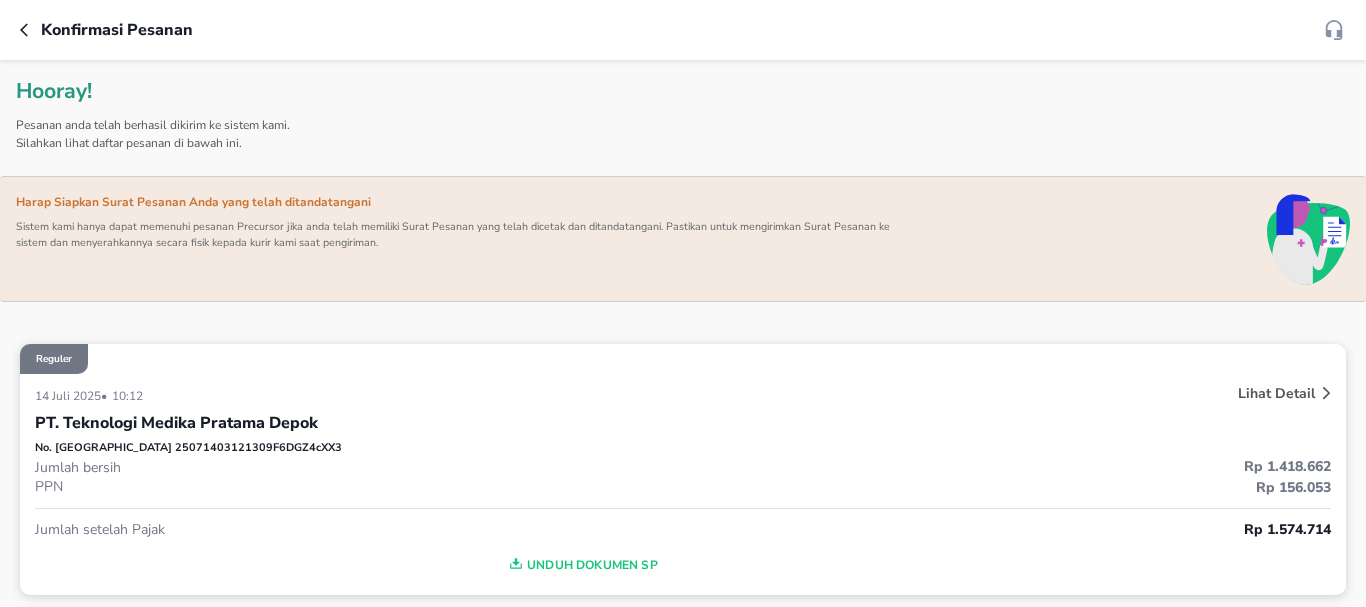 click on "Konfirmasi pesanan" at bounding box center (671, 30) 